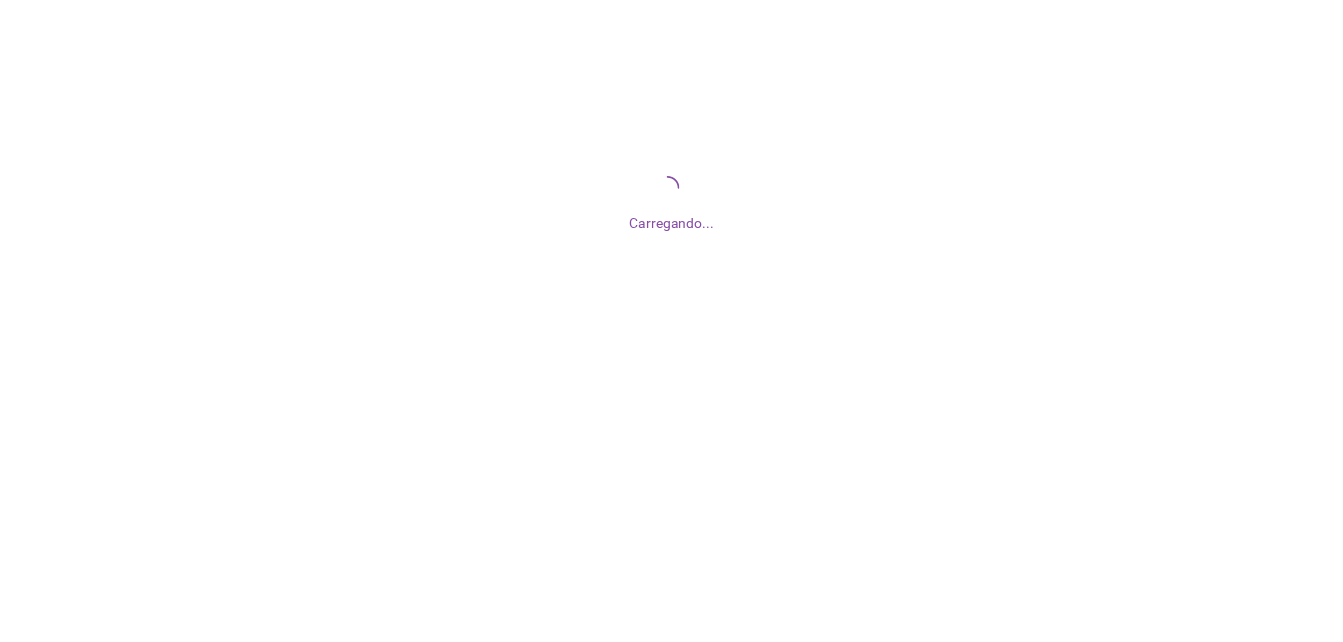 scroll, scrollTop: 0, scrollLeft: 0, axis: both 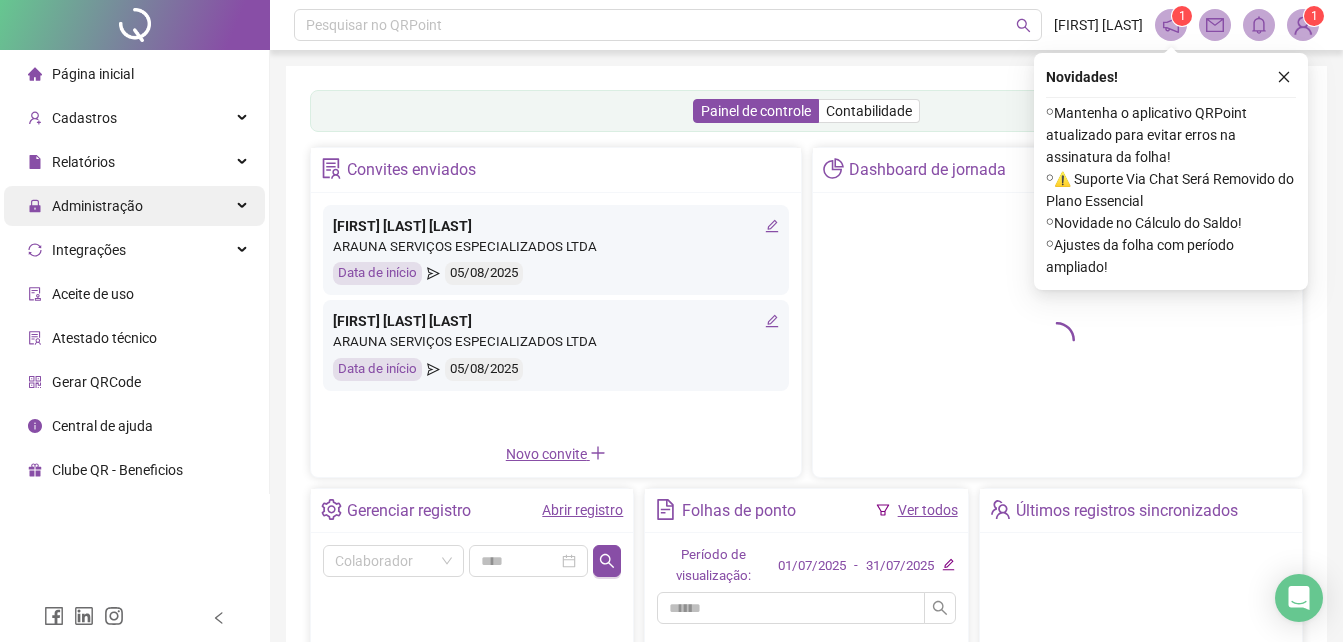 click on "Administração" at bounding box center [97, 206] 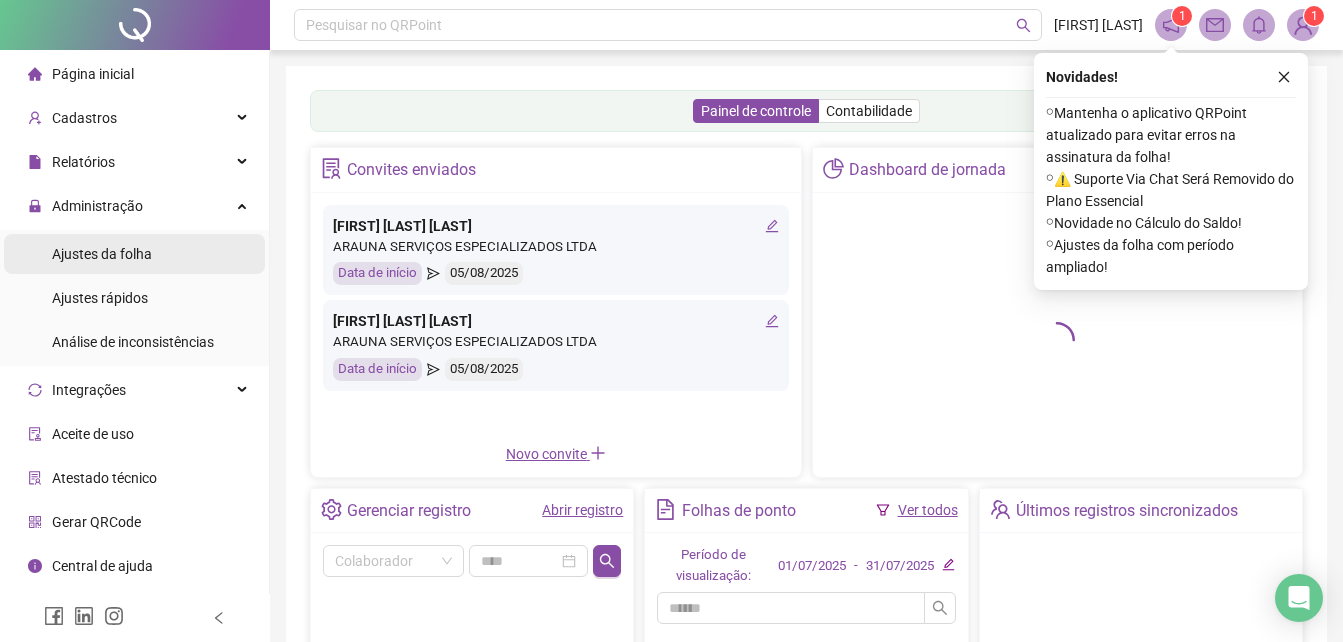 click on "Ajustes da folha" at bounding box center [102, 254] 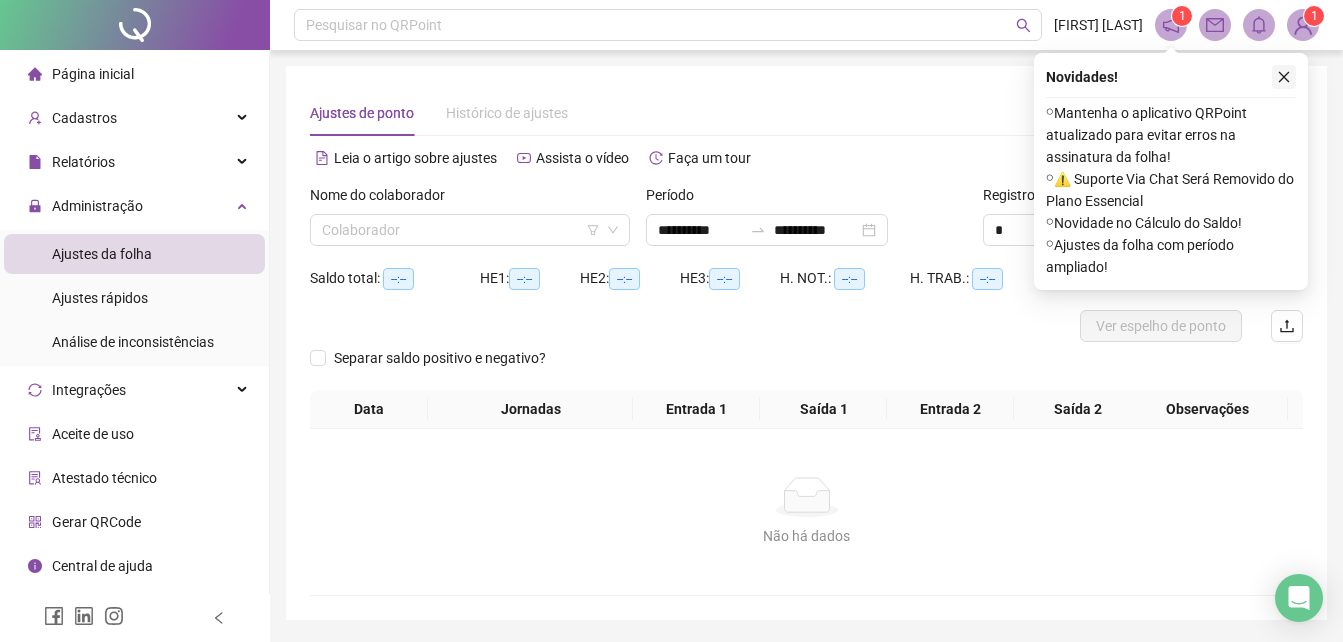 click 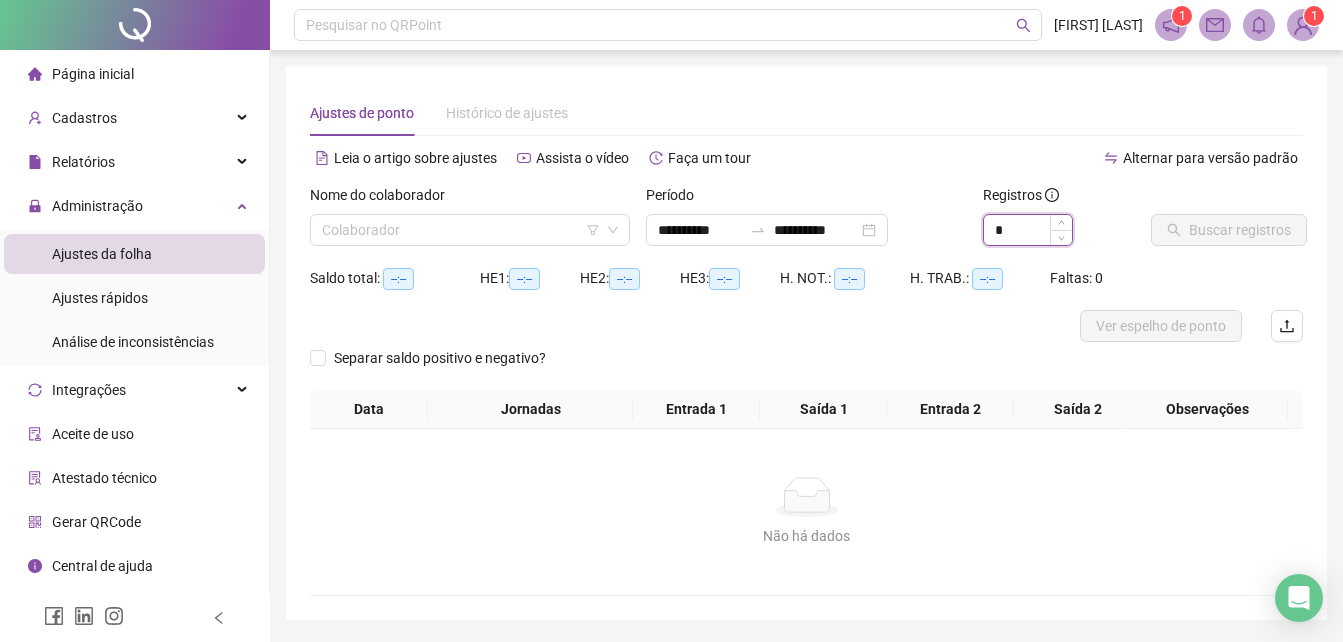 click on "*" at bounding box center (1028, 230) 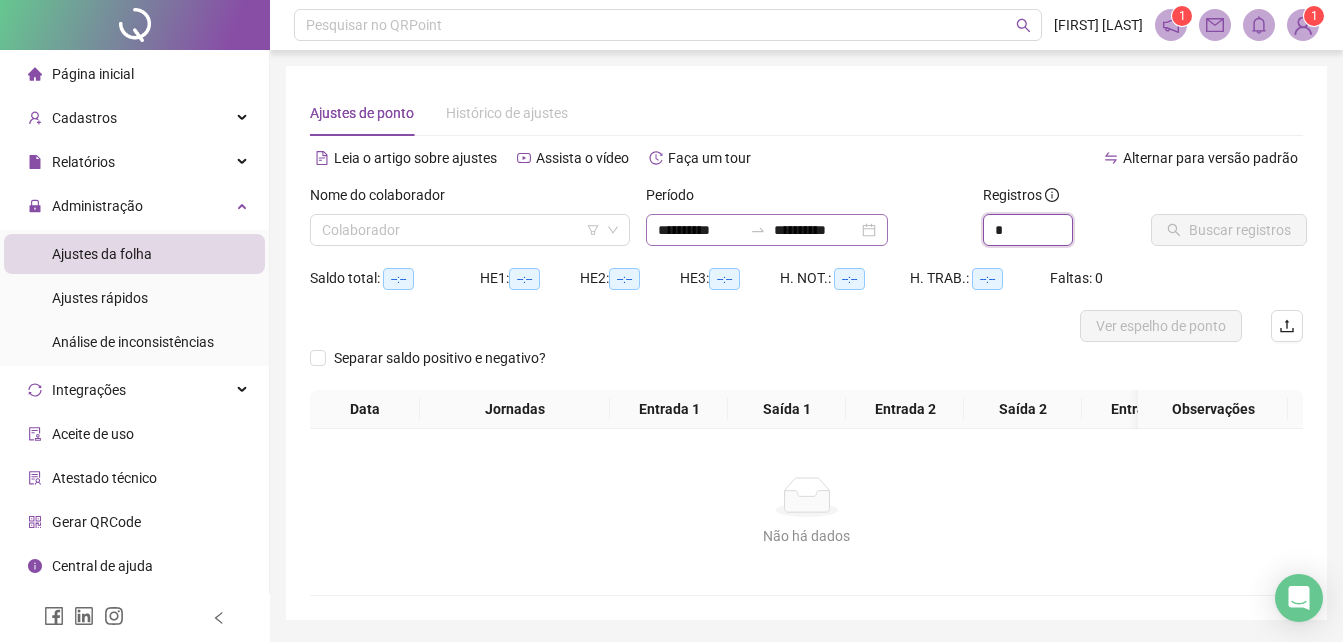 type on "*" 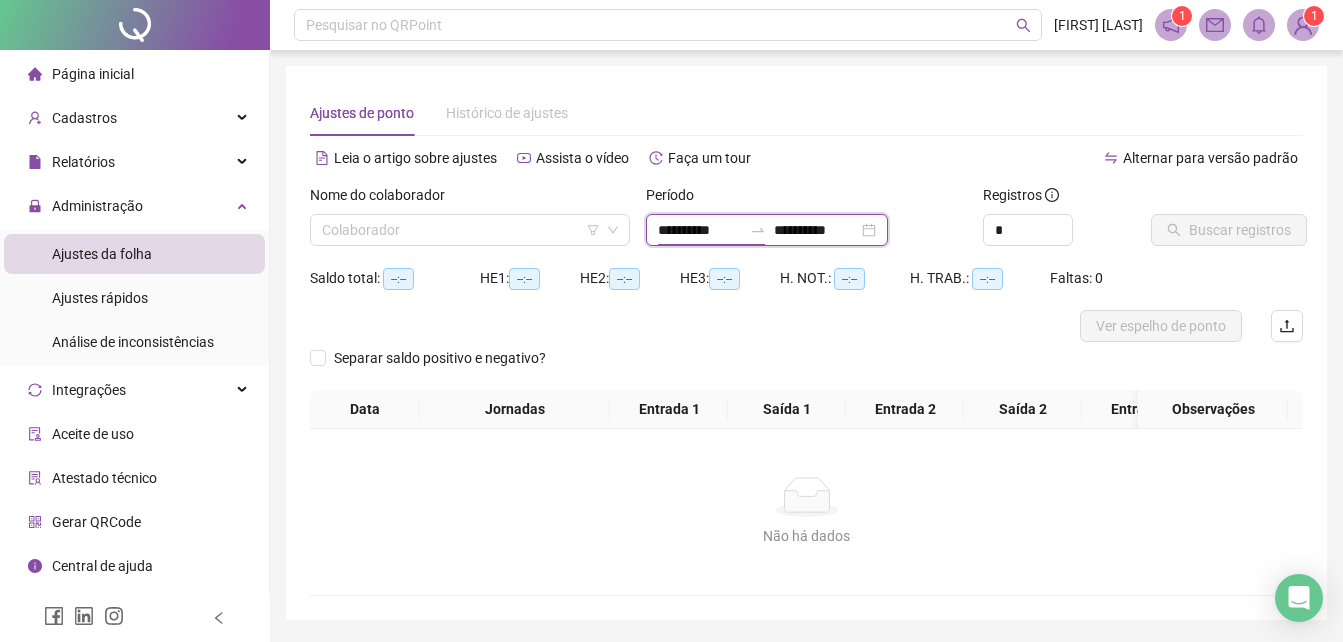 click on "**********" at bounding box center (700, 230) 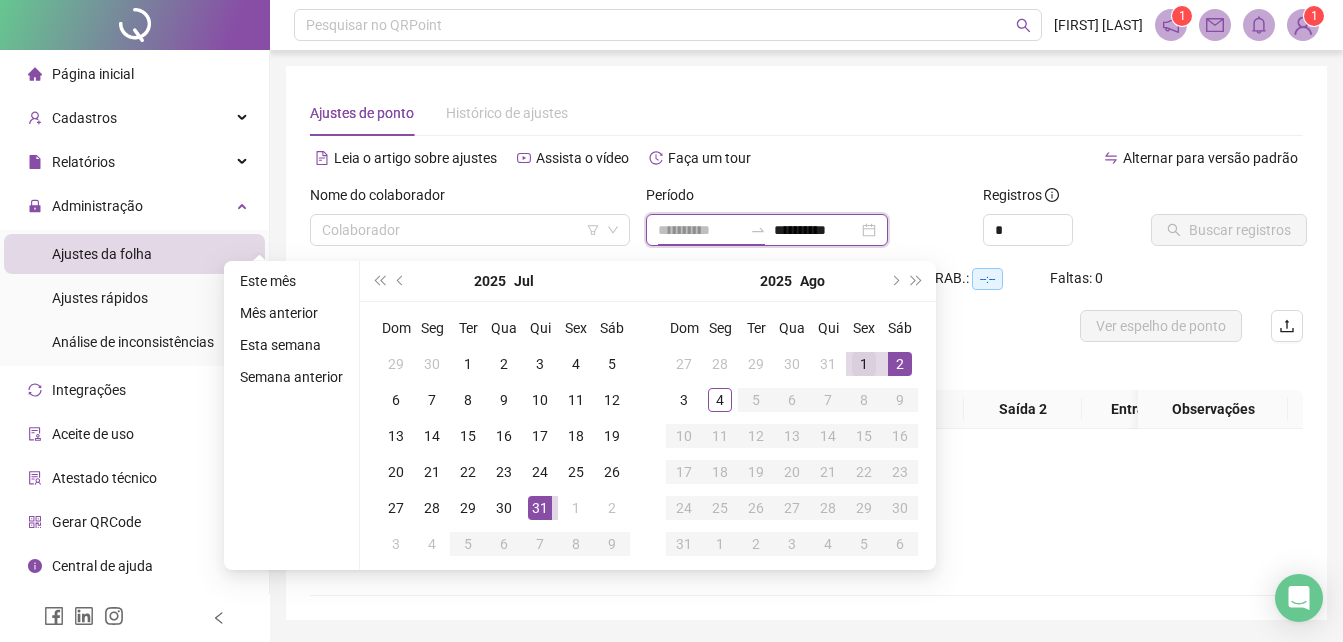 type on "**********" 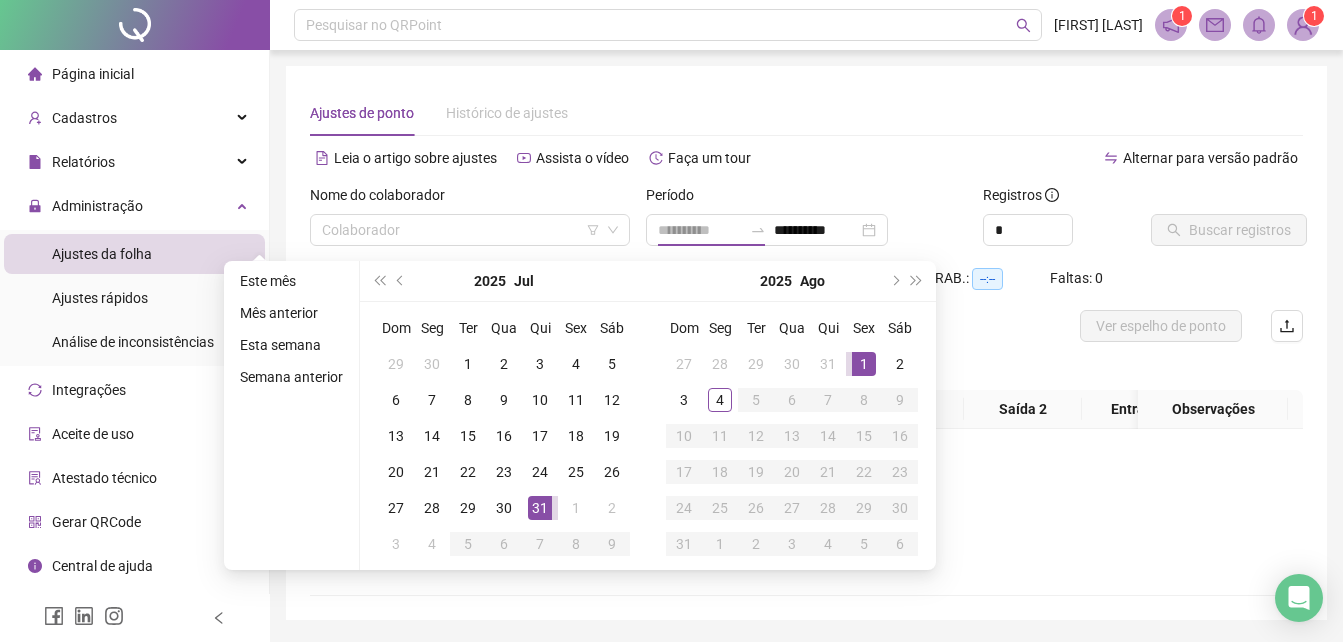 click on "1" at bounding box center [864, 364] 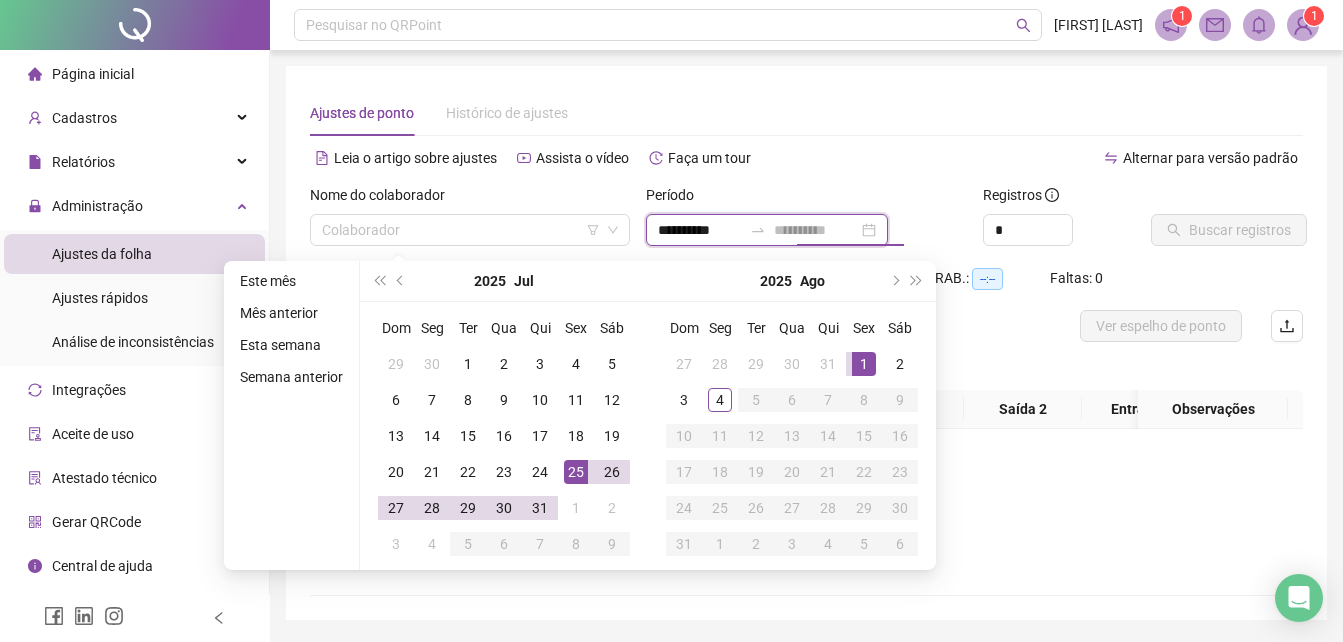 type on "**********" 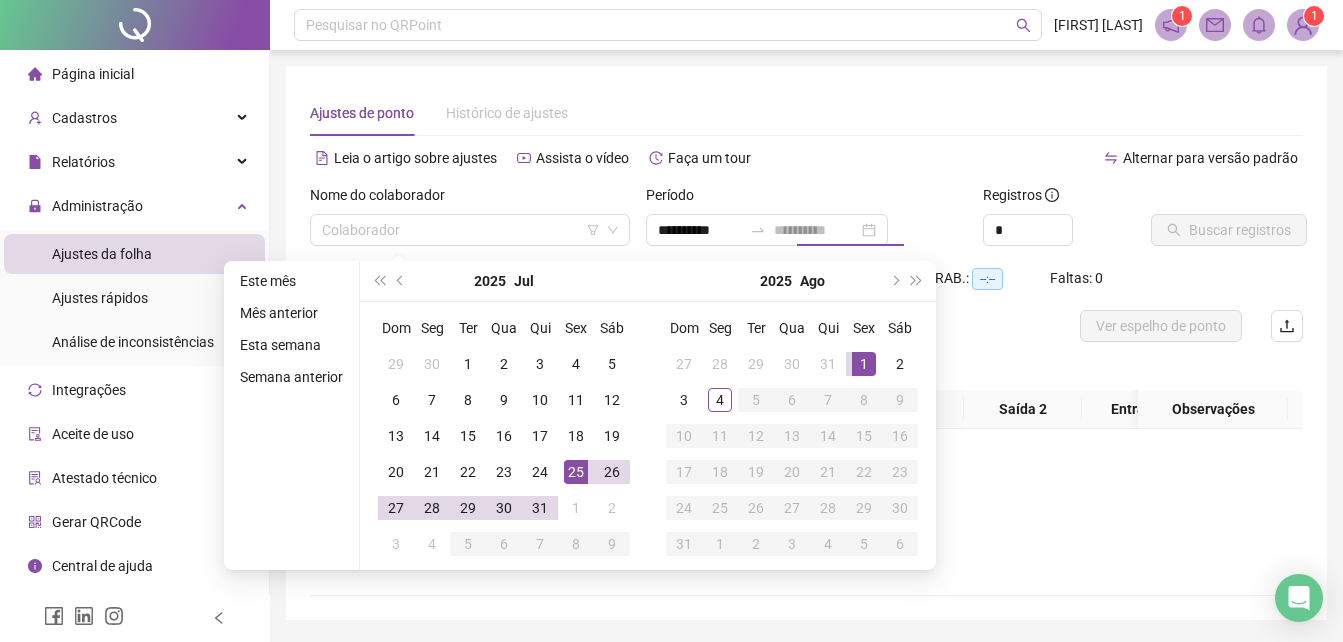 click on "25" at bounding box center (576, 472) 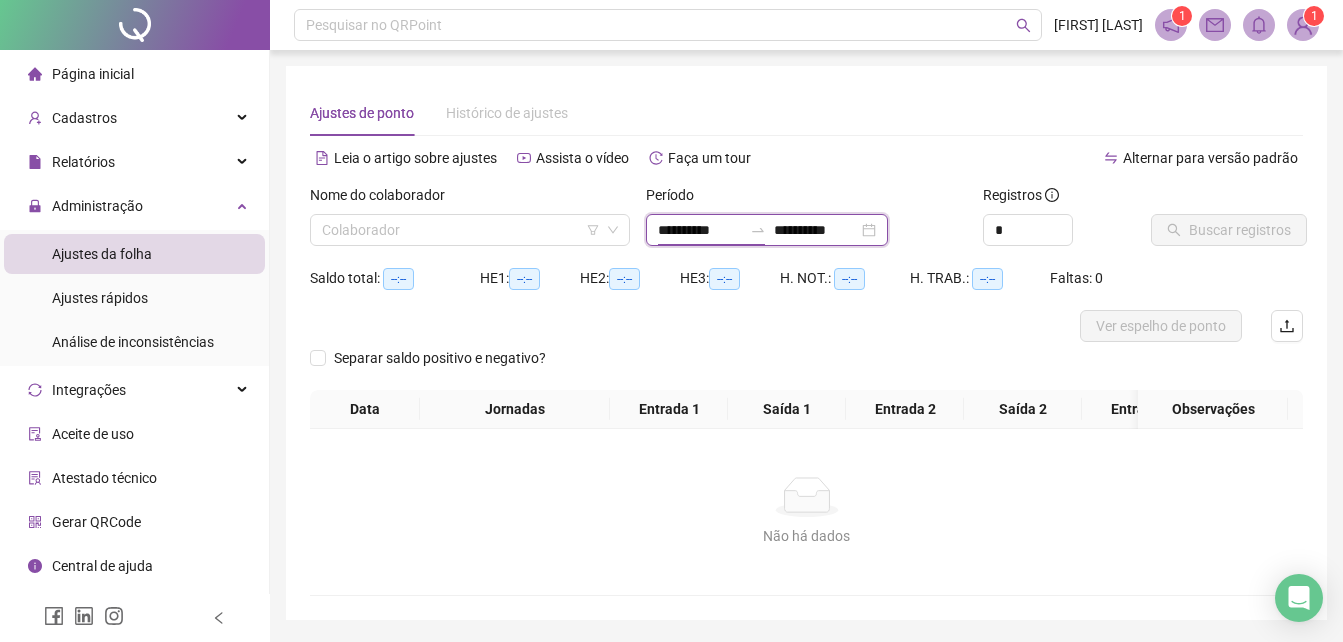 click on "**********" at bounding box center (700, 230) 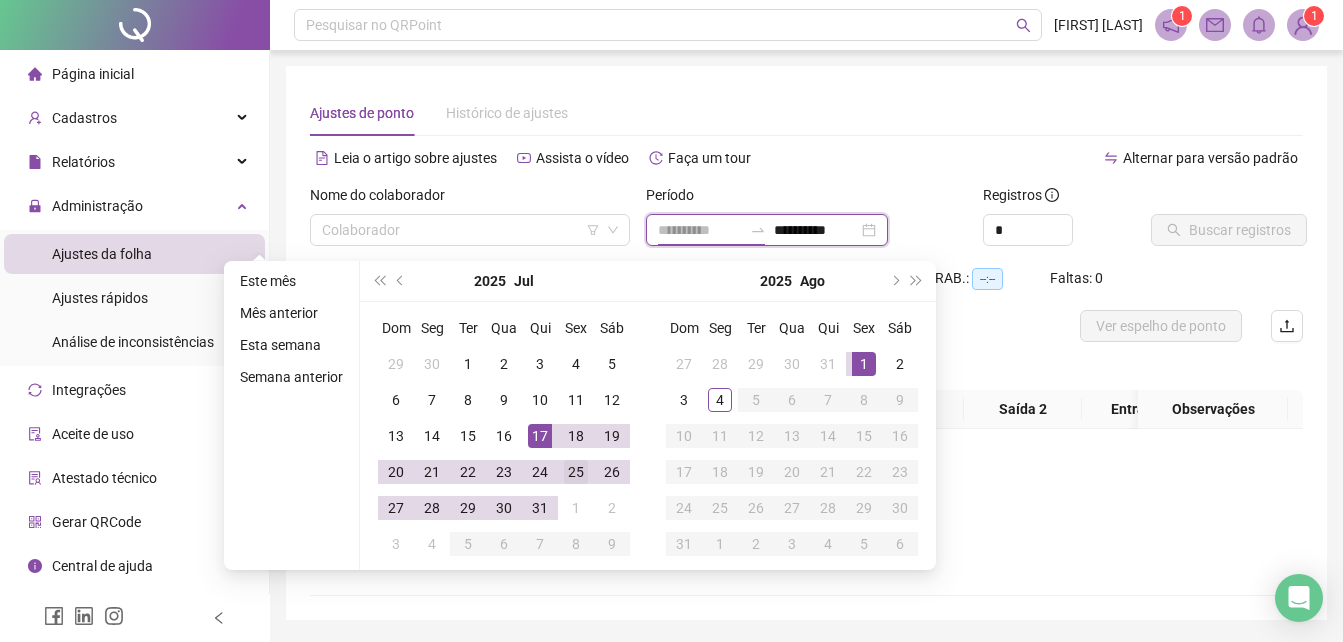 type on "**********" 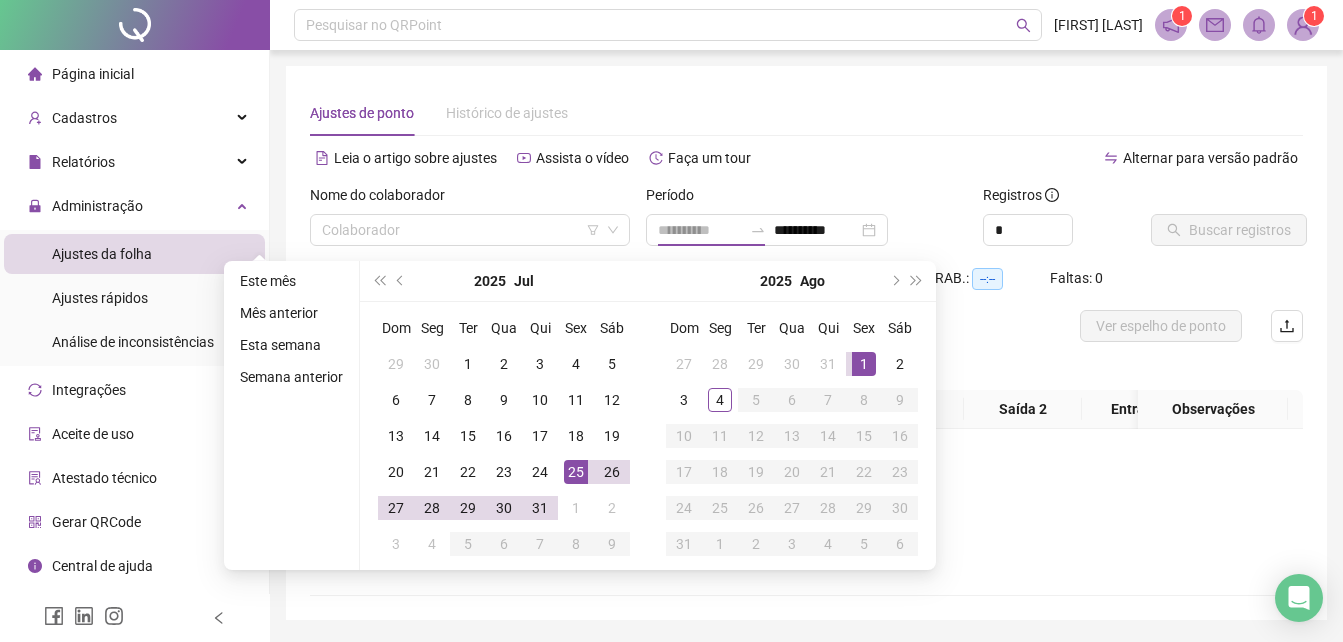 click on "25" at bounding box center [576, 472] 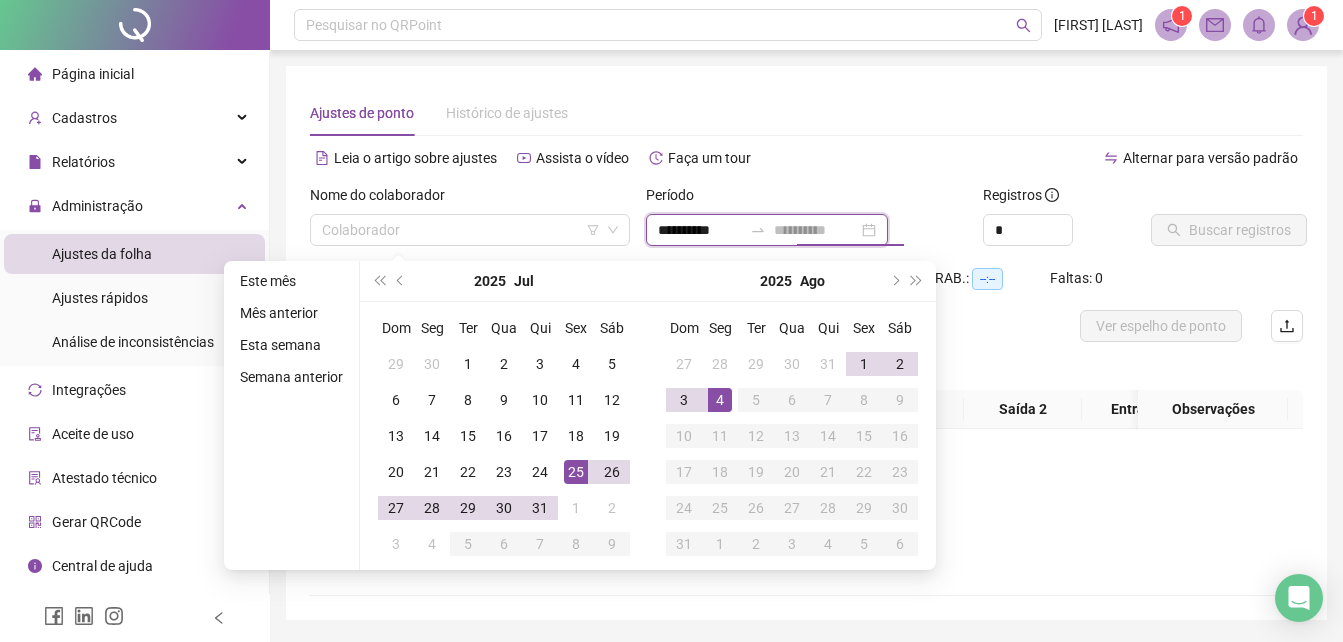 type on "**********" 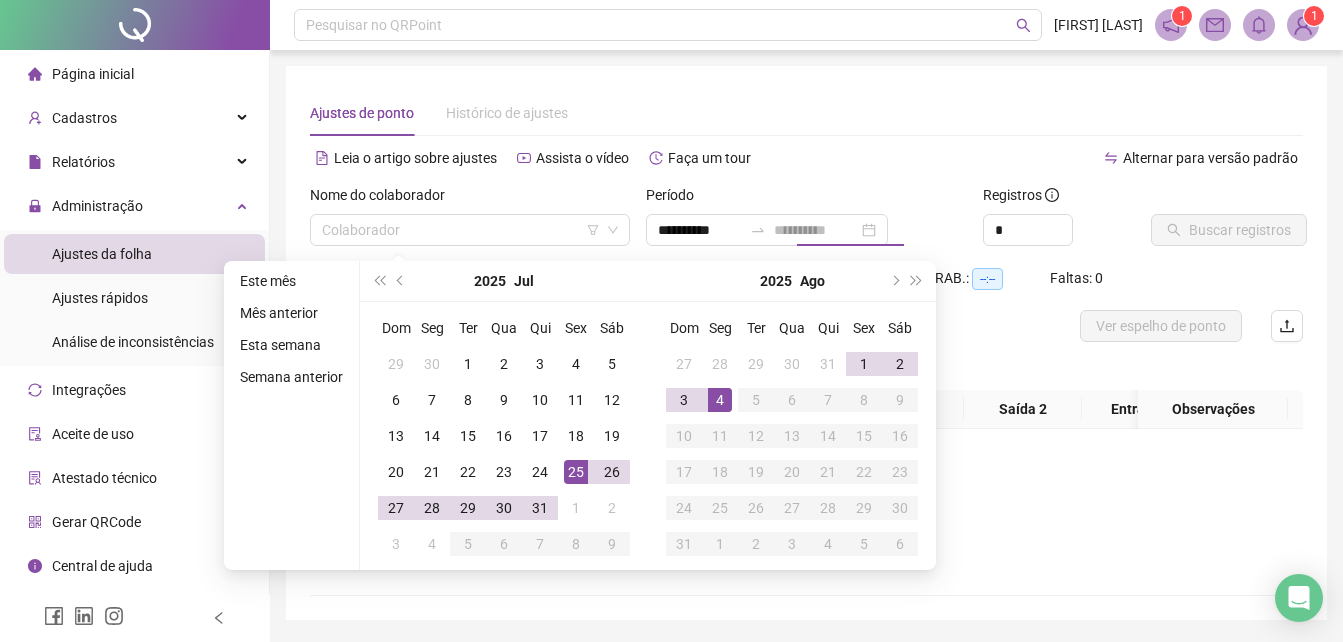 click on "4" at bounding box center (720, 400) 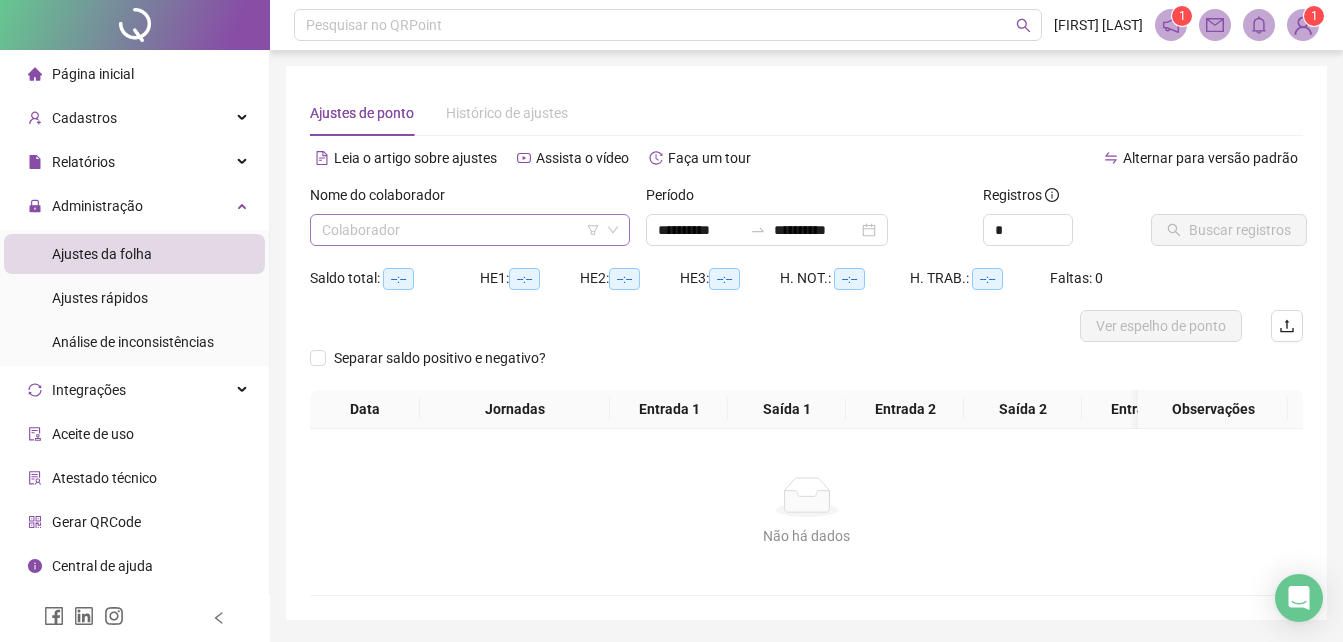 click at bounding box center (461, 230) 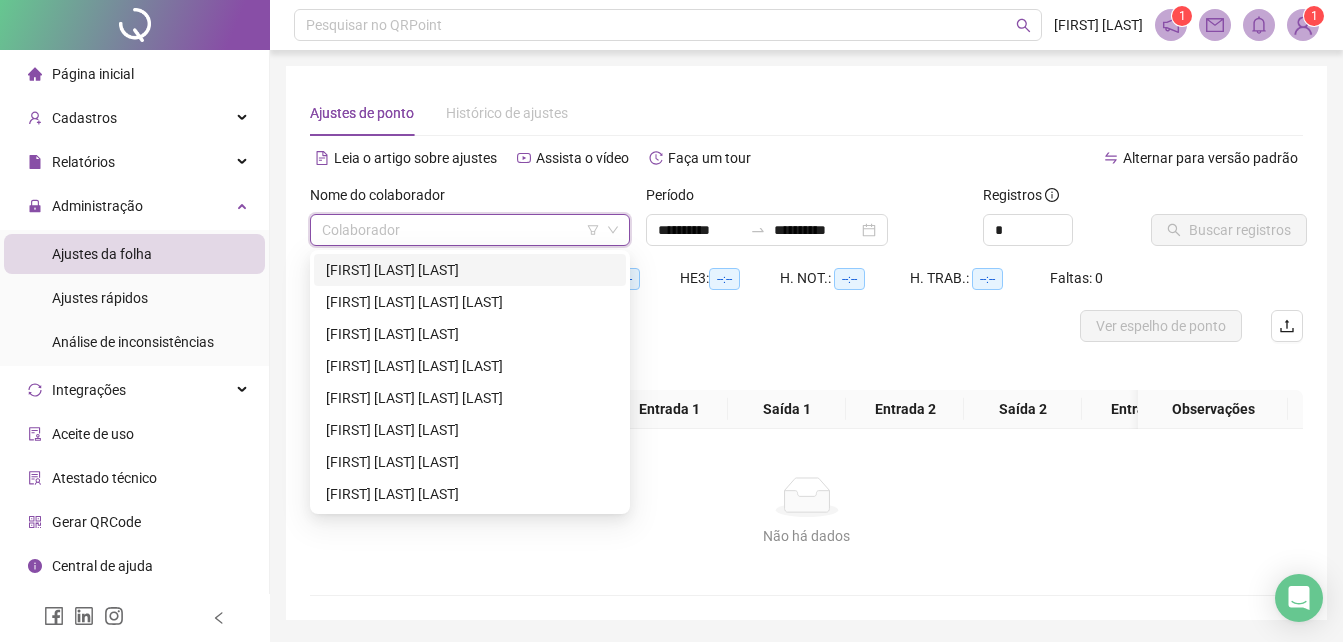 click at bounding box center (461, 230) 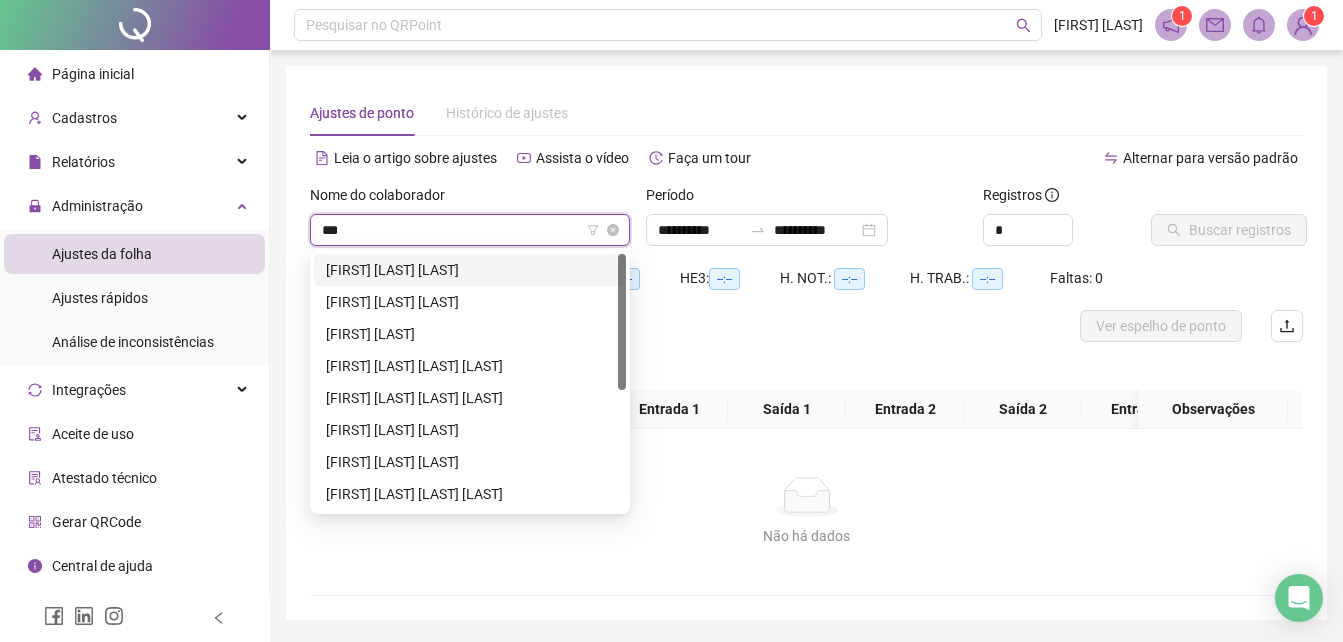type on "****" 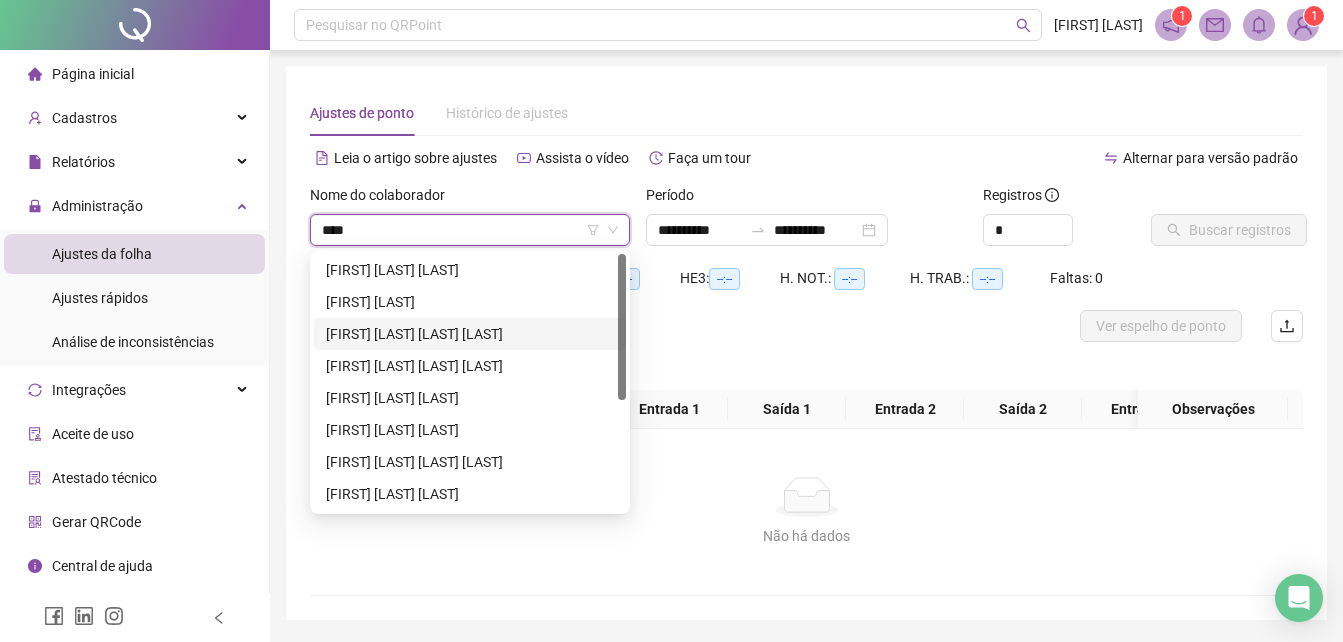 click on "[FIRST] [LAST] [LAST] [LAST]" at bounding box center (470, 334) 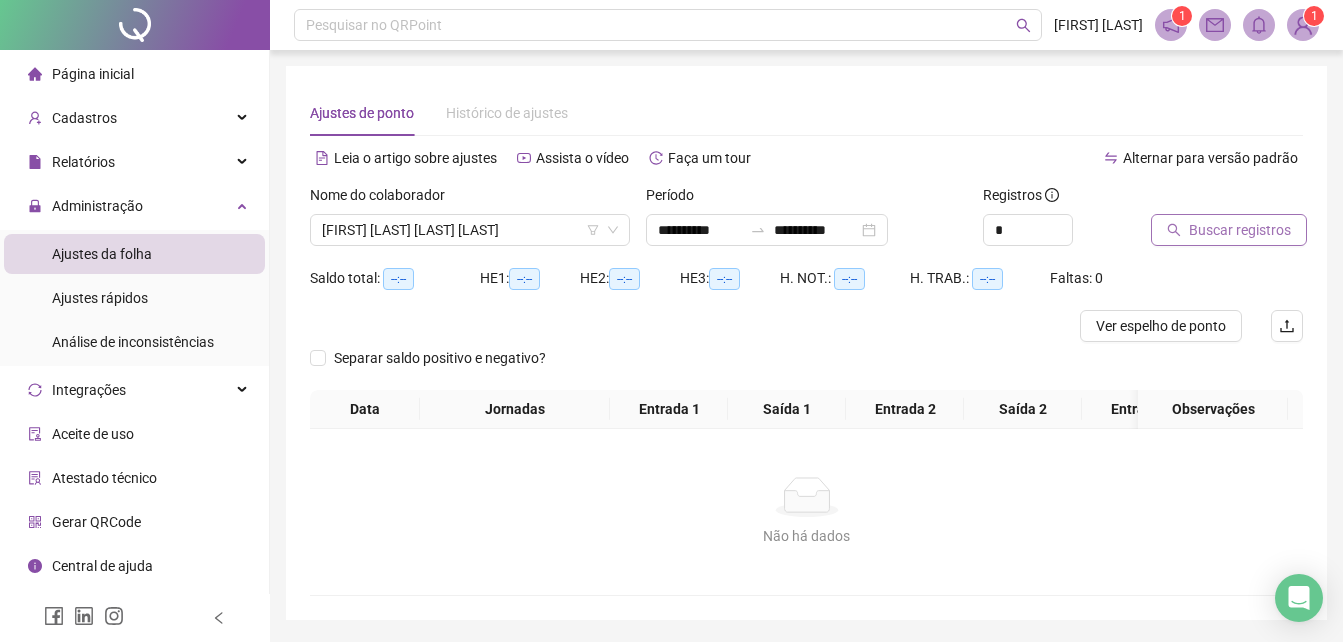 click on "Buscar registros" at bounding box center [1229, 230] 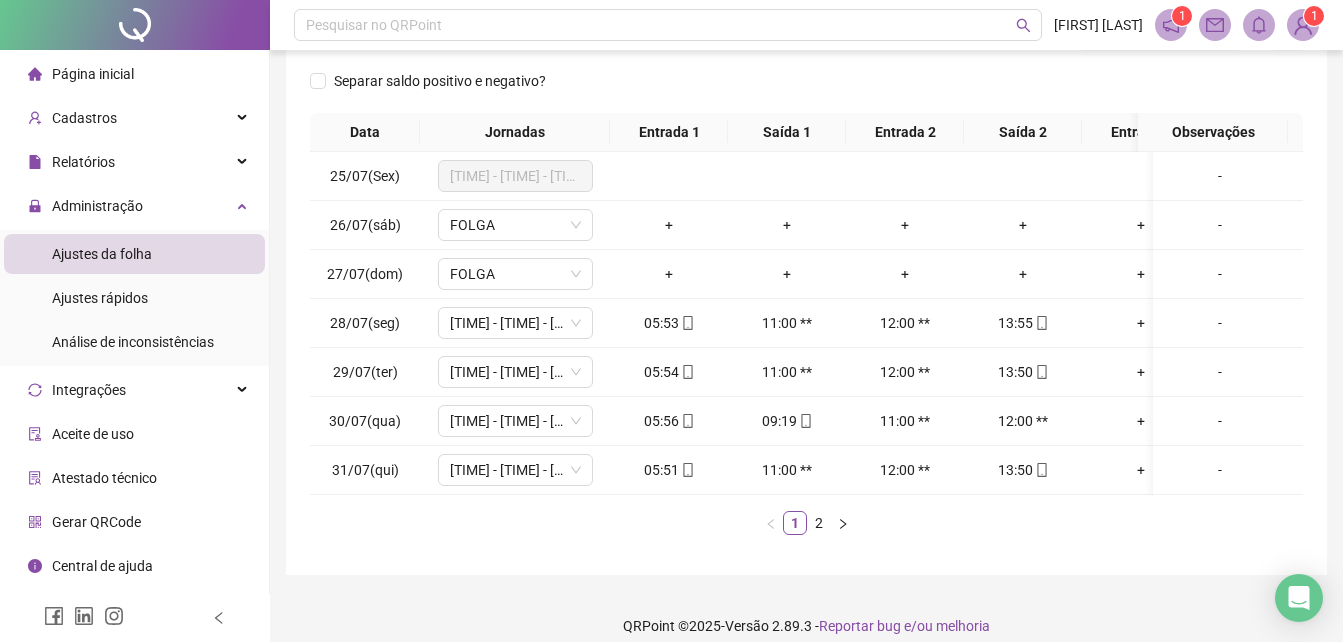 scroll, scrollTop: 327, scrollLeft: 0, axis: vertical 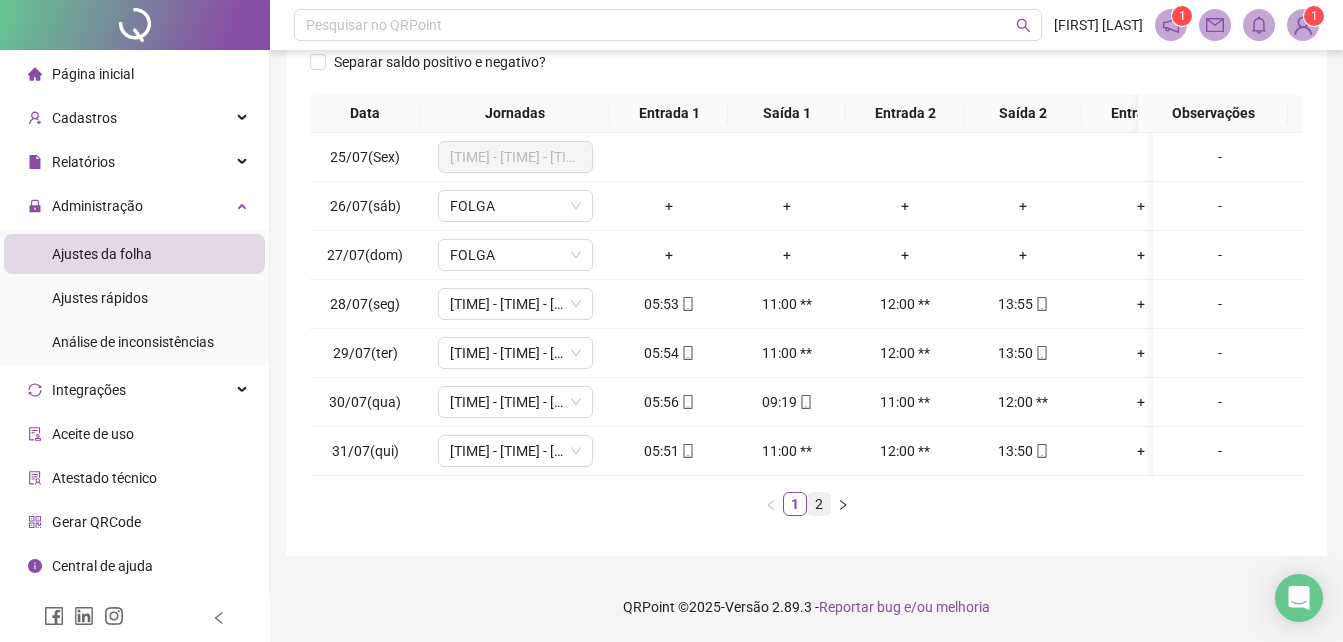 click on "2" at bounding box center [819, 504] 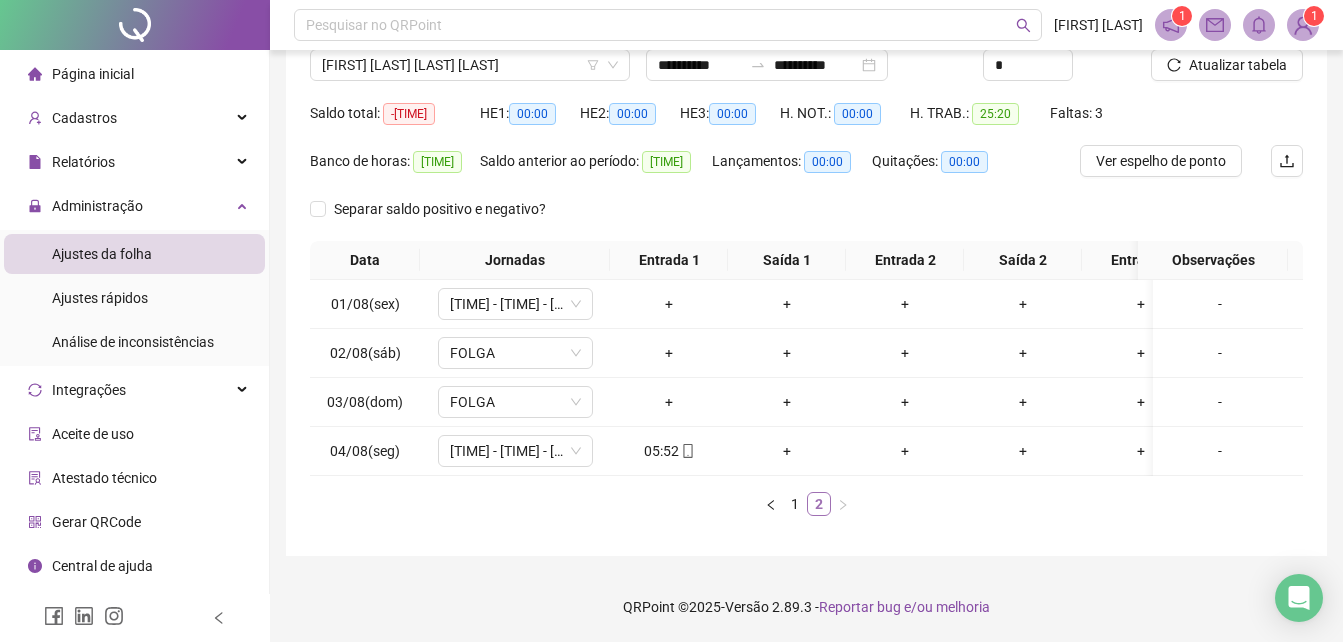 scroll, scrollTop: 180, scrollLeft: 0, axis: vertical 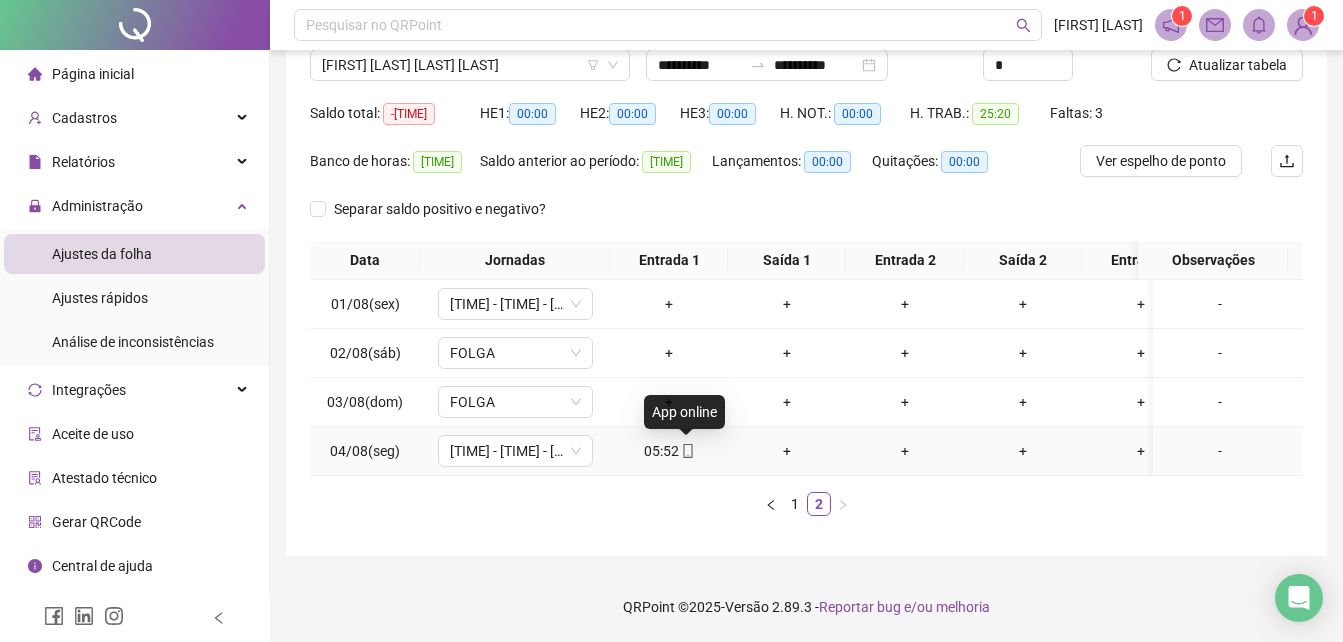 click 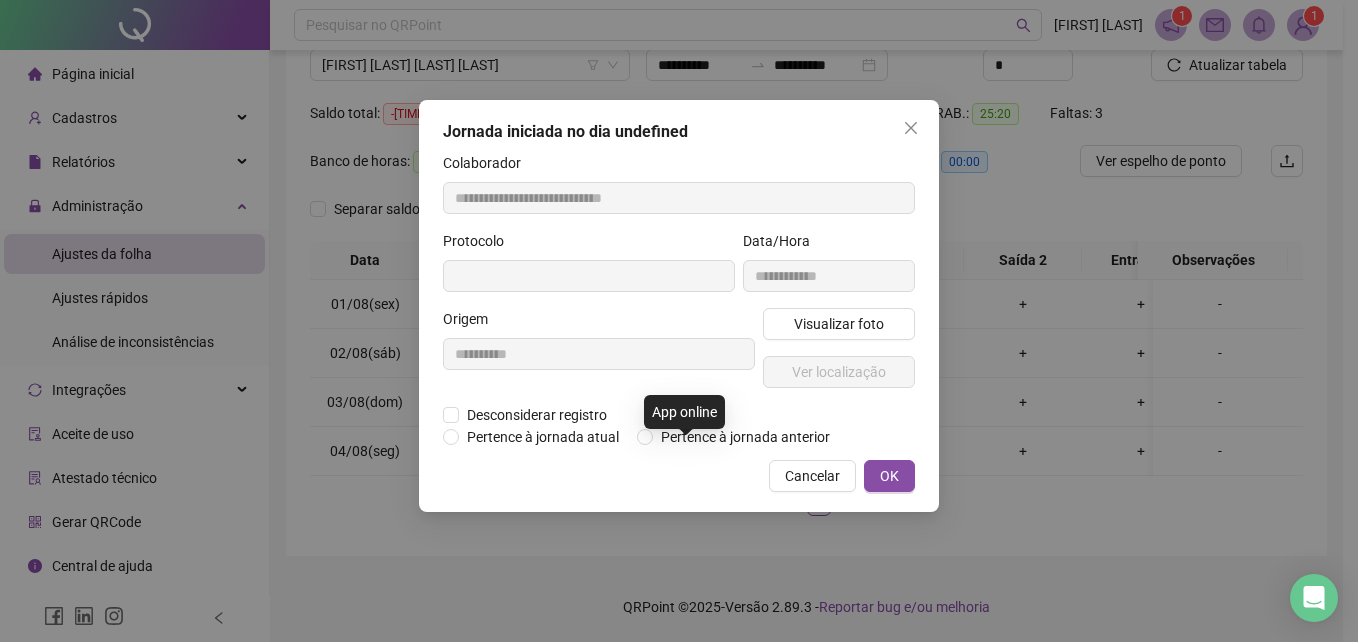 type on "**********" 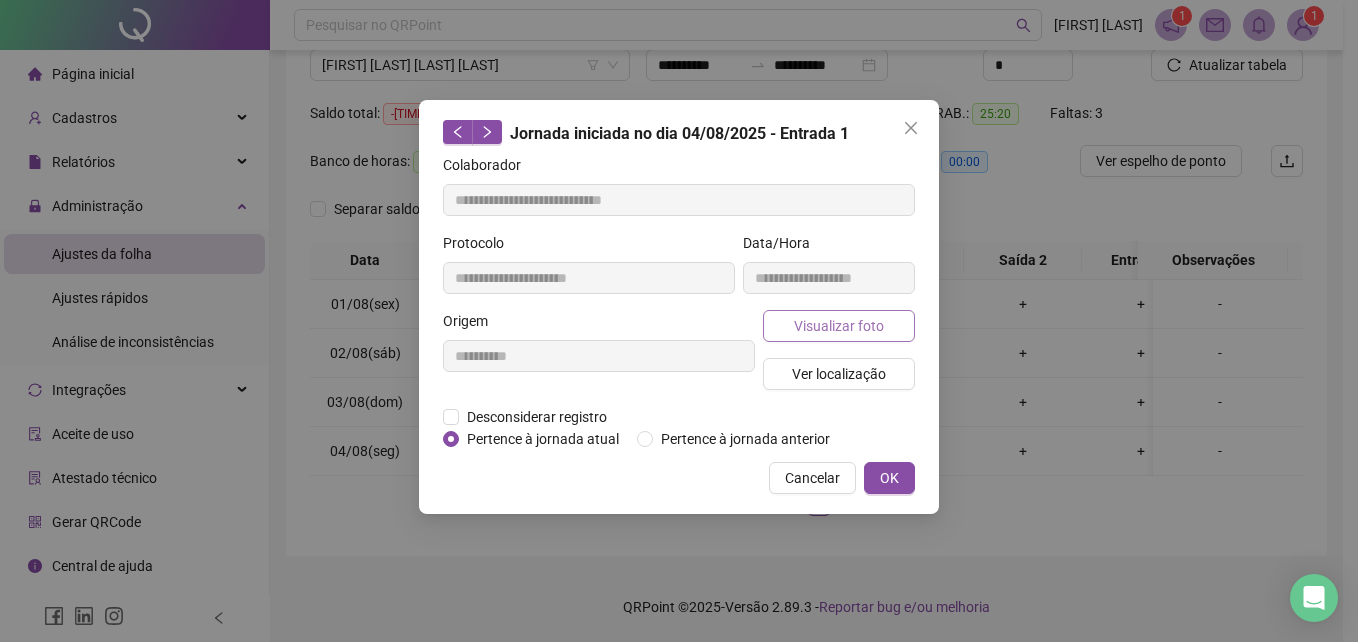 click on "Visualizar foto" at bounding box center [839, 326] 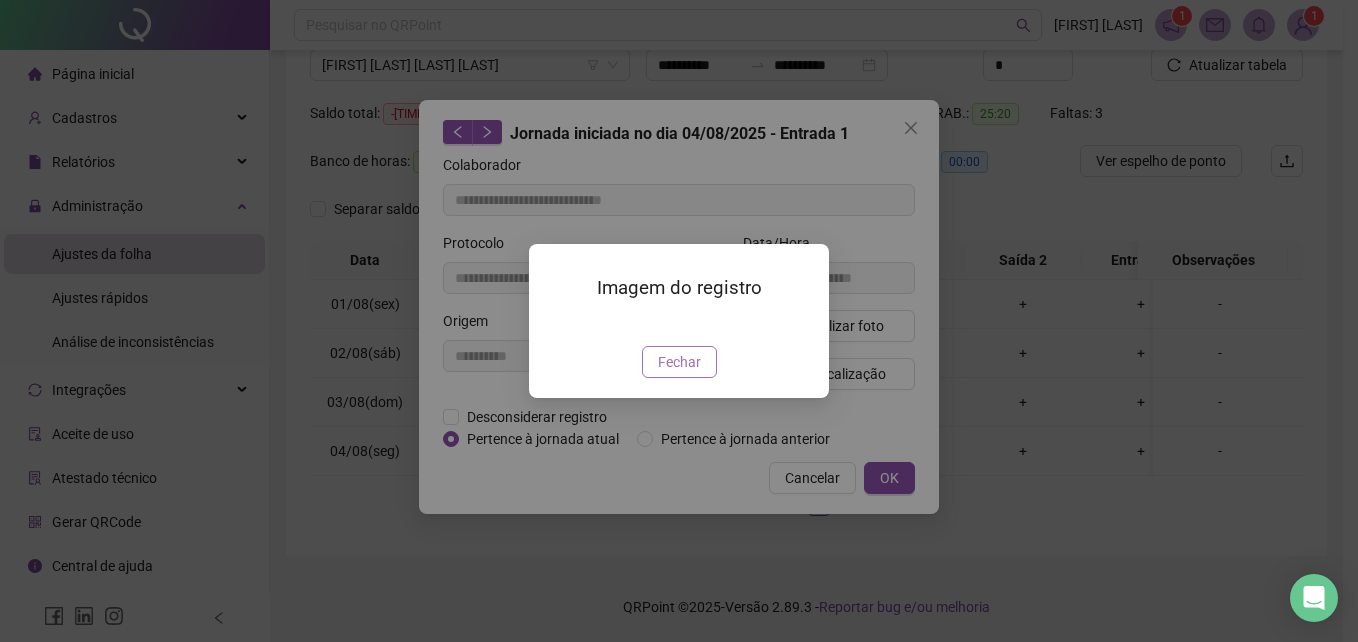 click on "Fechar" at bounding box center (679, 362) 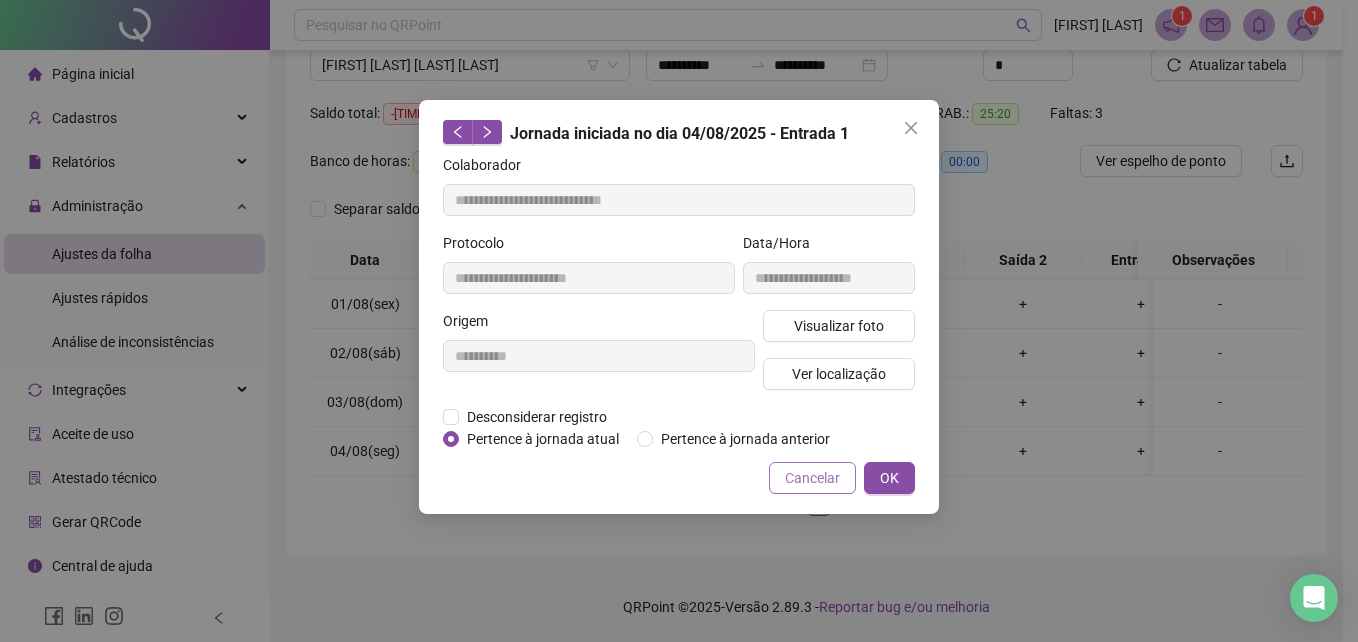 click on "Cancelar" at bounding box center [812, 478] 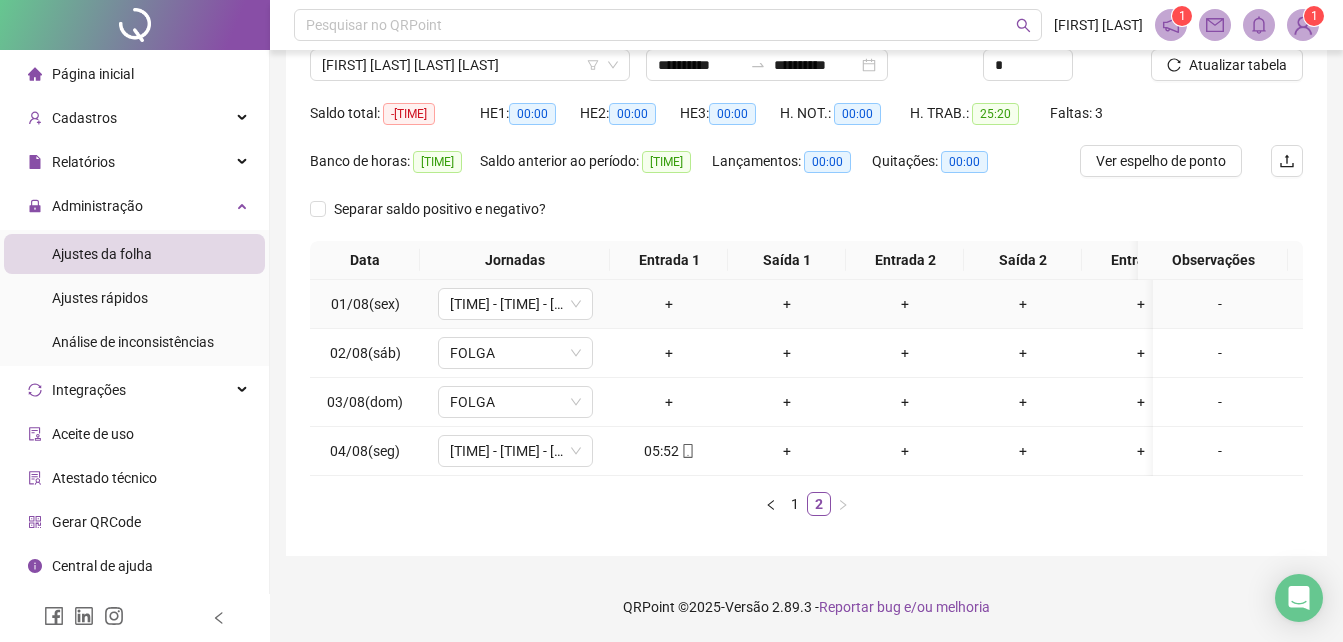 click on "-" at bounding box center [1220, 304] 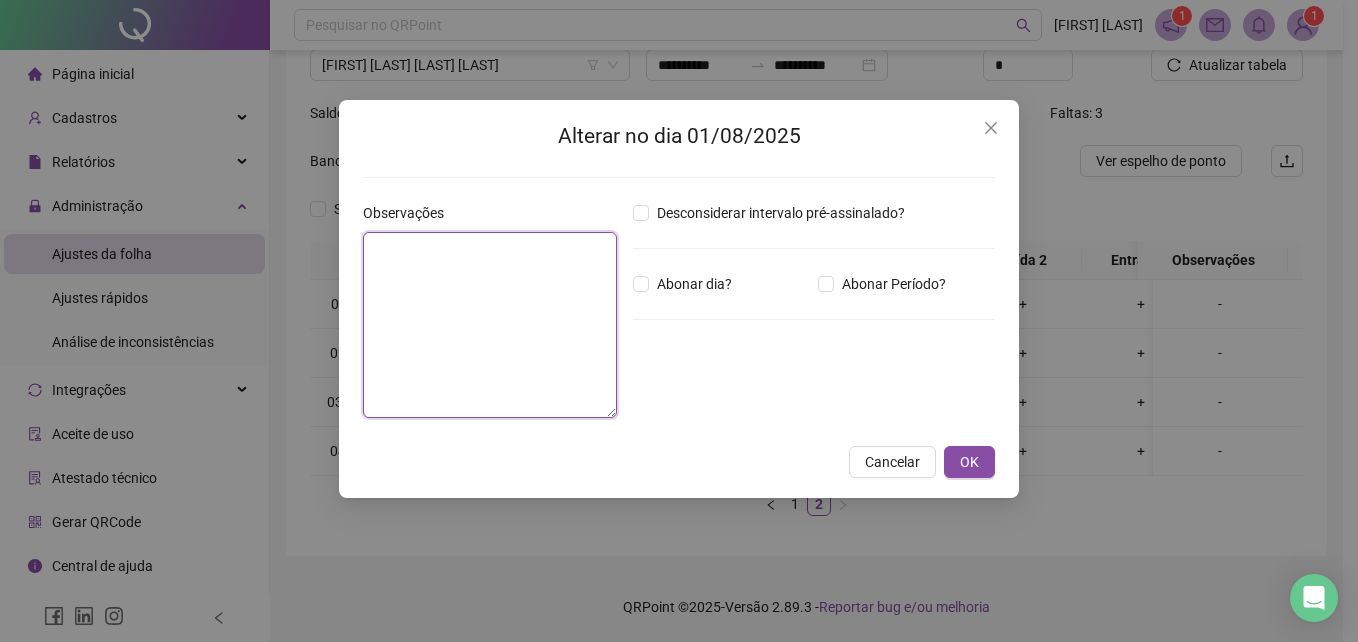 click at bounding box center (490, 325) 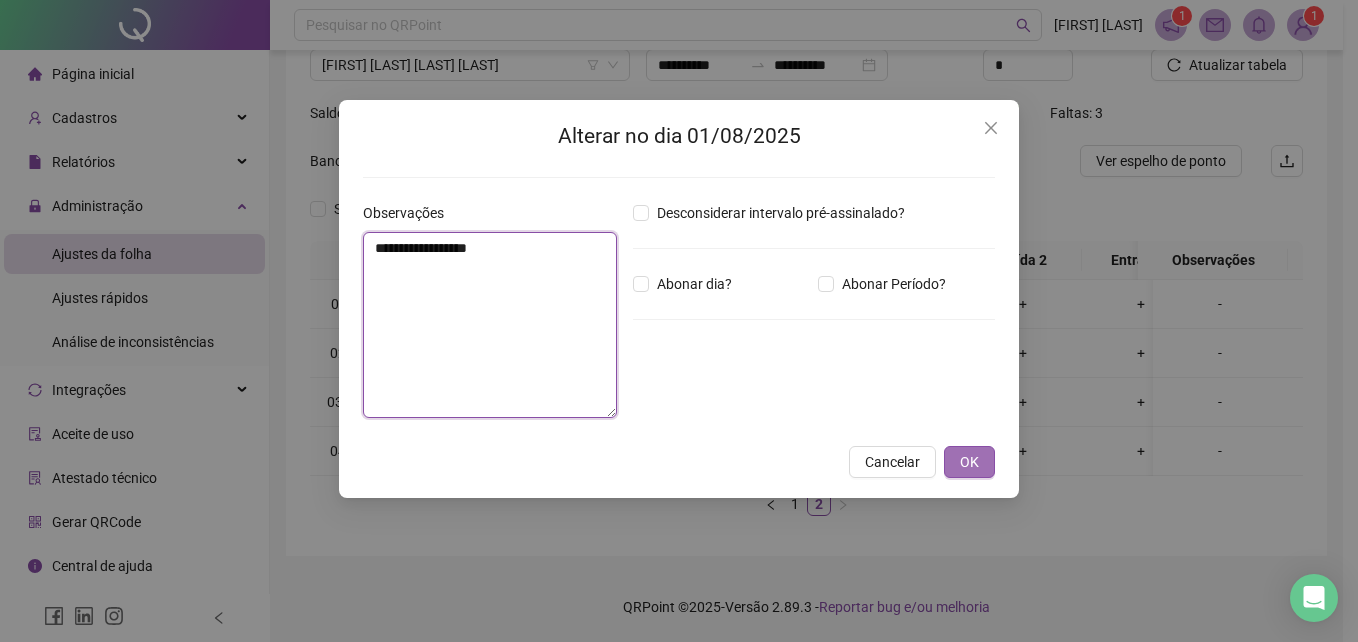 type on "**********" 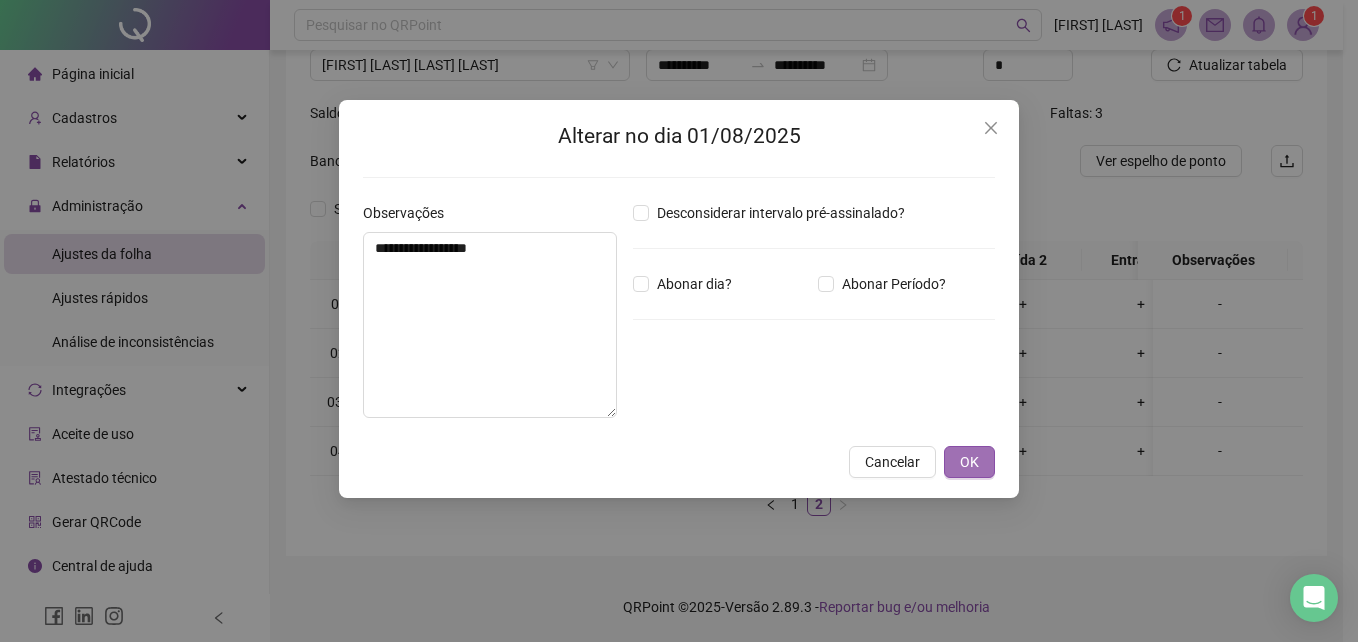 click on "OK" at bounding box center [969, 462] 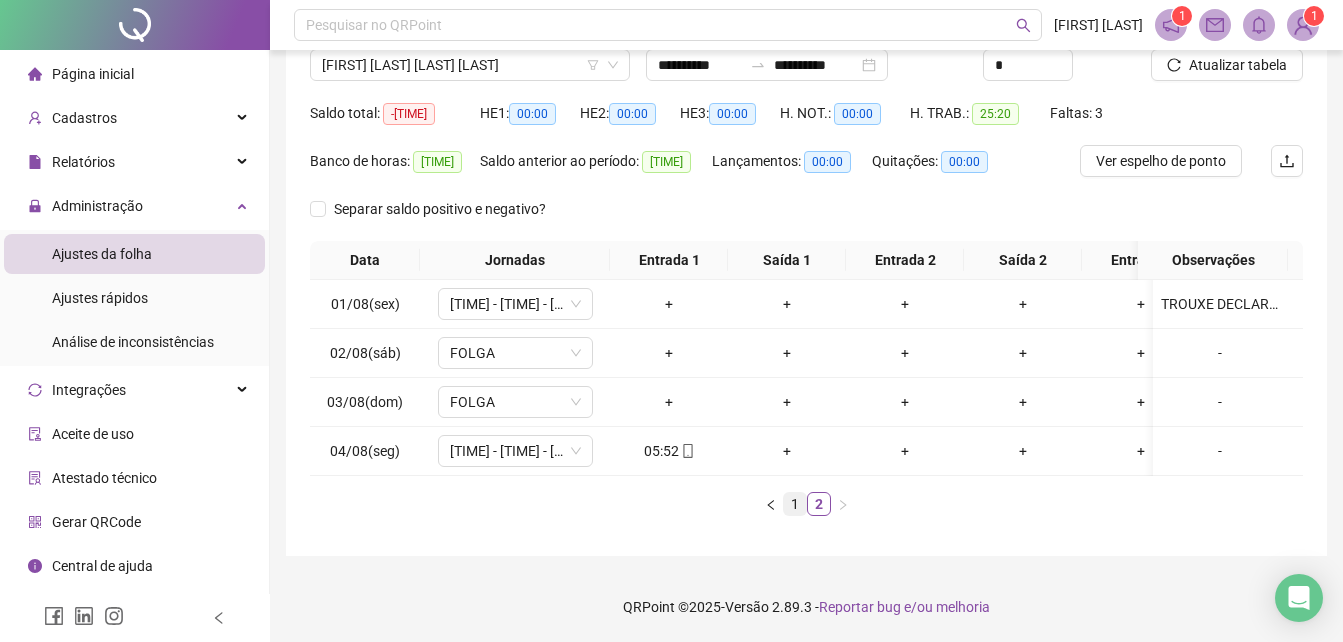 click on "1" at bounding box center [795, 504] 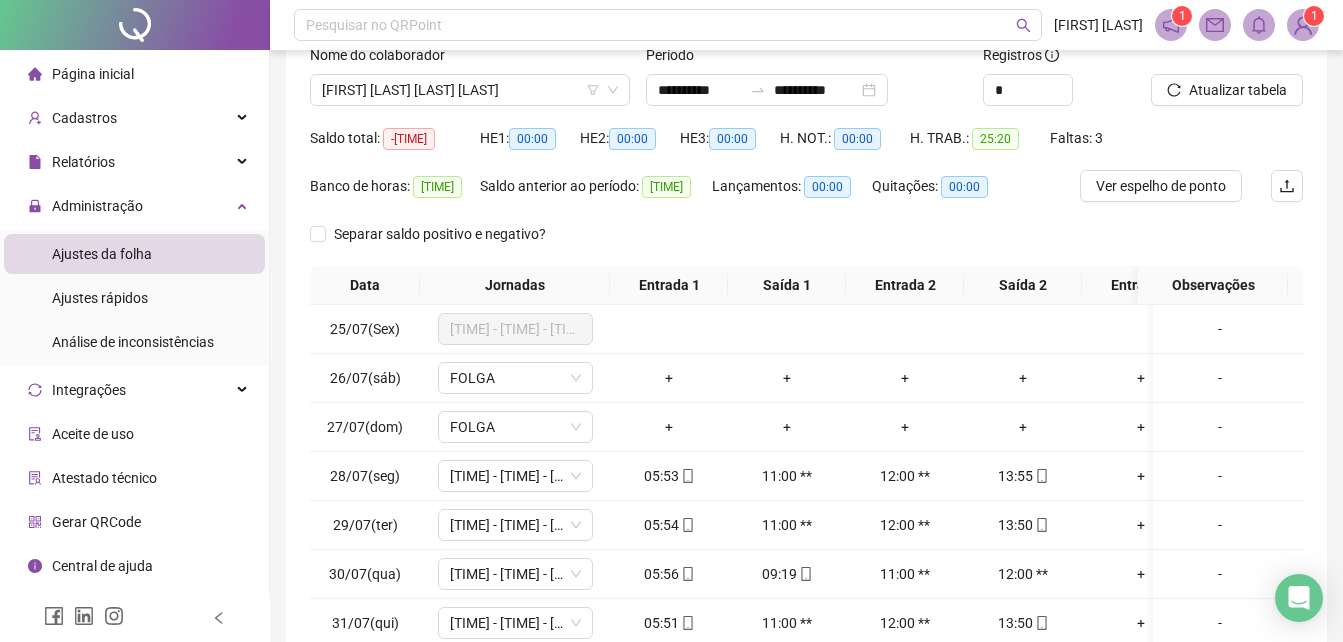 scroll, scrollTop: 0, scrollLeft: 0, axis: both 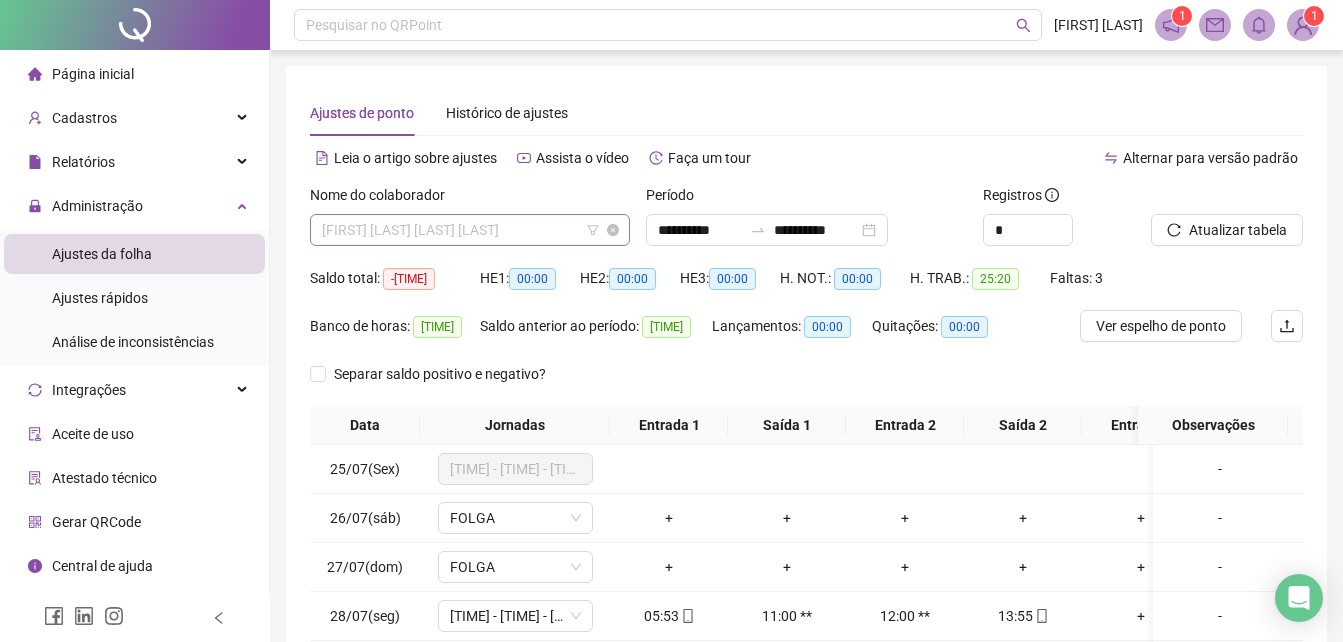 click on "[FIRST] [LAST] [LAST] [LAST]" at bounding box center (470, 230) 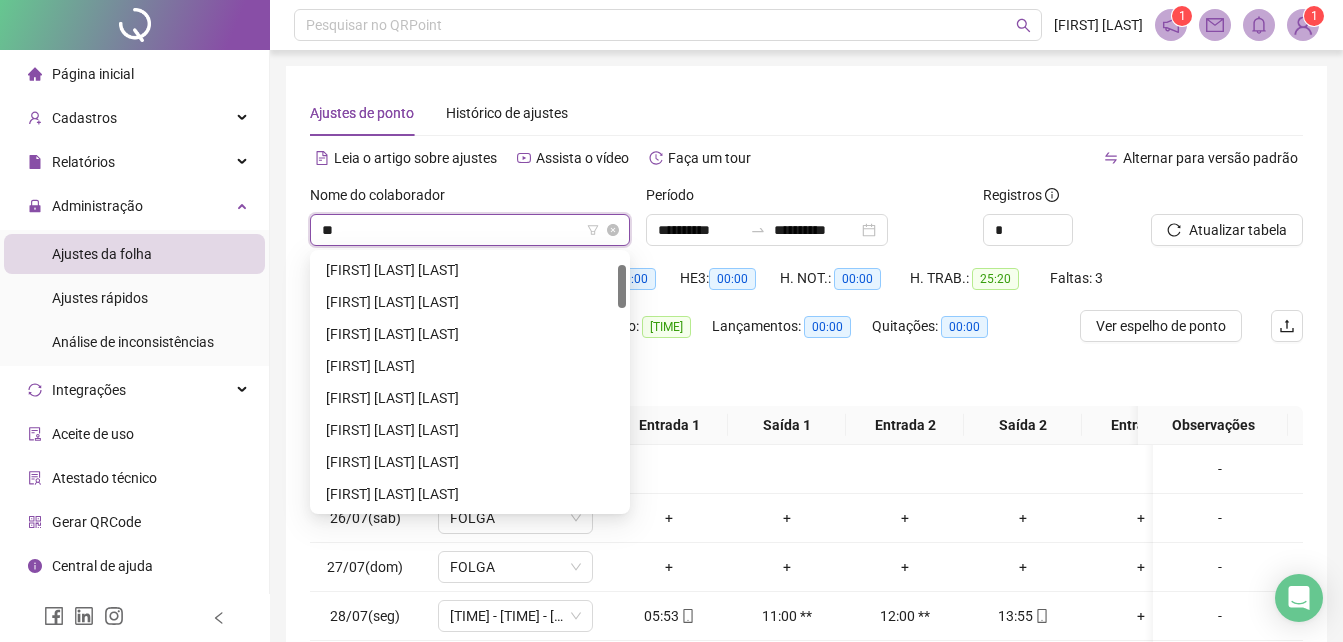 scroll, scrollTop: 0, scrollLeft: 0, axis: both 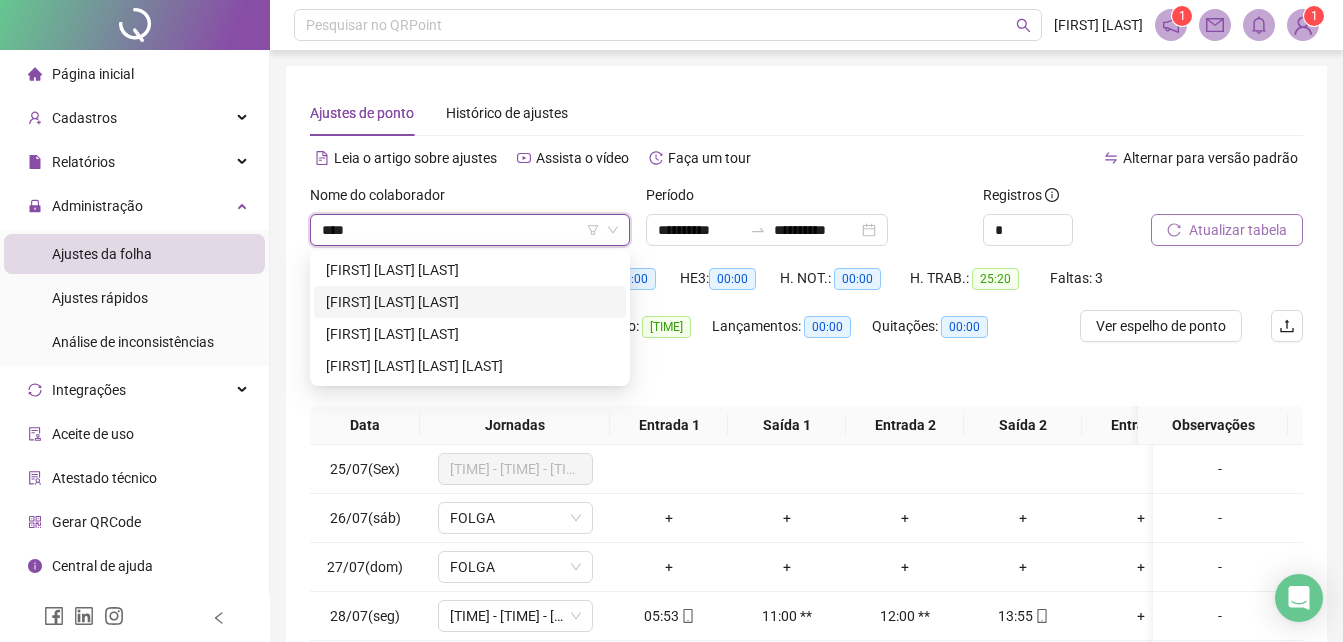 type on "****" 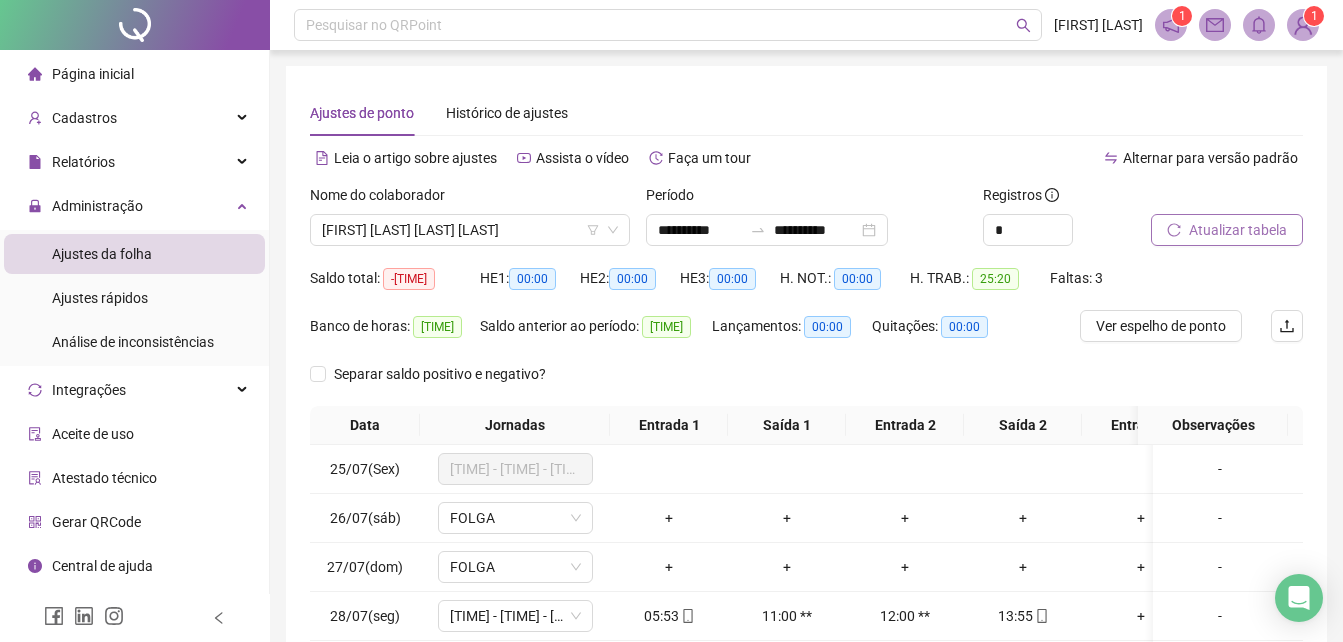 click on "Atualizar tabela" at bounding box center (1238, 230) 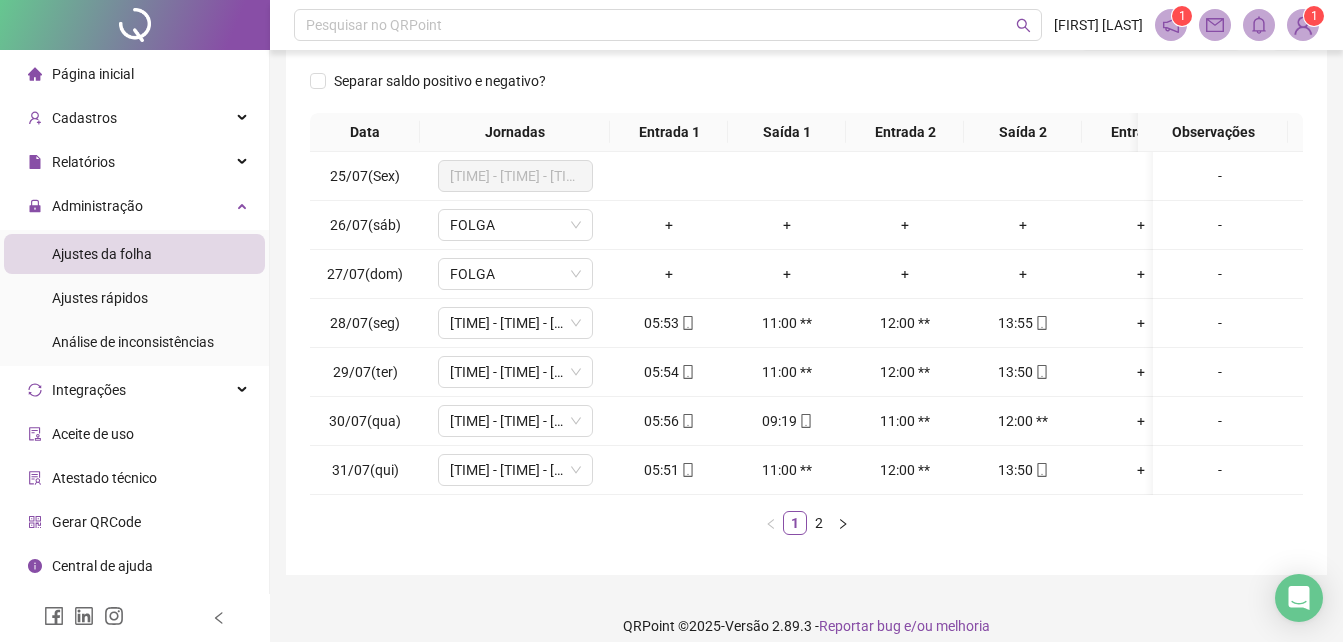 scroll, scrollTop: 327, scrollLeft: 0, axis: vertical 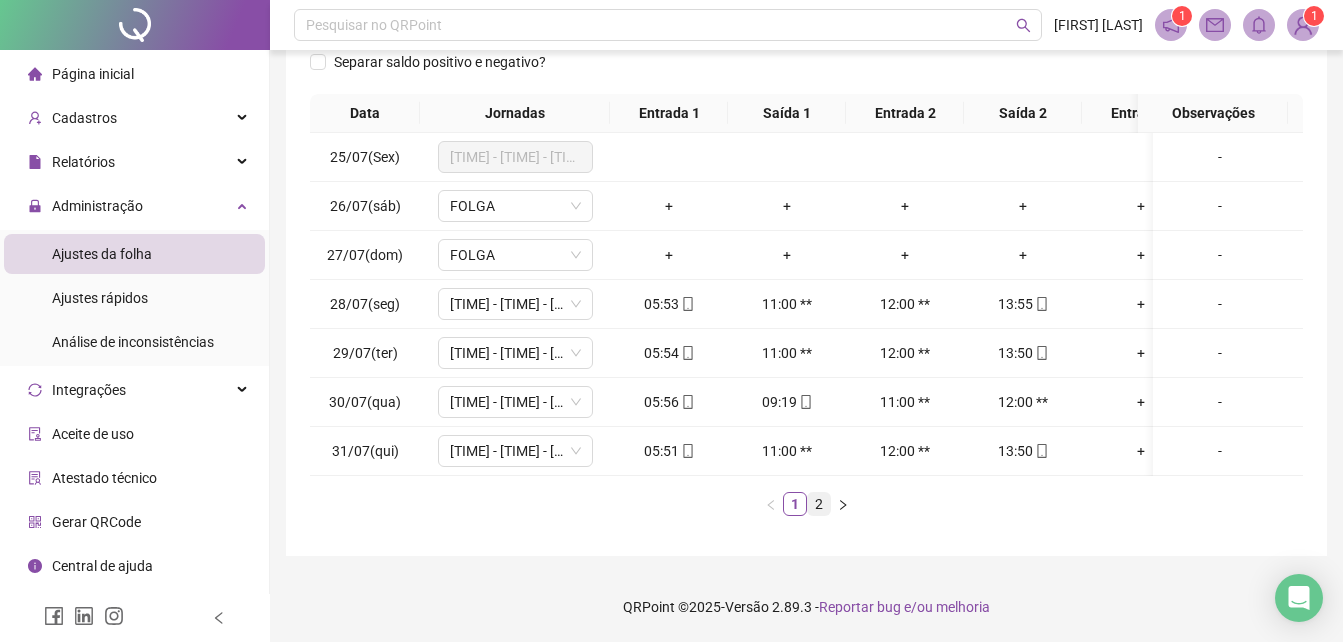 click on "2" at bounding box center (819, 504) 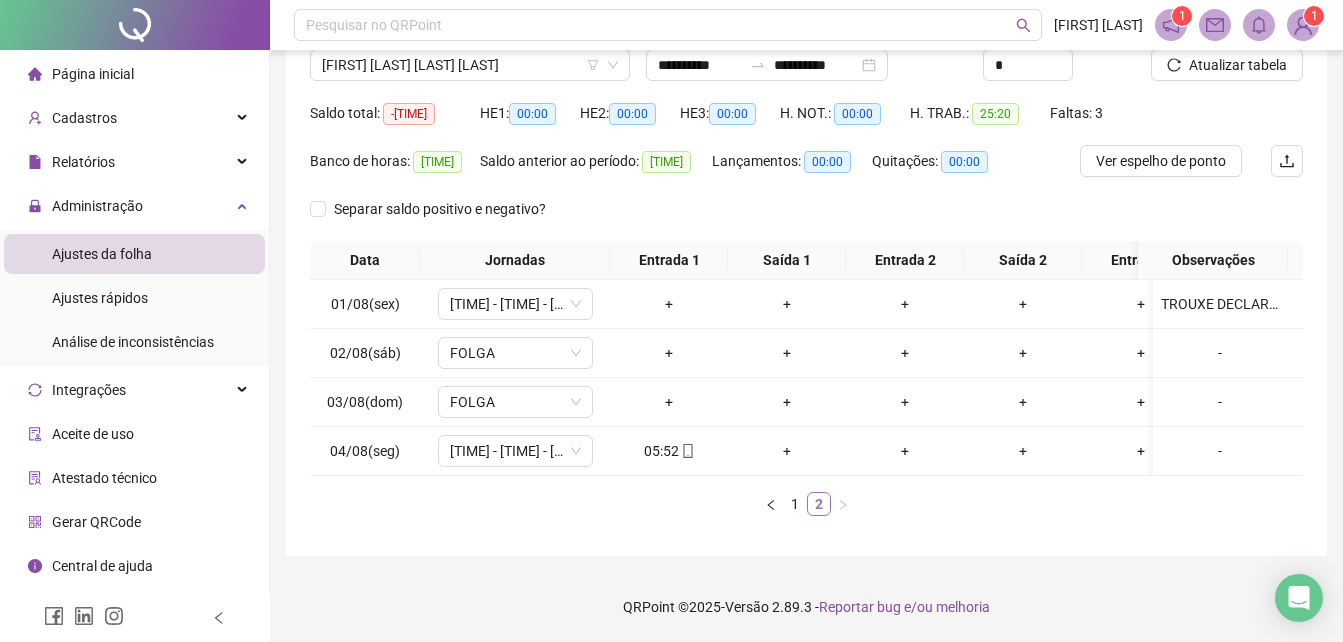 scroll, scrollTop: 180, scrollLeft: 0, axis: vertical 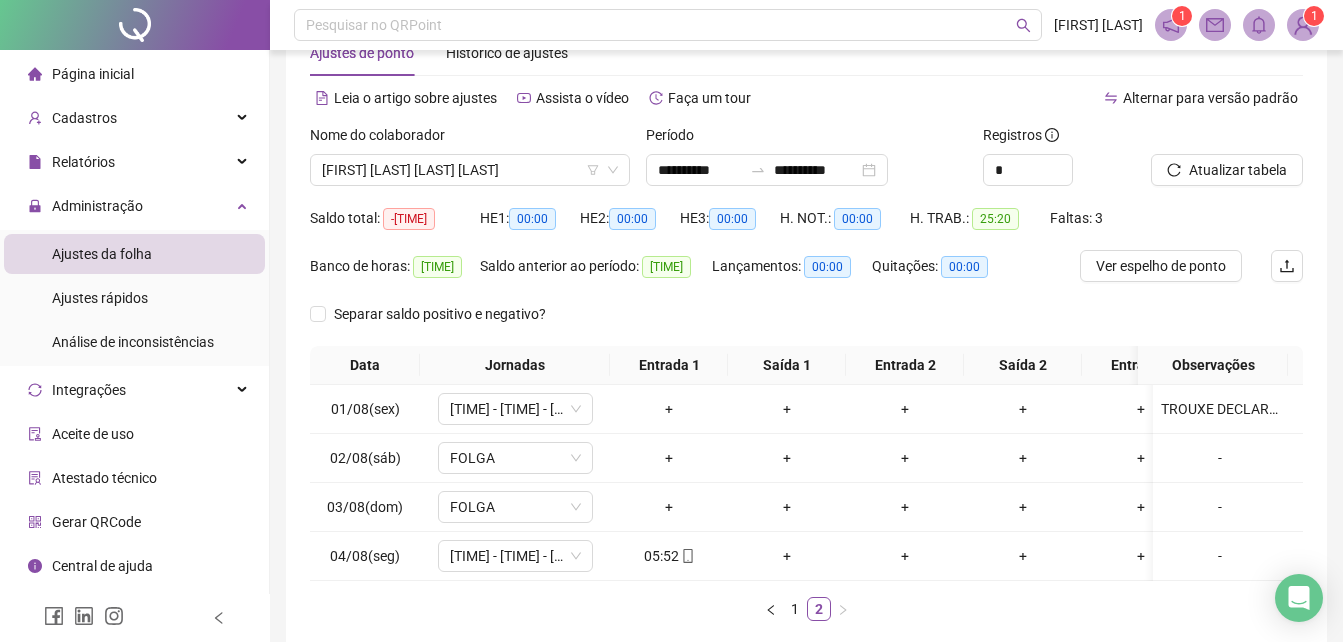 click on "Nome do colaborador" at bounding box center (470, 139) 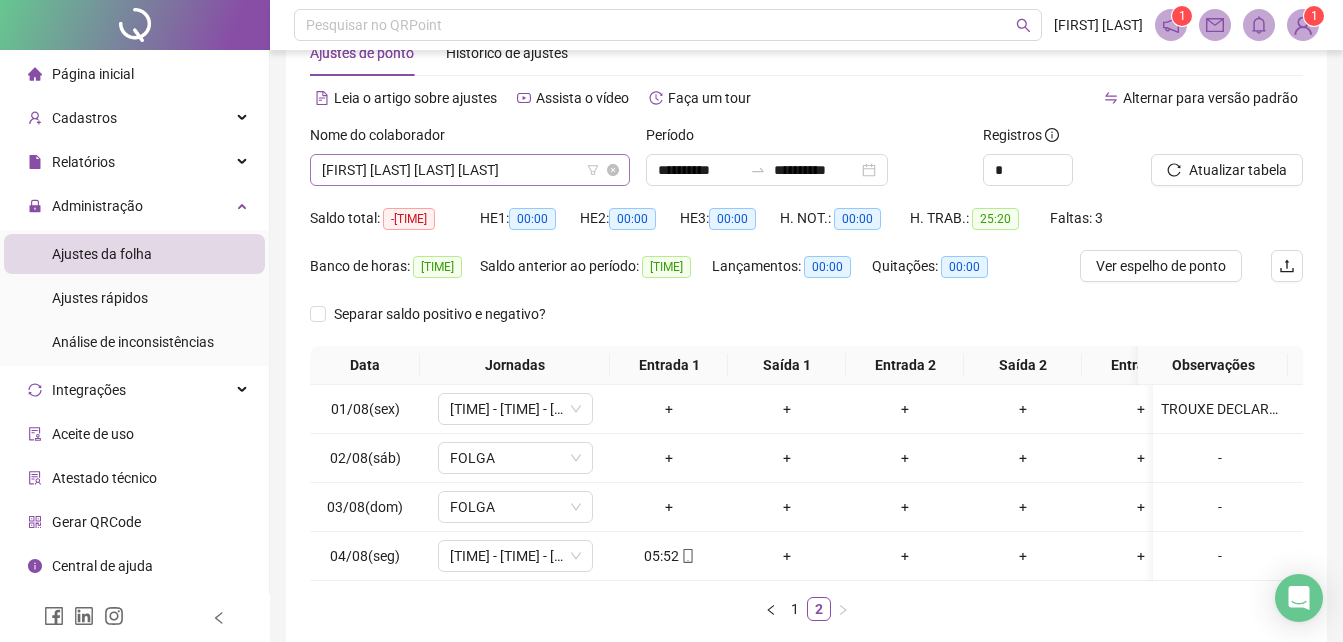 scroll, scrollTop: 64, scrollLeft: 0, axis: vertical 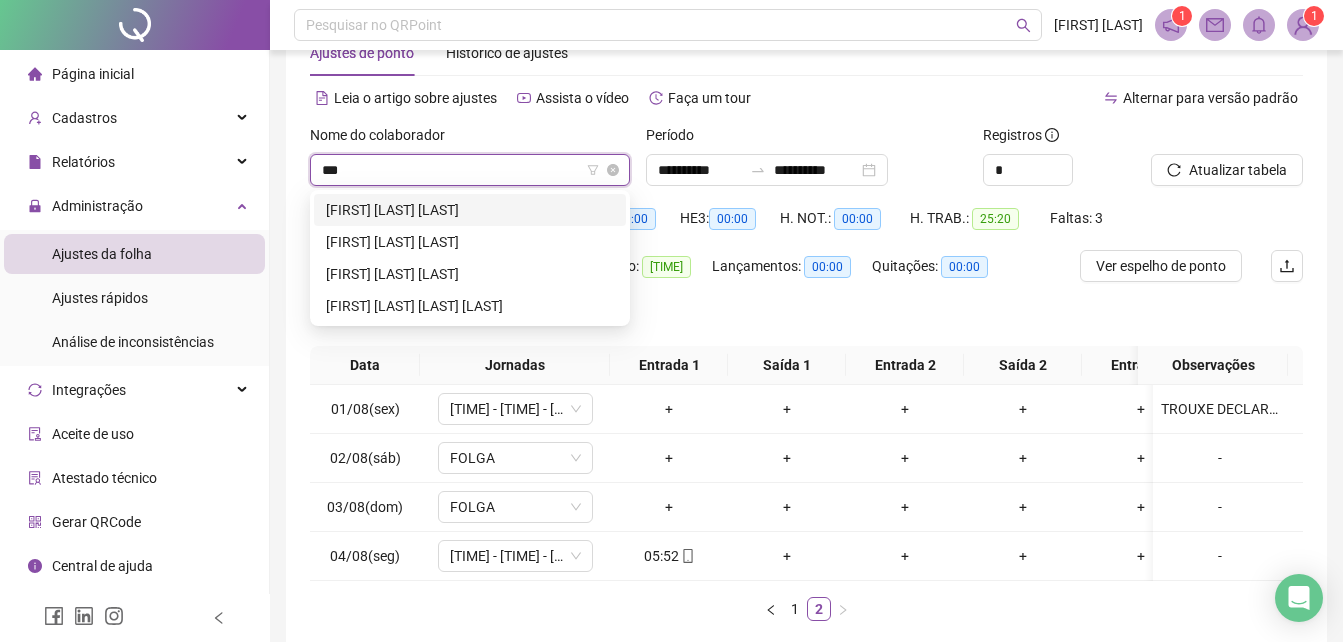 type on "****" 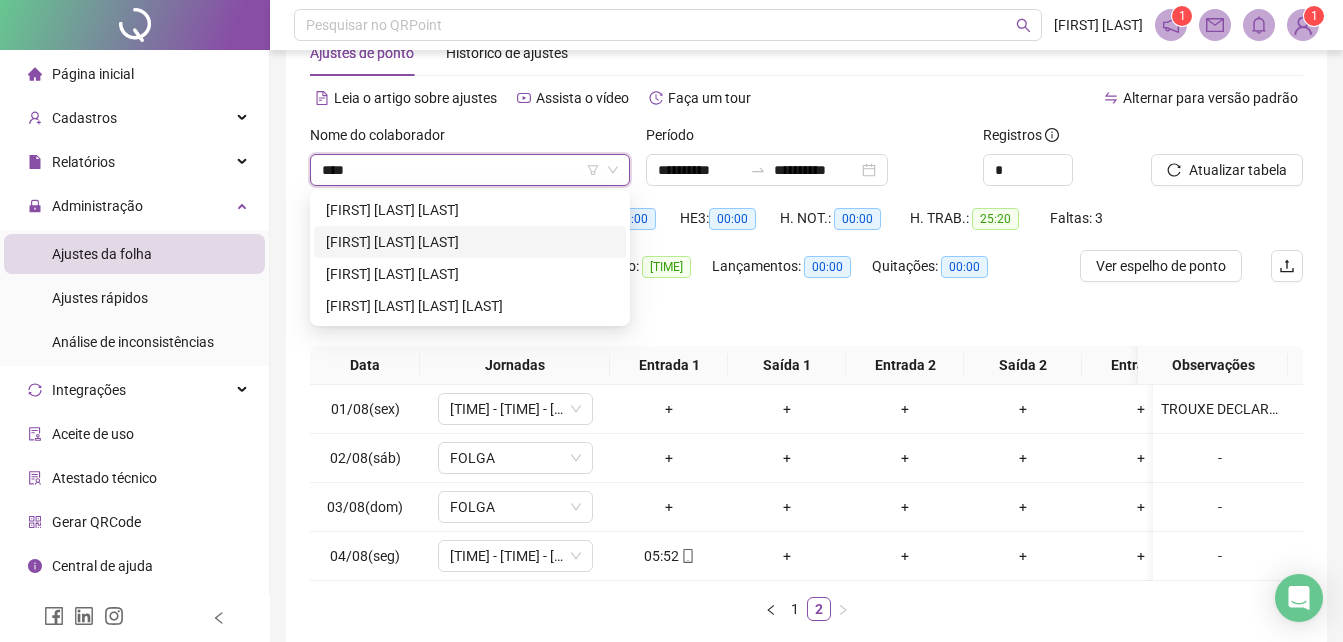 click on "[FIRST] [LAST] [LAST]" at bounding box center [470, 242] 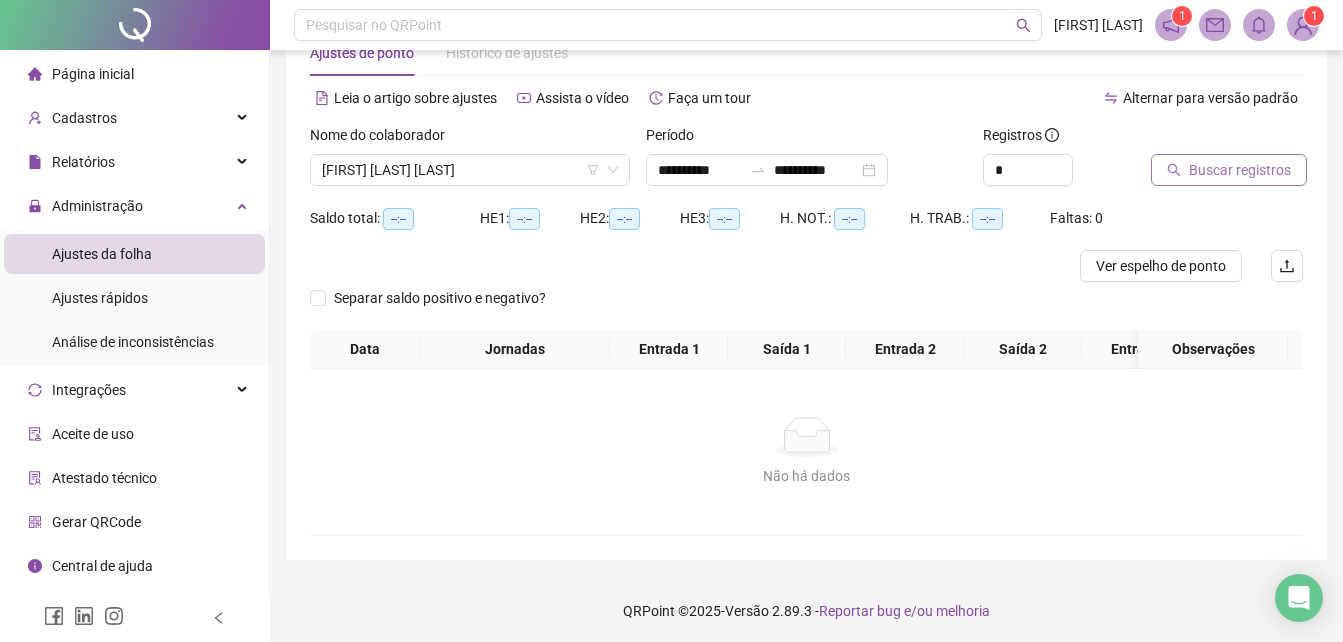 click on "Buscar registros" at bounding box center [1240, 170] 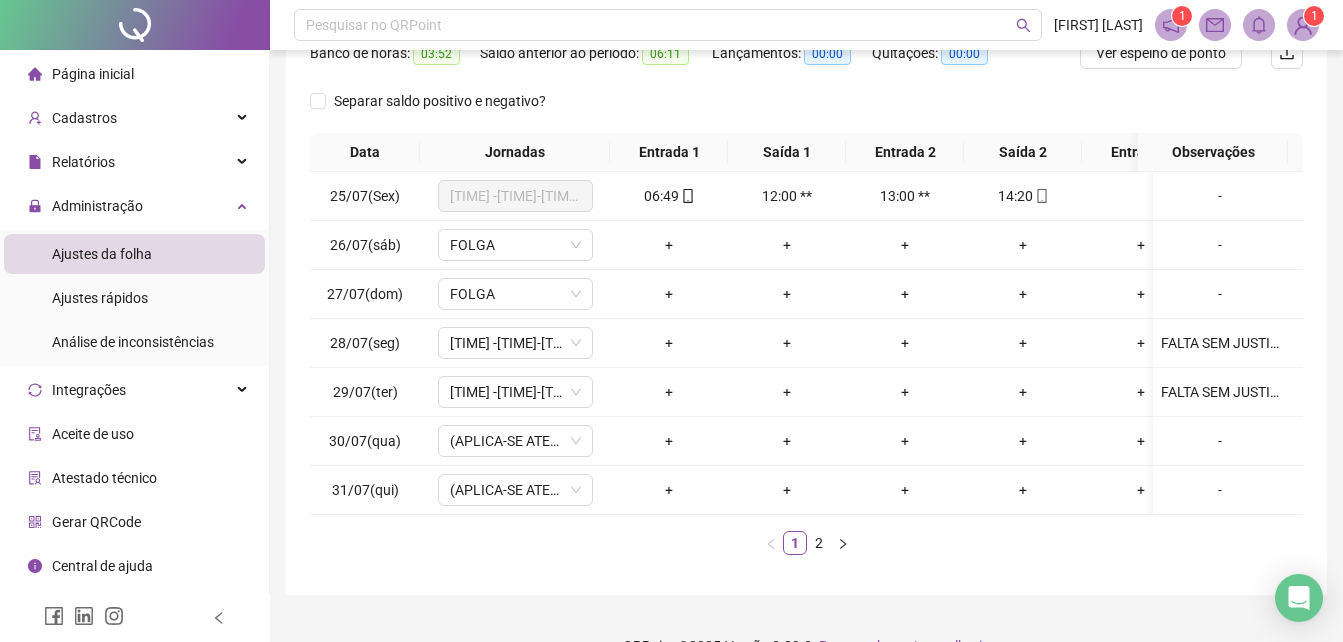 scroll, scrollTop: 327, scrollLeft: 0, axis: vertical 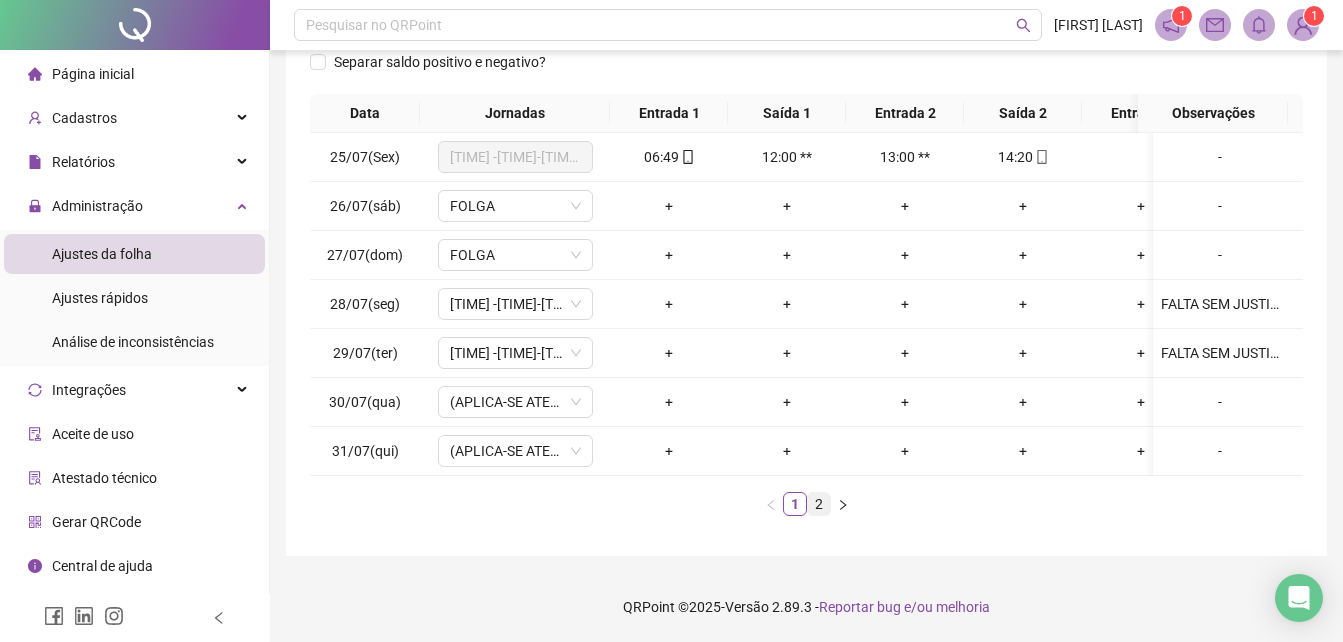 click on "2" at bounding box center [819, 504] 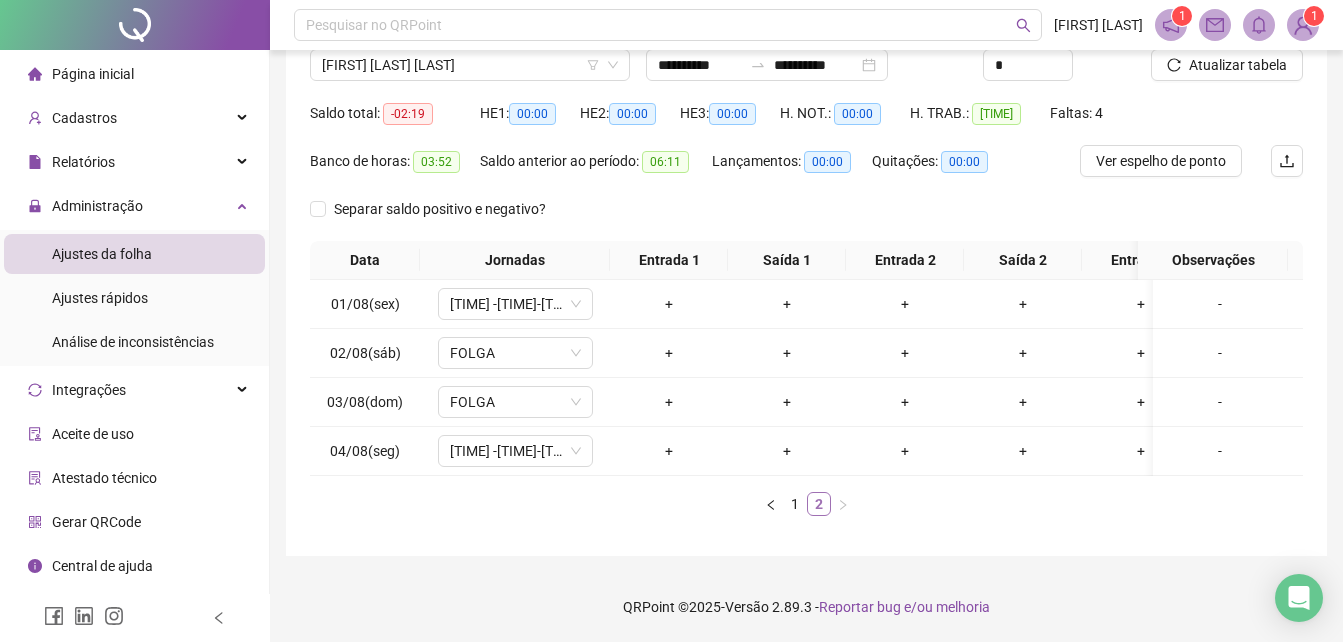scroll, scrollTop: 180, scrollLeft: 0, axis: vertical 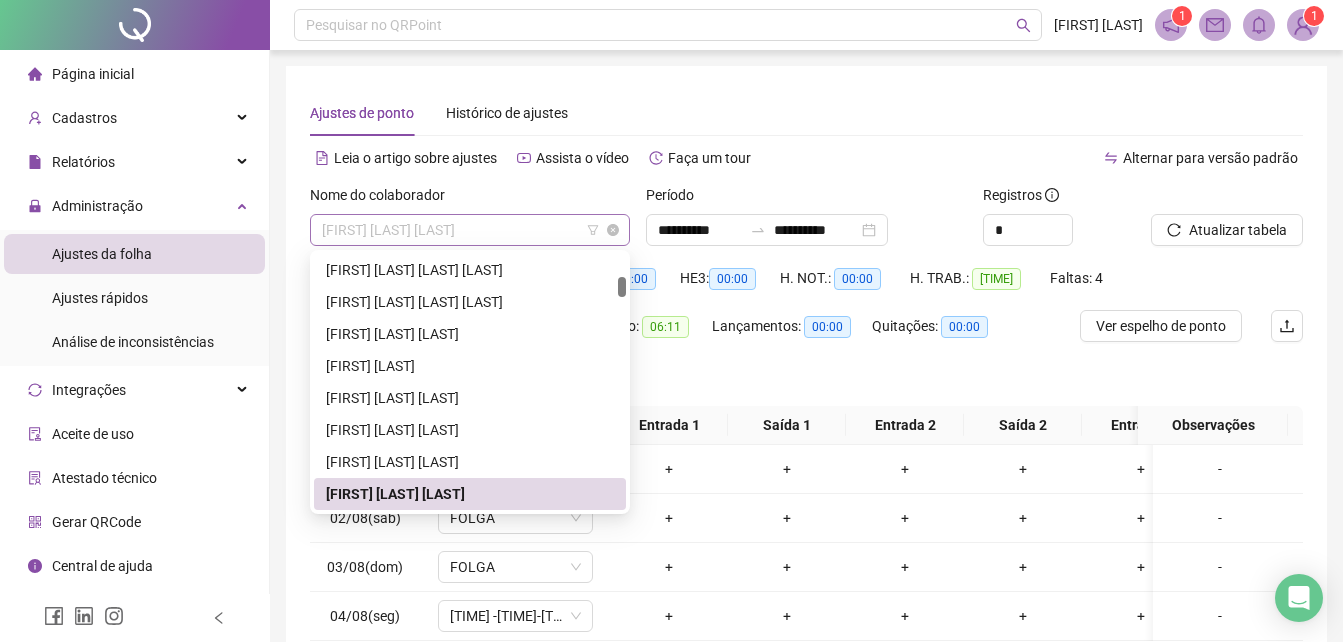 click on "[FIRST] [LAST] [LAST]" at bounding box center (470, 230) 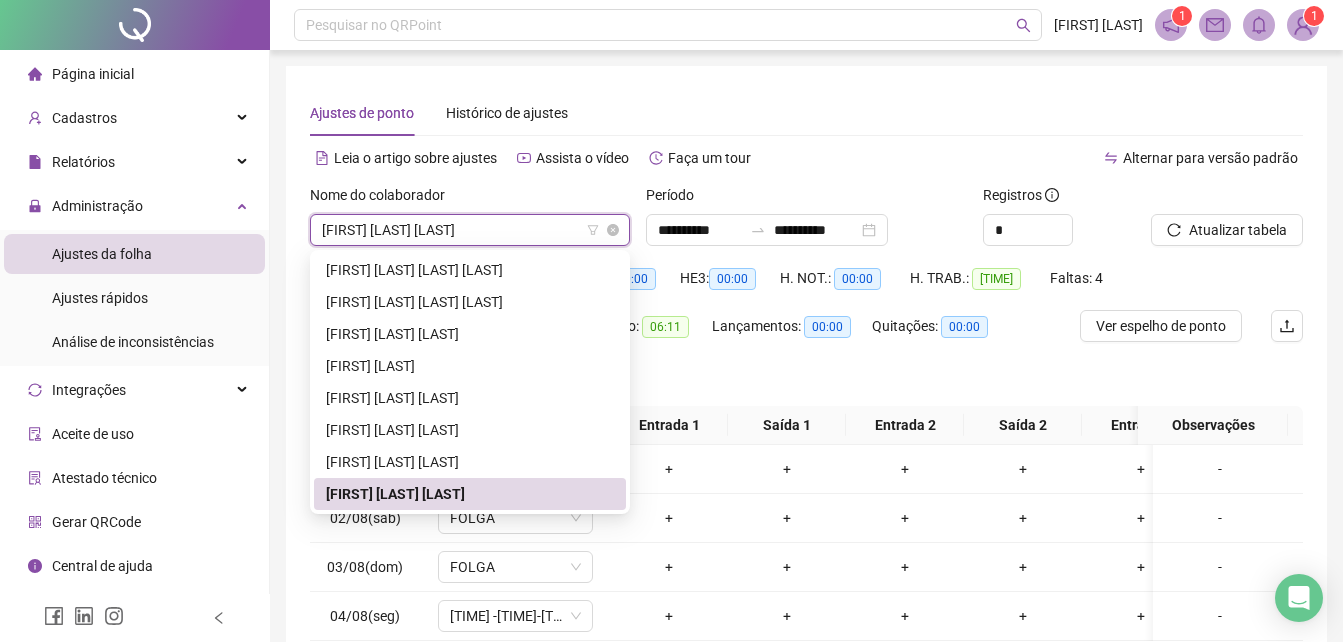 click on "[FIRST] [LAST] [LAST]" at bounding box center (470, 230) 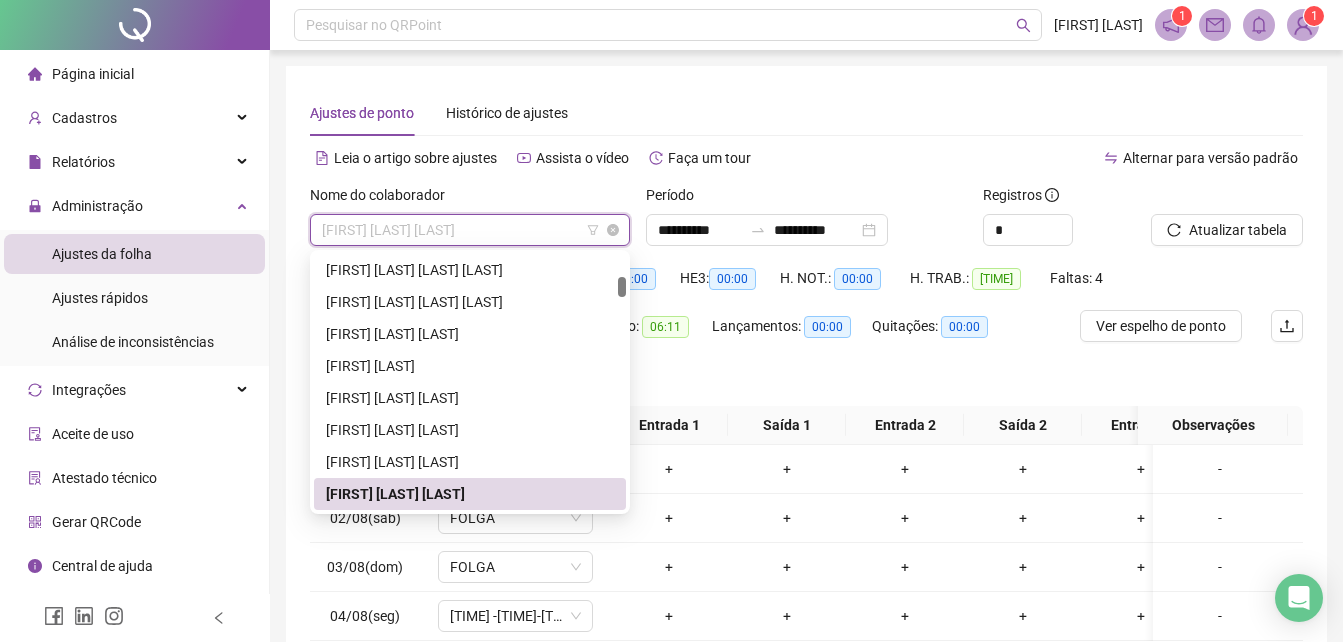 click on "[FIRST] [LAST] [LAST]" at bounding box center (470, 230) 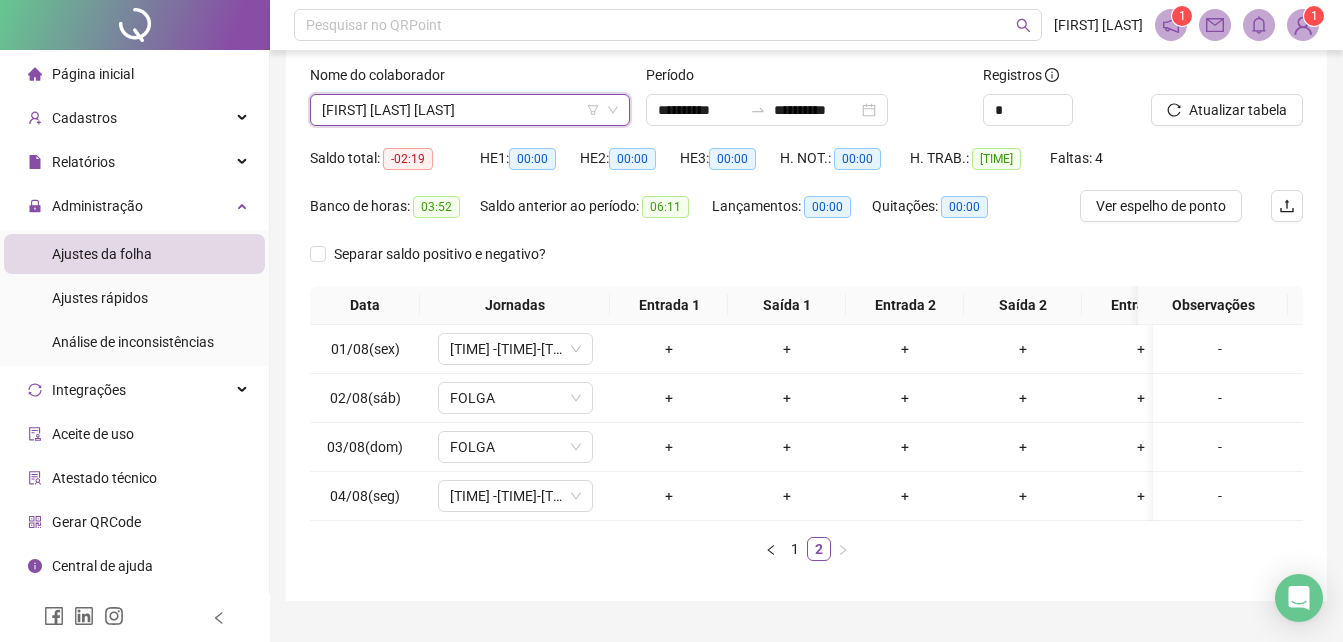 scroll, scrollTop: 180, scrollLeft: 0, axis: vertical 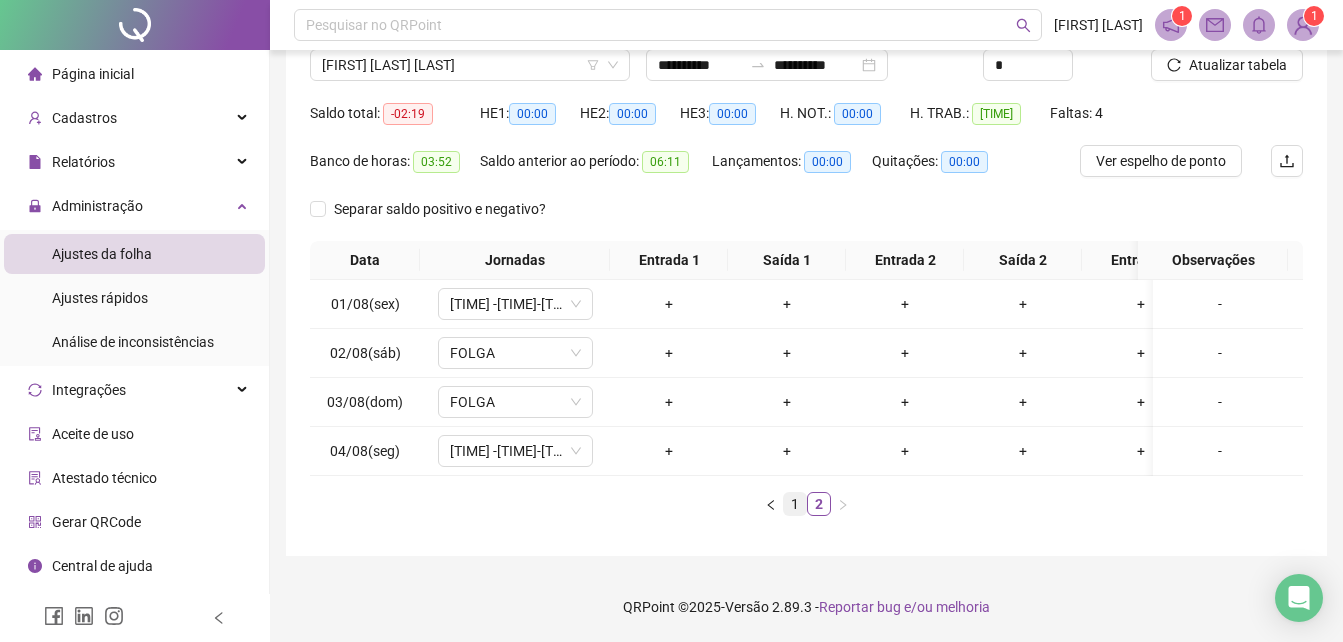 click on "1" at bounding box center [795, 504] 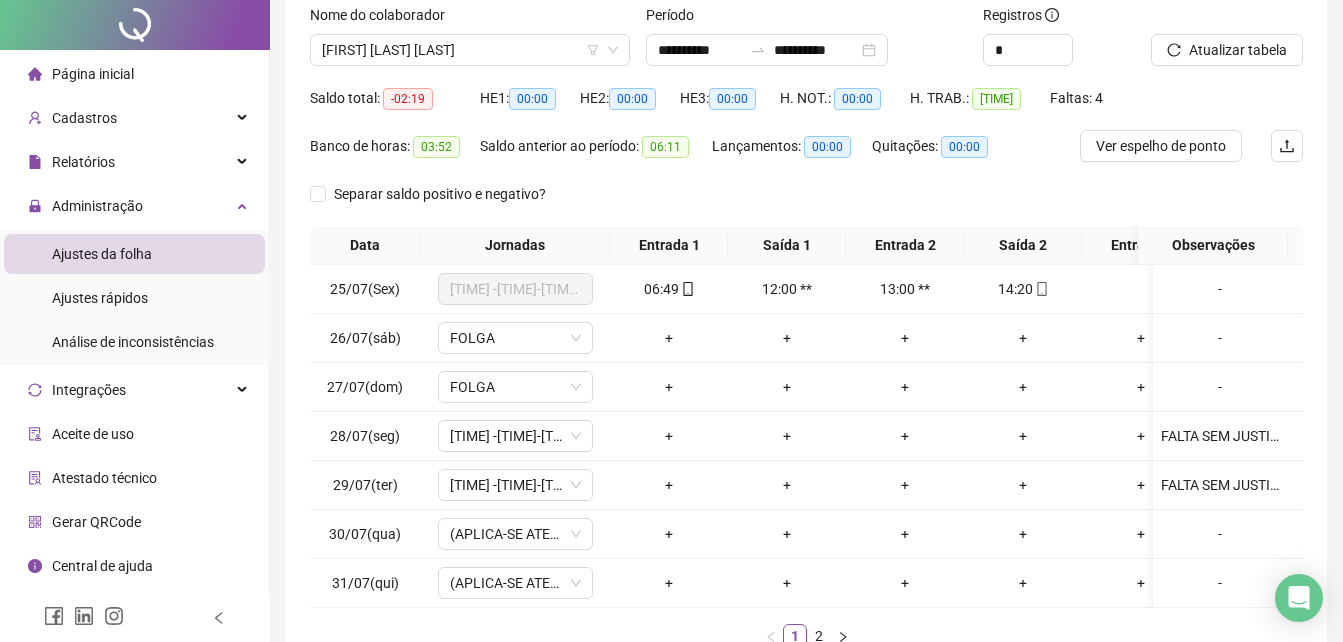 scroll, scrollTop: 0, scrollLeft: 0, axis: both 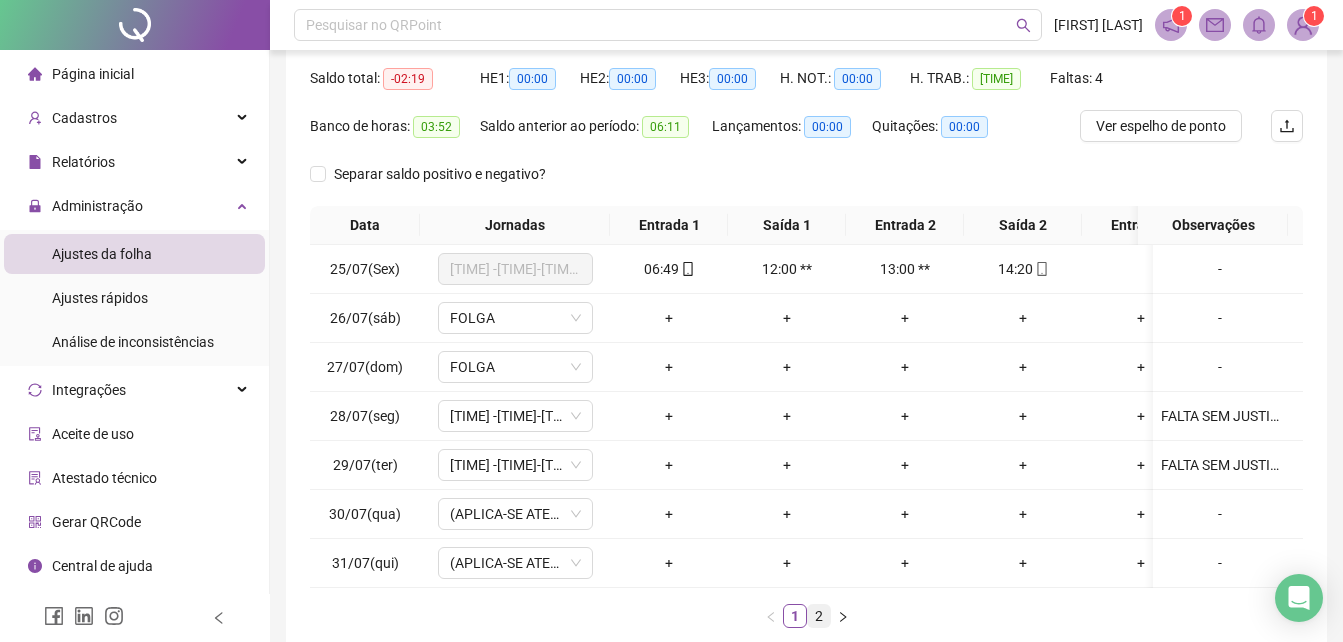 click on "2" at bounding box center [819, 616] 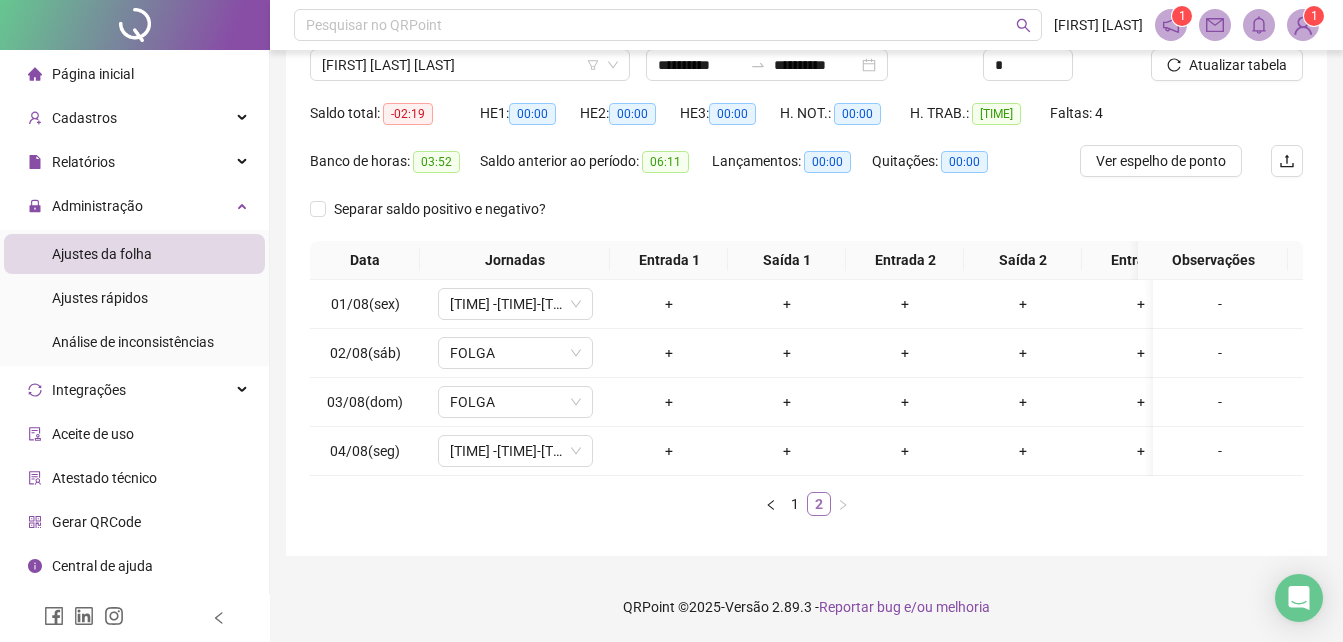 scroll, scrollTop: 180, scrollLeft: 0, axis: vertical 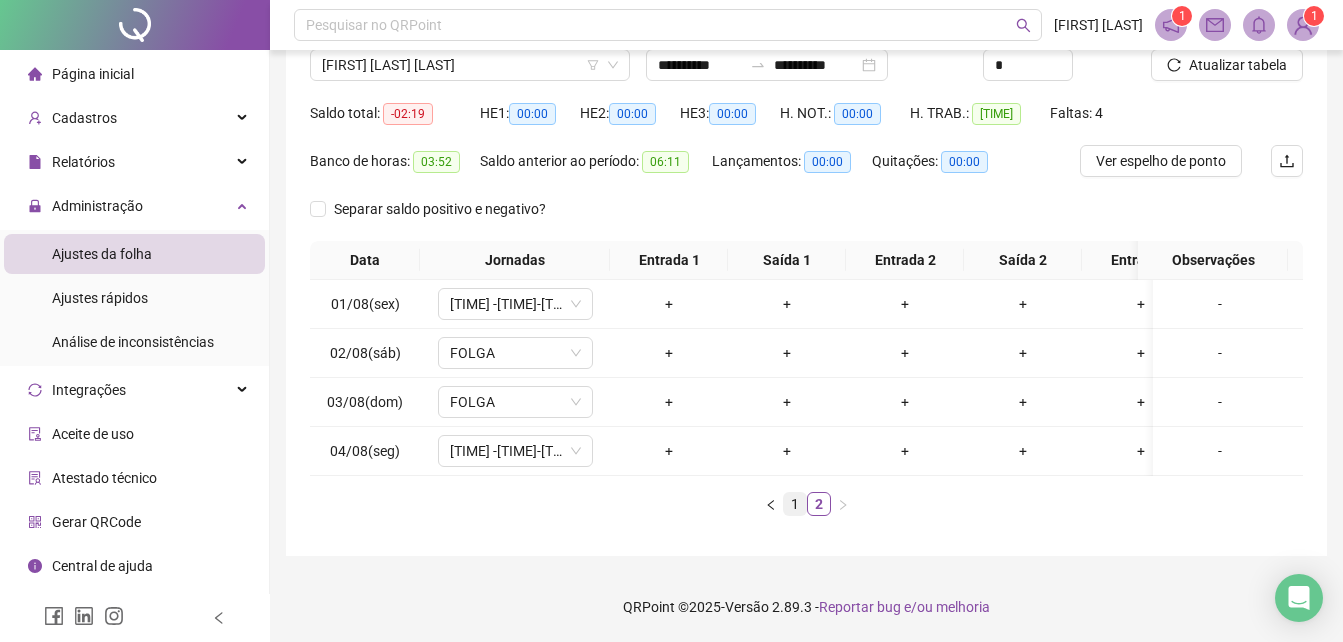 click on "1" at bounding box center [795, 504] 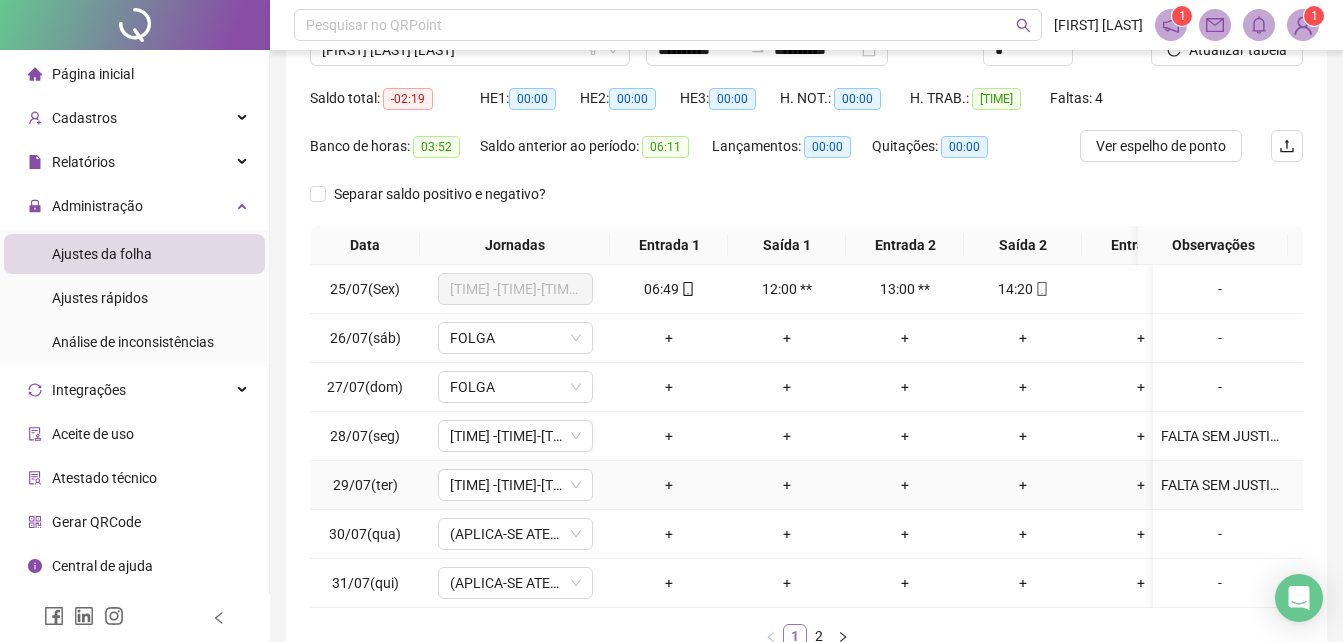 click on "+" at bounding box center (787, 485) 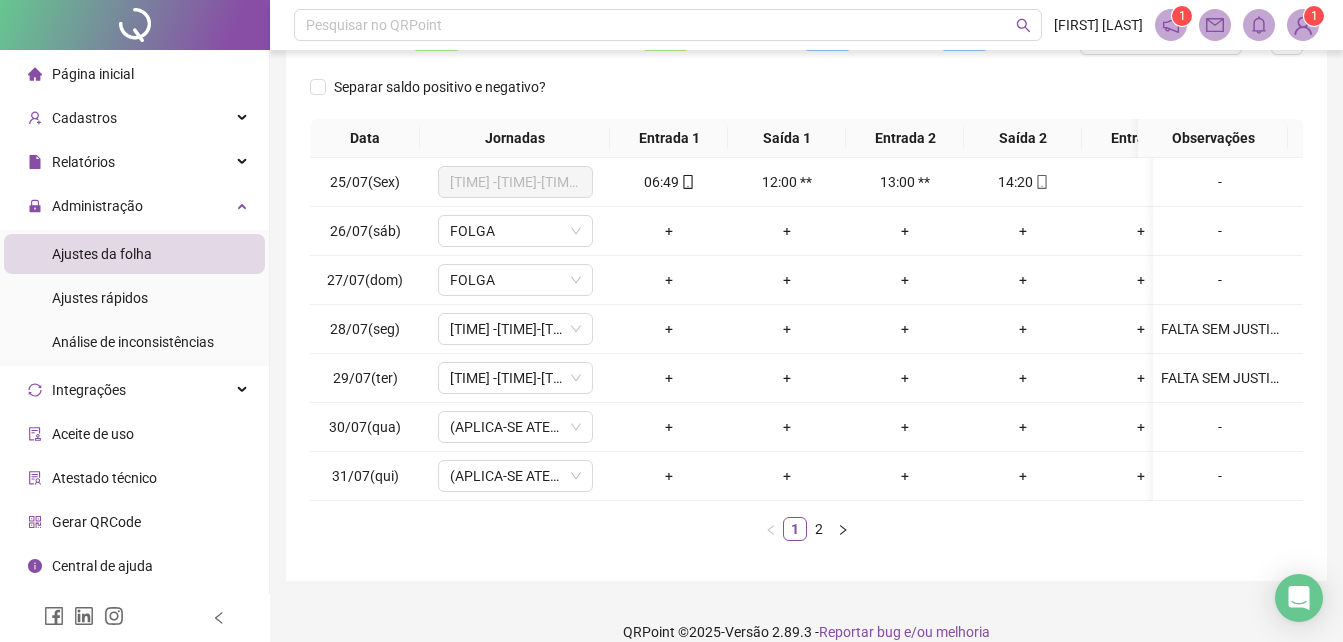 scroll, scrollTop: 327, scrollLeft: 0, axis: vertical 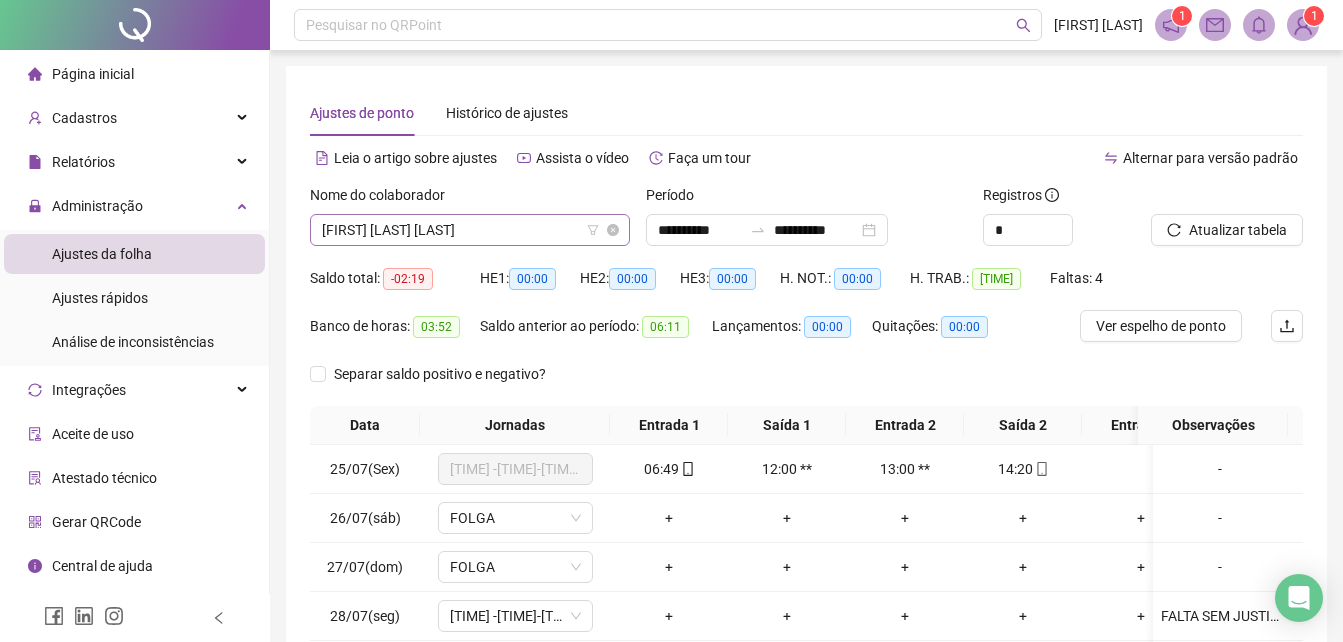 click on "[FIRST] [LAST] [LAST]" at bounding box center [470, 230] 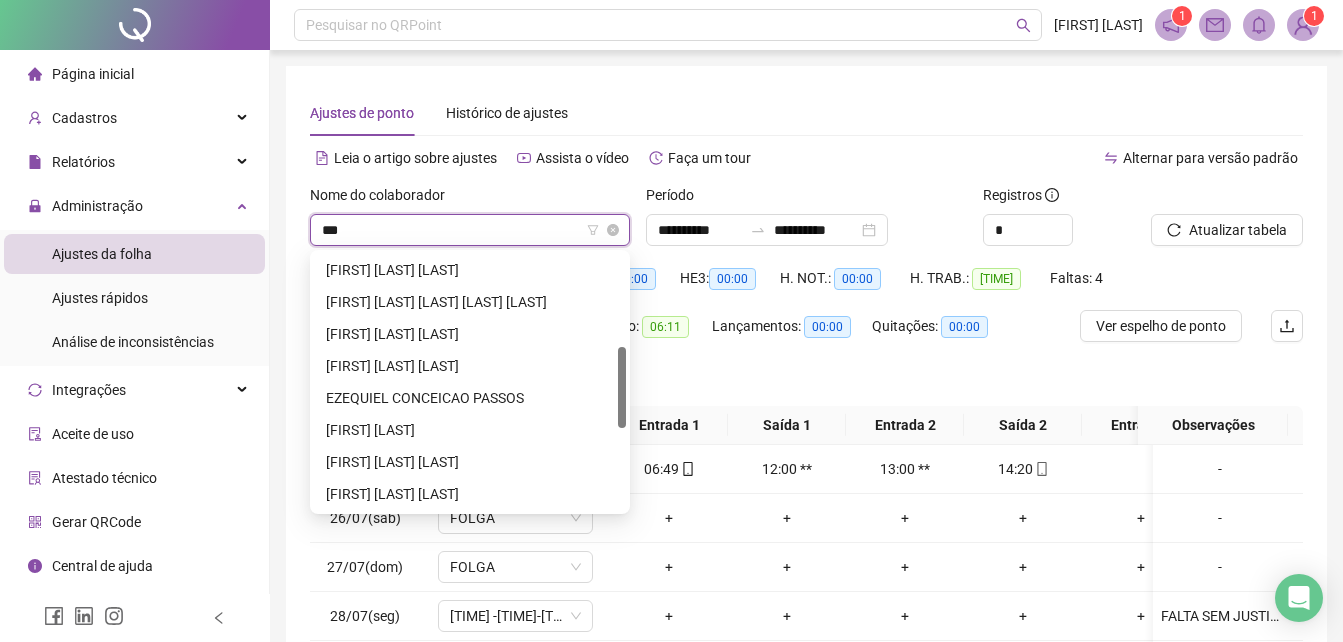 scroll, scrollTop: 0, scrollLeft: 0, axis: both 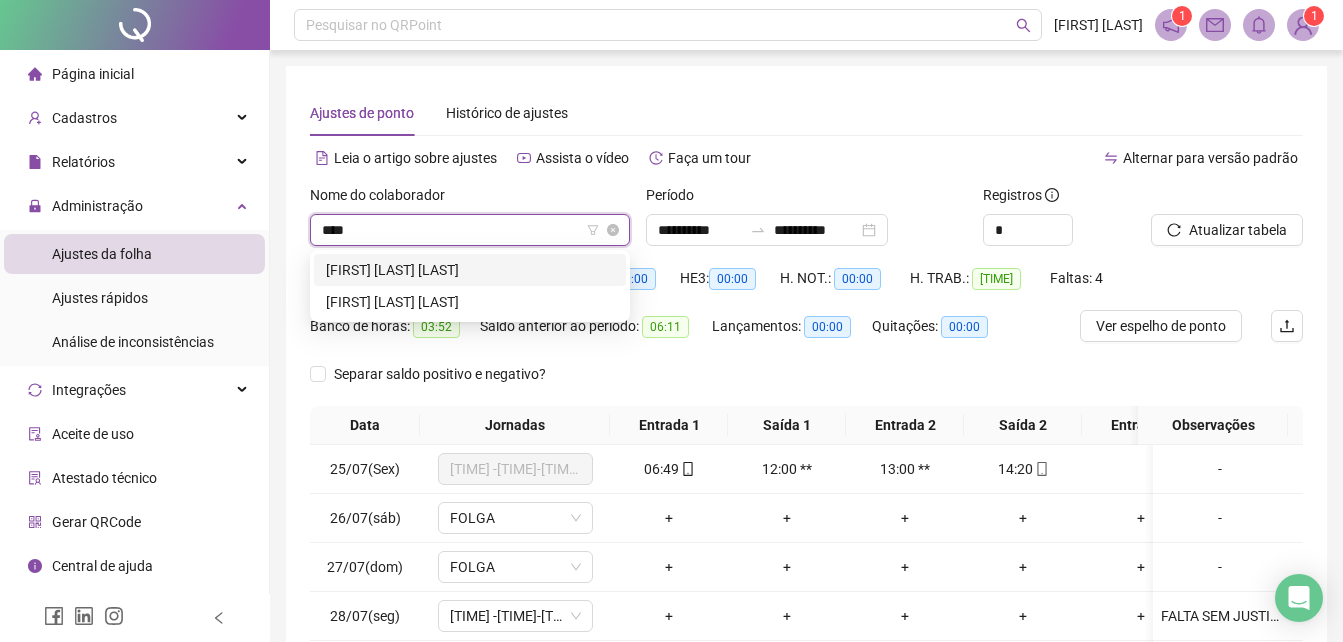 type on "*****" 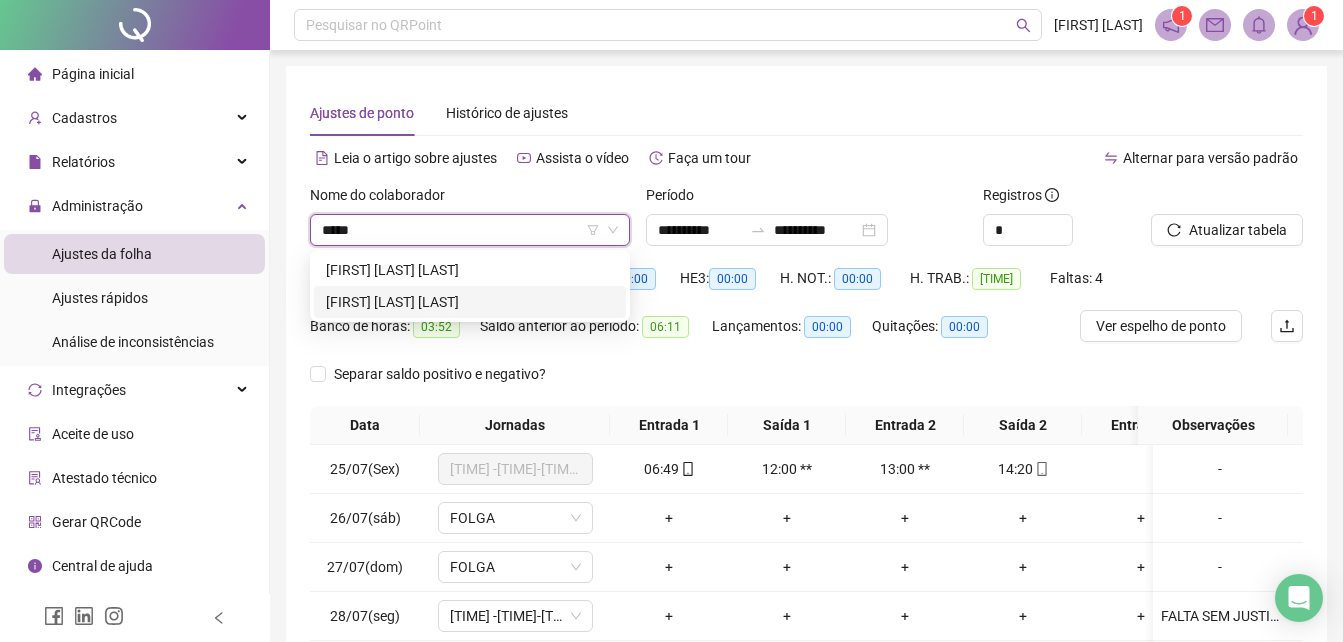 click on "[FIRST] [LAST] [LAST]" at bounding box center [470, 302] 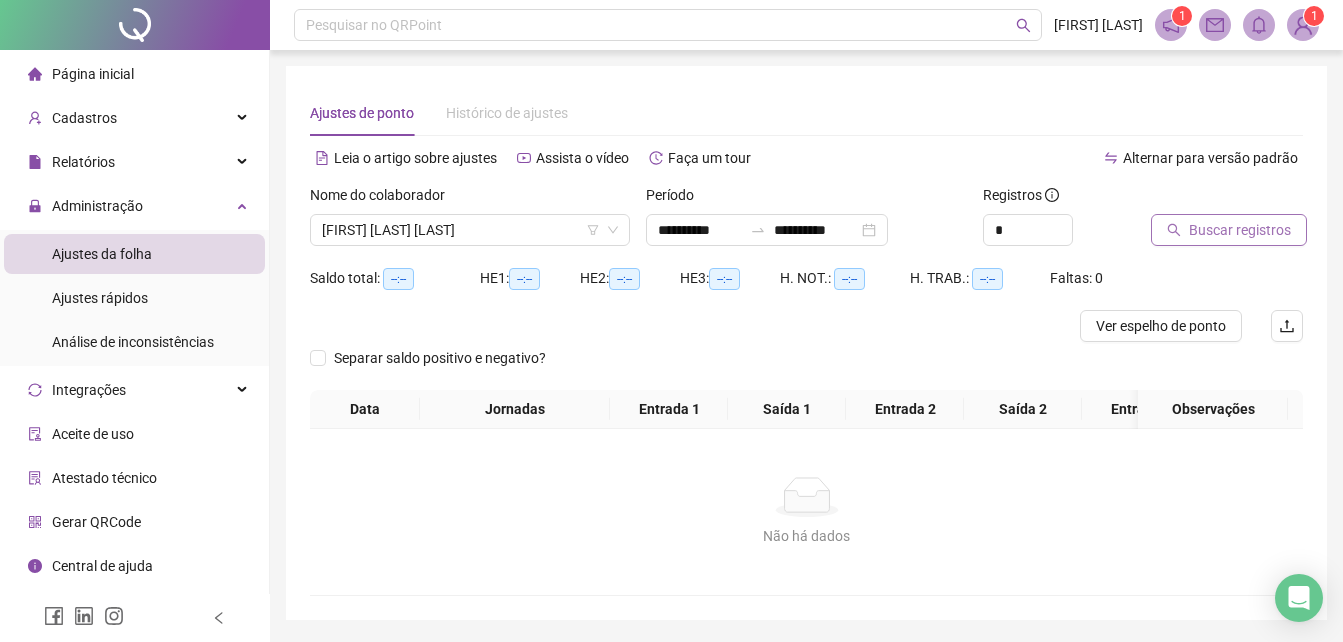 click on "Buscar registros" at bounding box center (1240, 230) 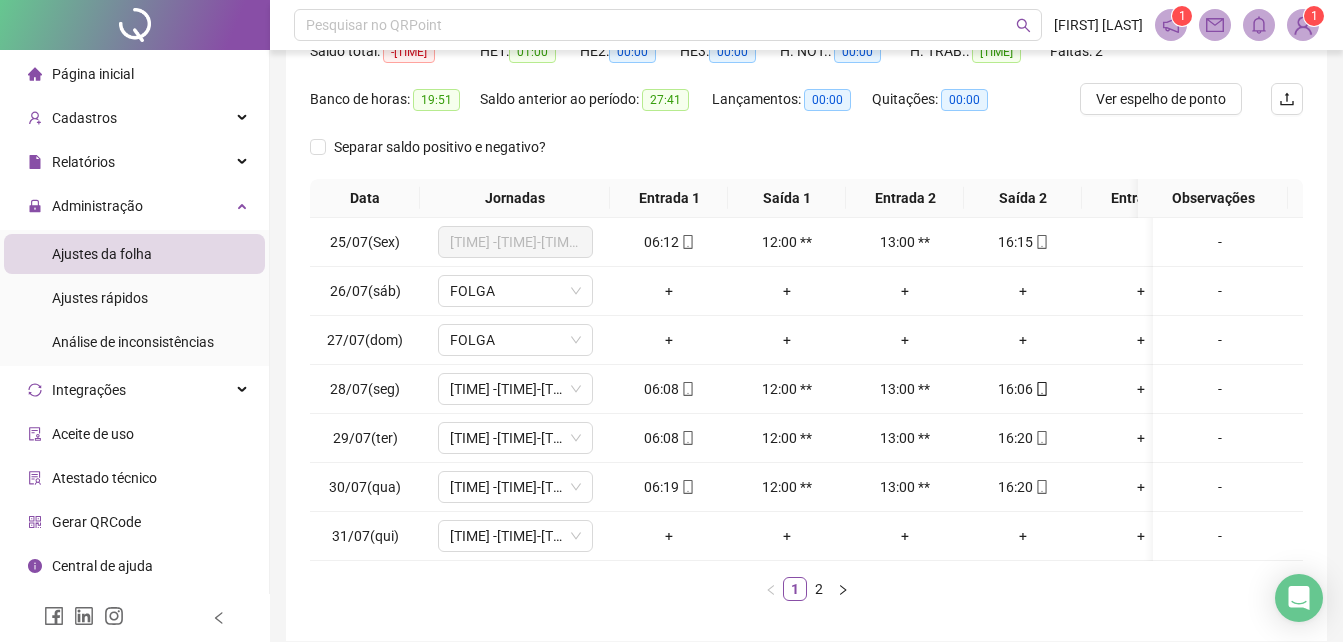 scroll, scrollTop: 327, scrollLeft: 0, axis: vertical 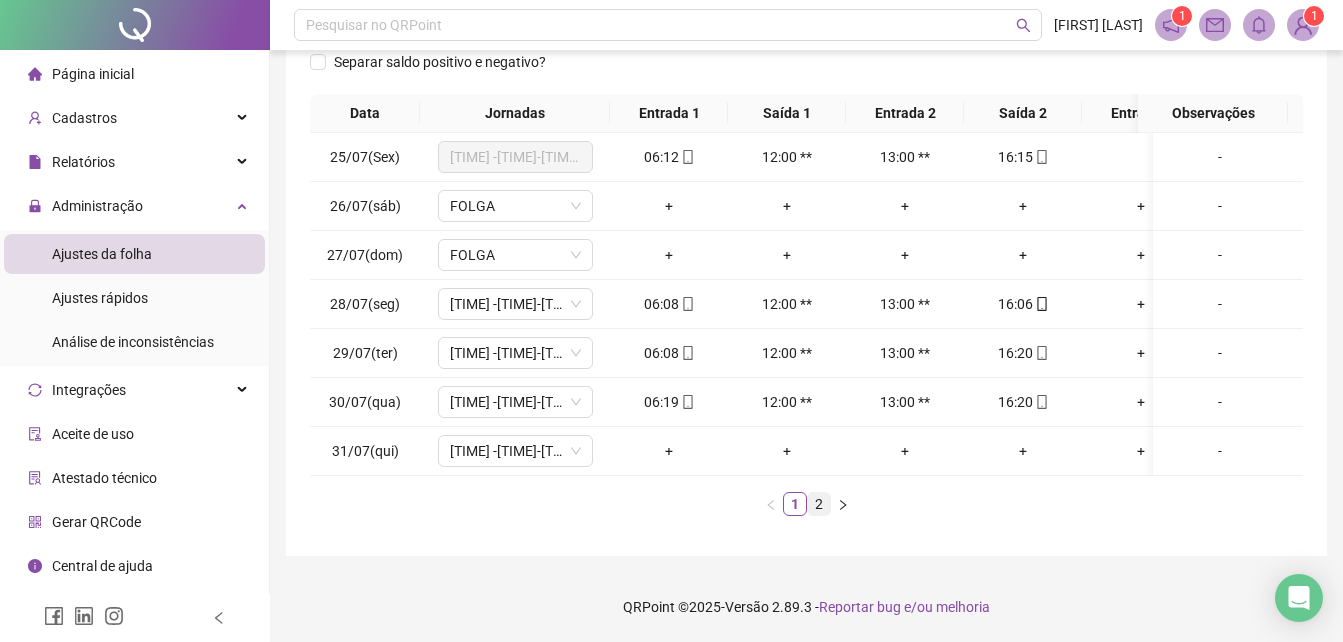 click on "2" at bounding box center [819, 504] 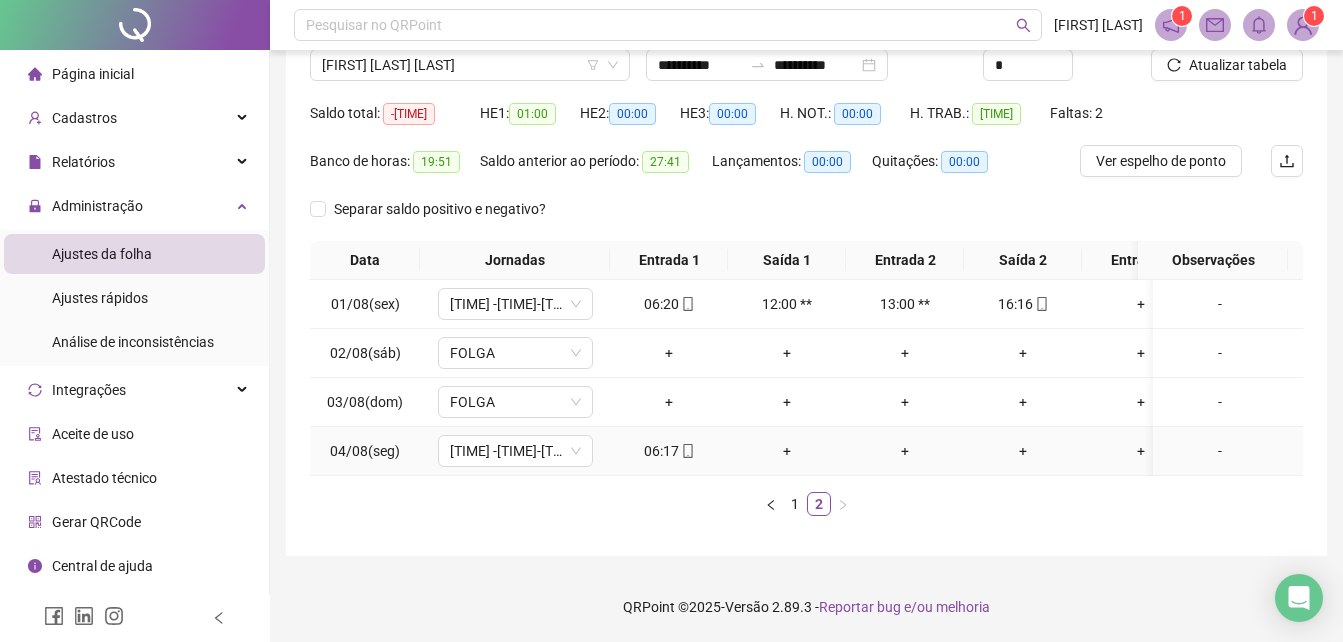 click on "06:17" at bounding box center [669, 451] 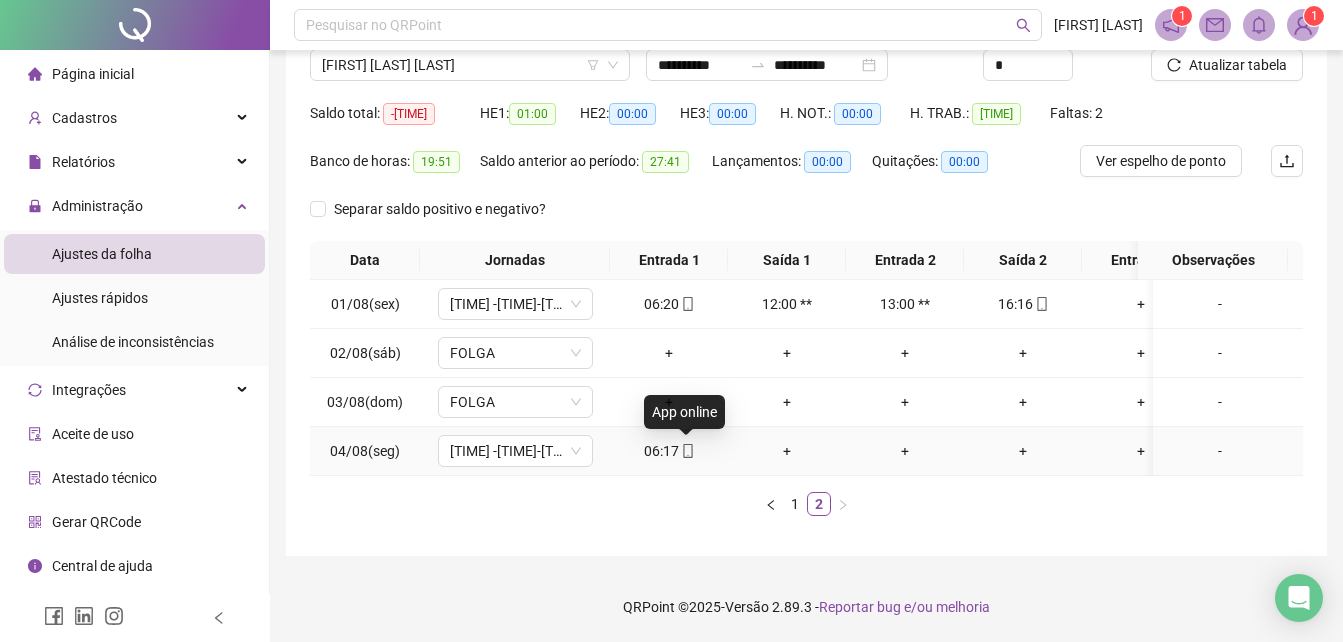 click 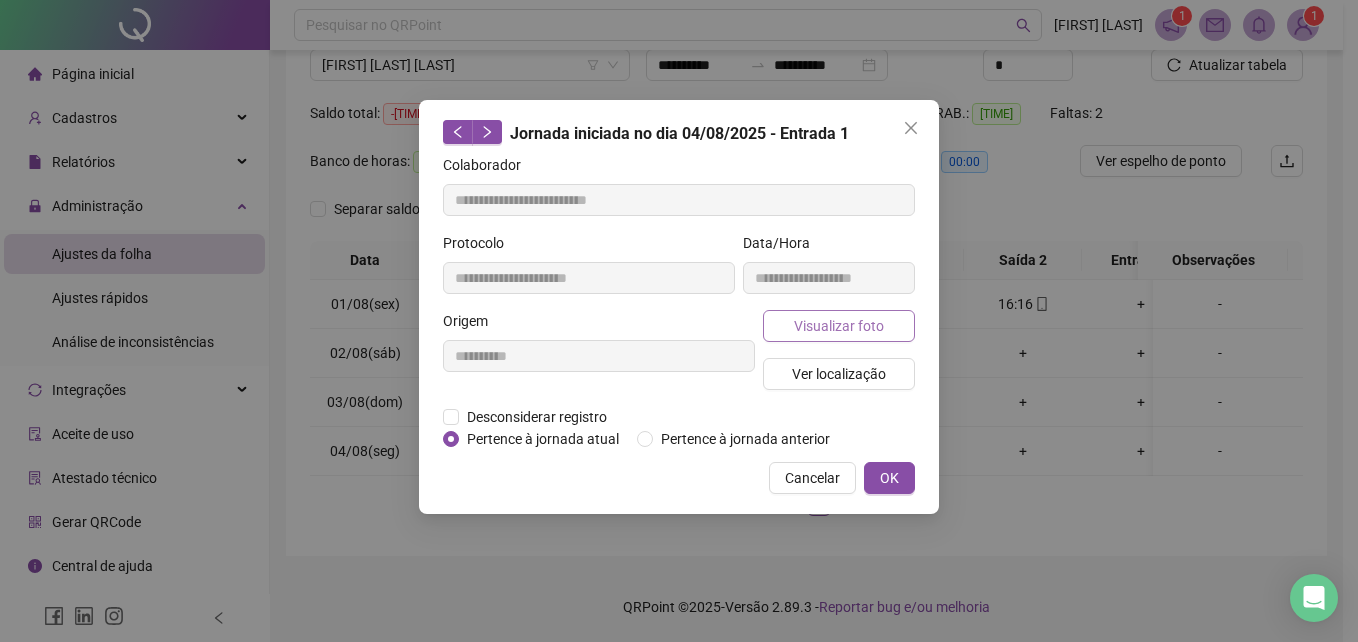 click on "Visualizar foto" at bounding box center [839, 326] 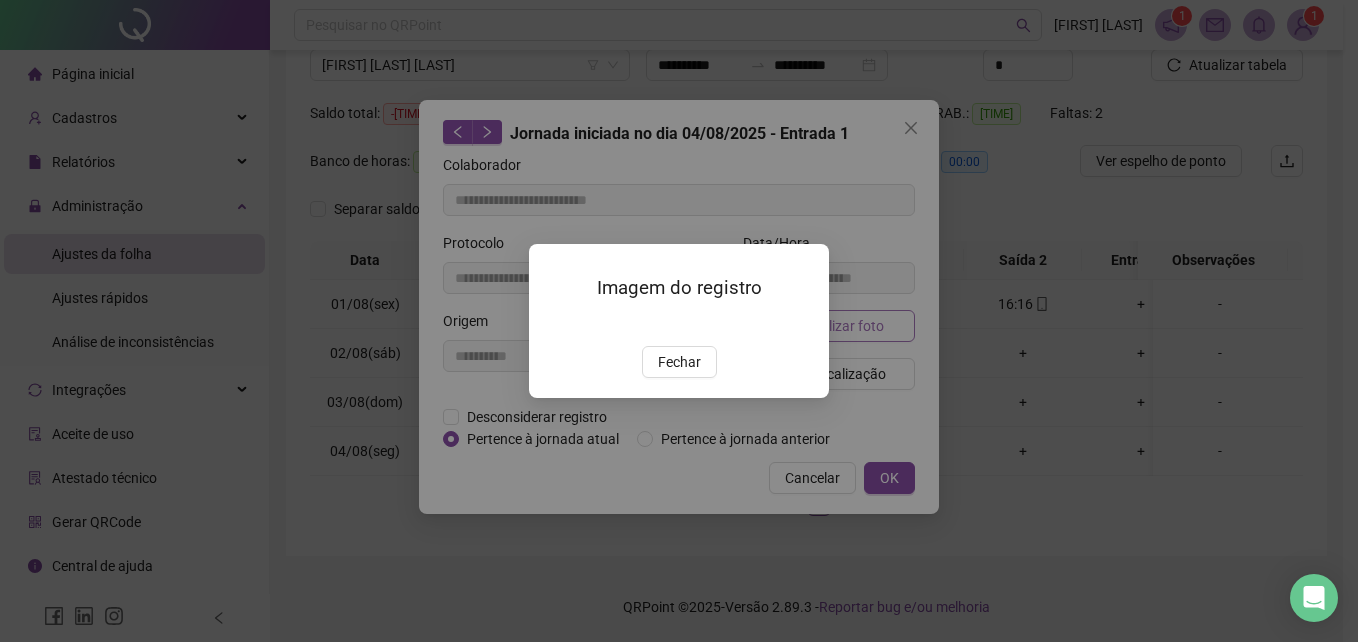 type on "**********" 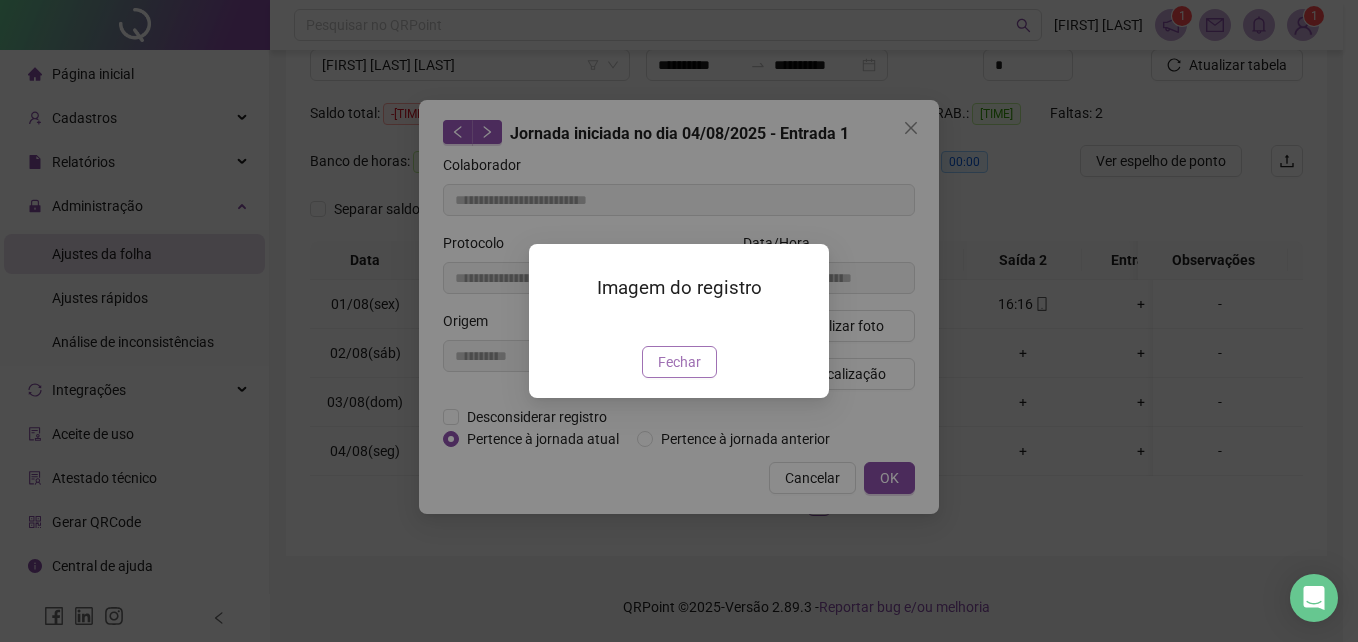 click on "Fechar" at bounding box center (679, 362) 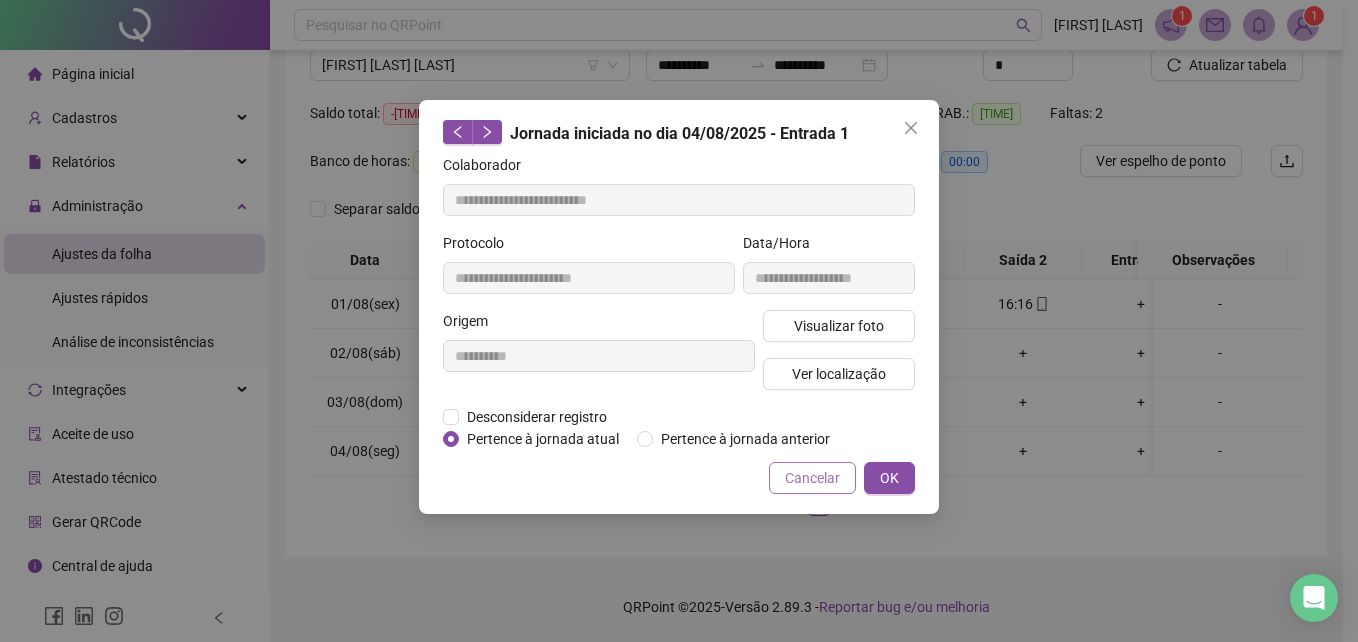 click on "Cancelar" at bounding box center (812, 478) 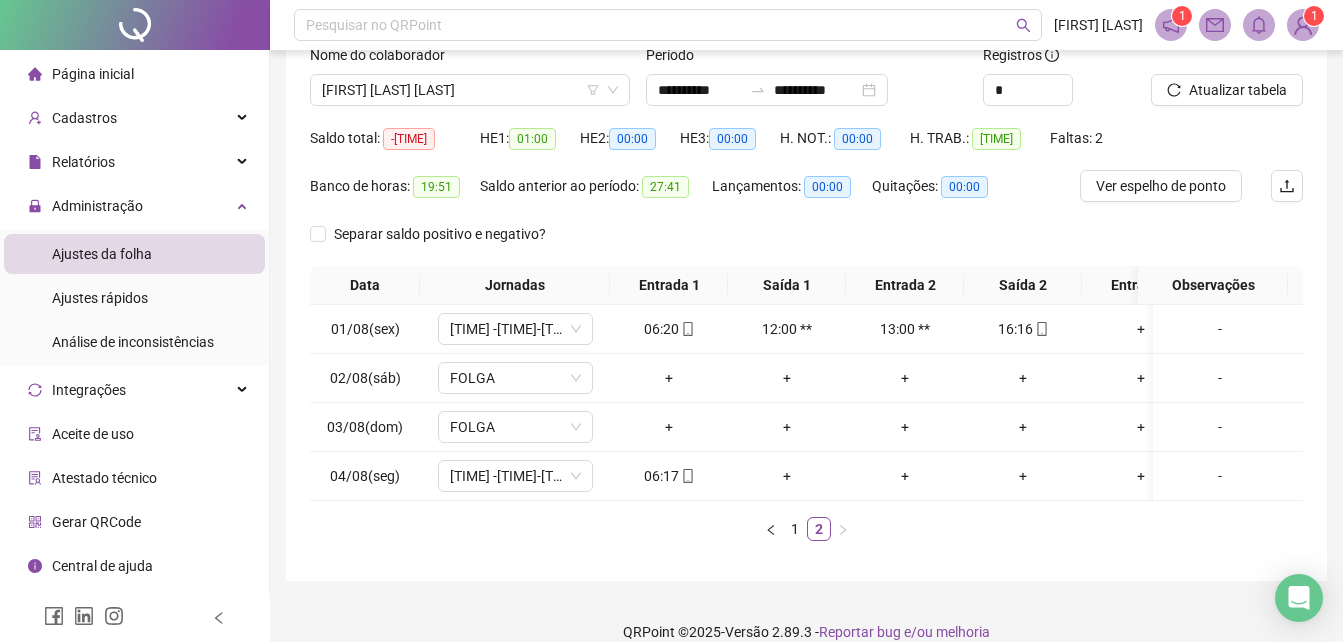scroll, scrollTop: 0, scrollLeft: 0, axis: both 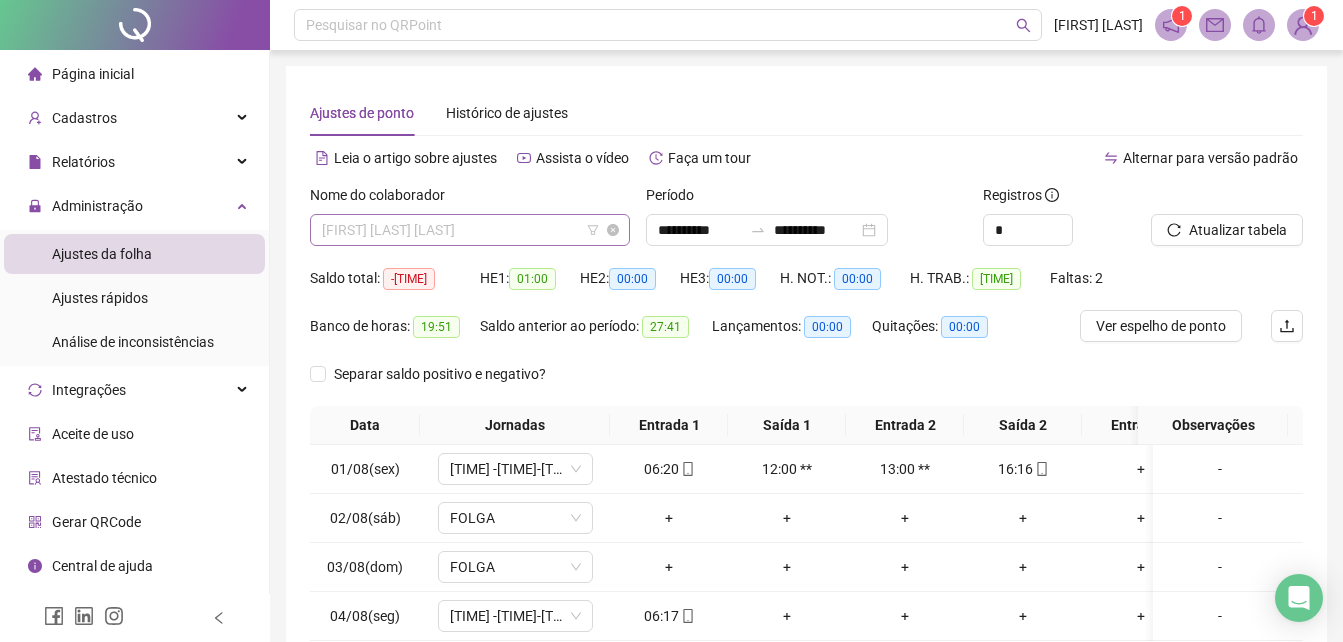 click on "[FIRST] [LAST] [LAST]" at bounding box center [470, 230] 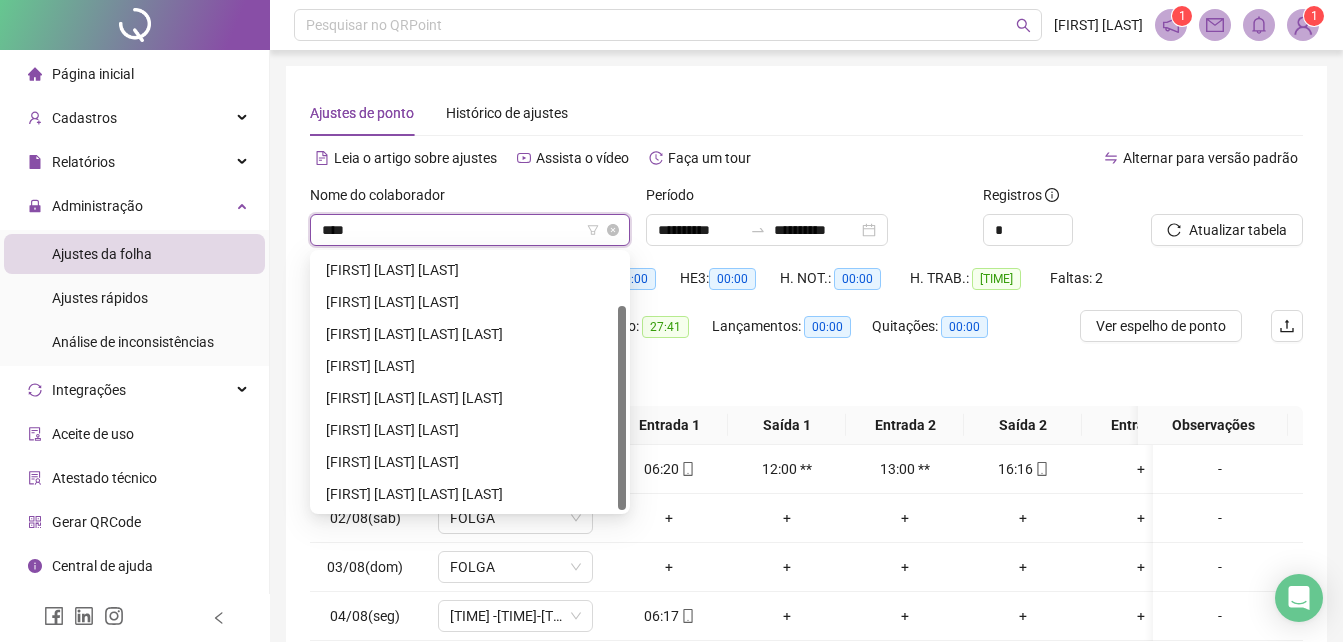 scroll, scrollTop: 64, scrollLeft: 0, axis: vertical 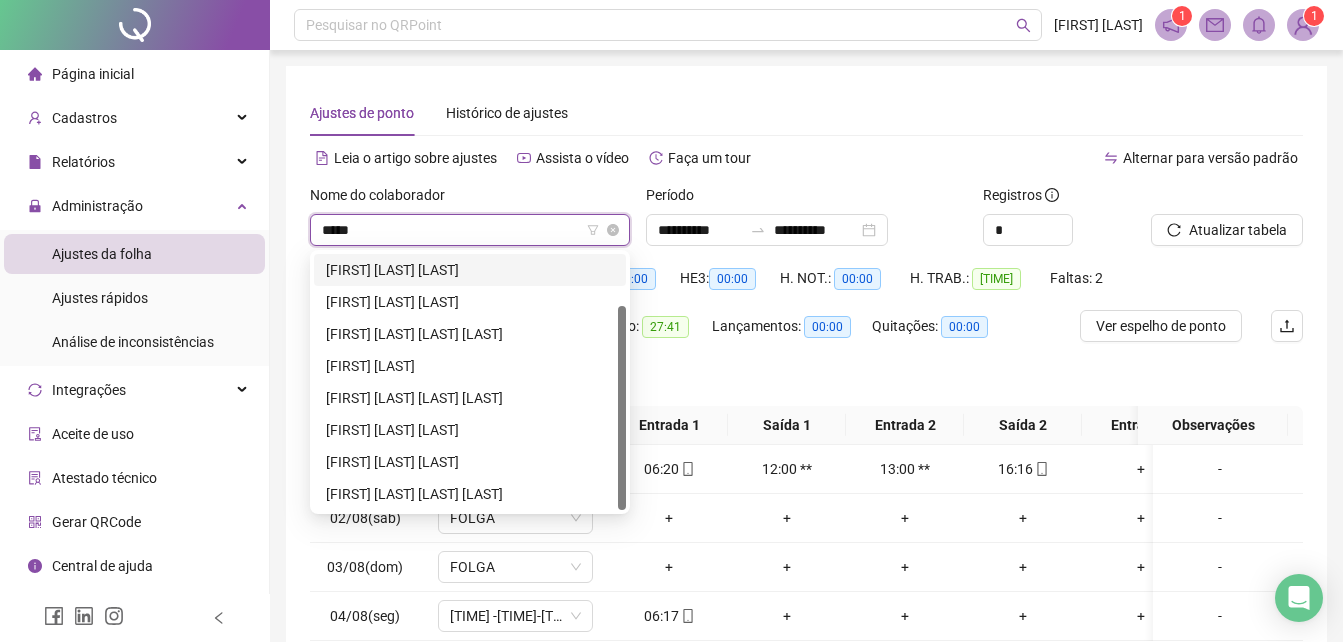click on "*****" at bounding box center [461, 230] 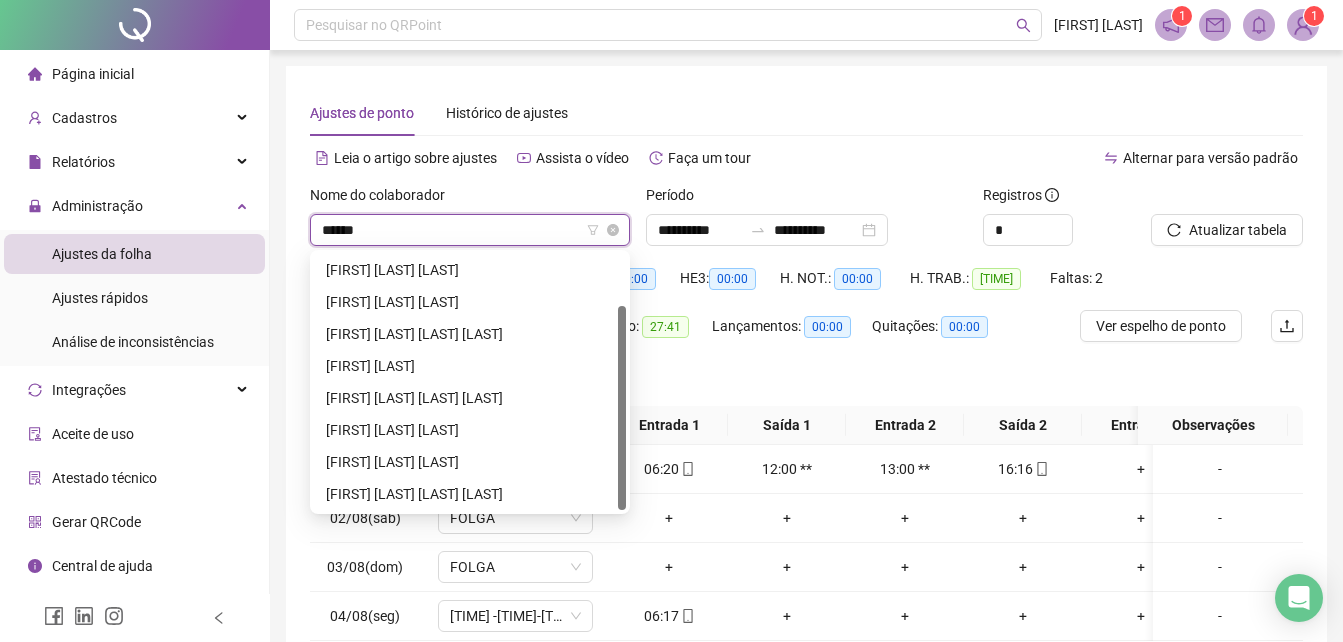 type on "*******" 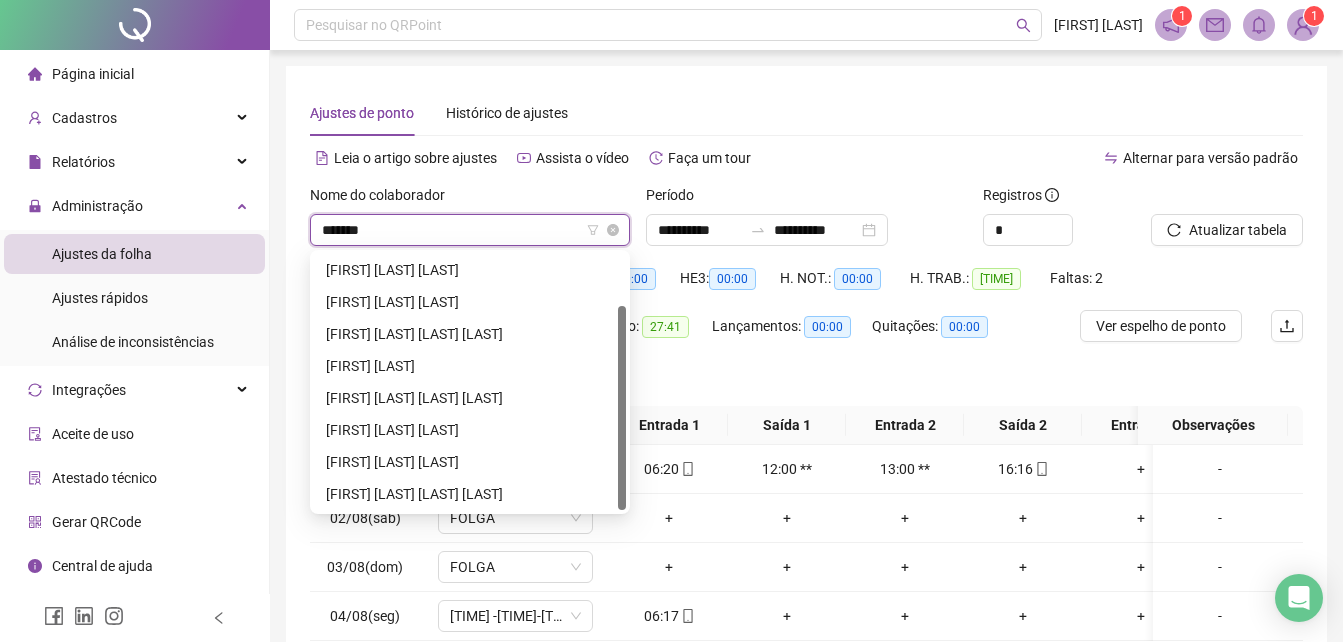 scroll, scrollTop: 0, scrollLeft: 0, axis: both 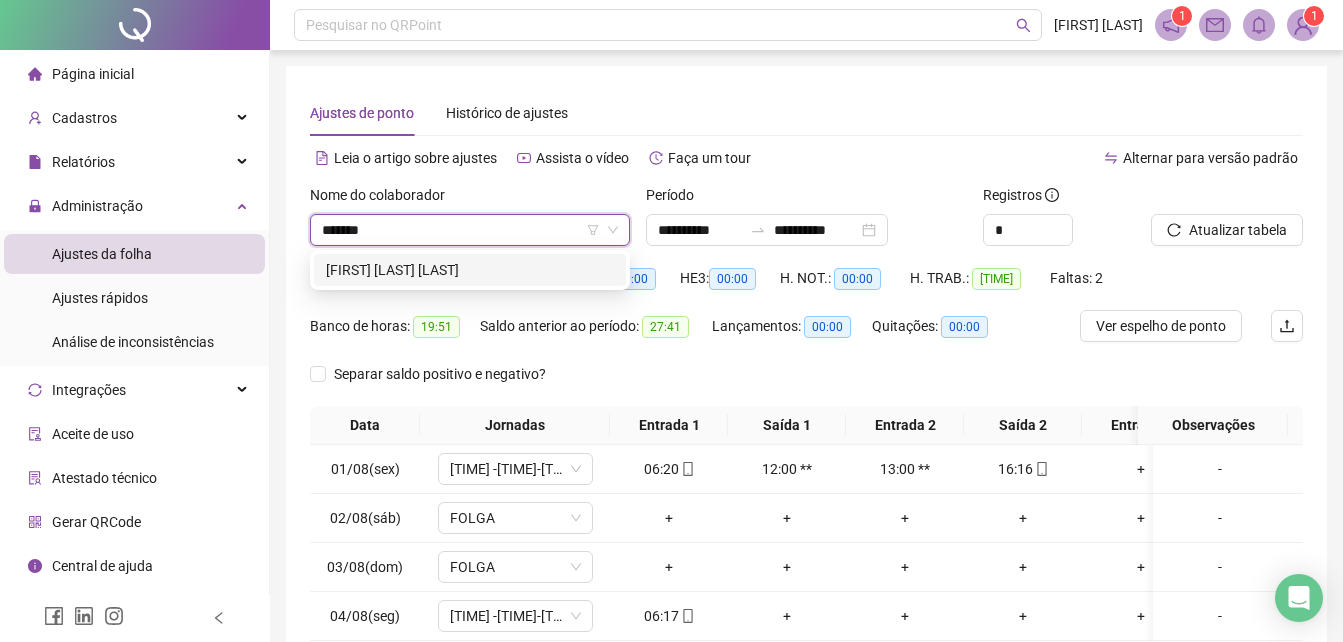 click on "[FIRST] [LAST] [LAST]" at bounding box center [470, 270] 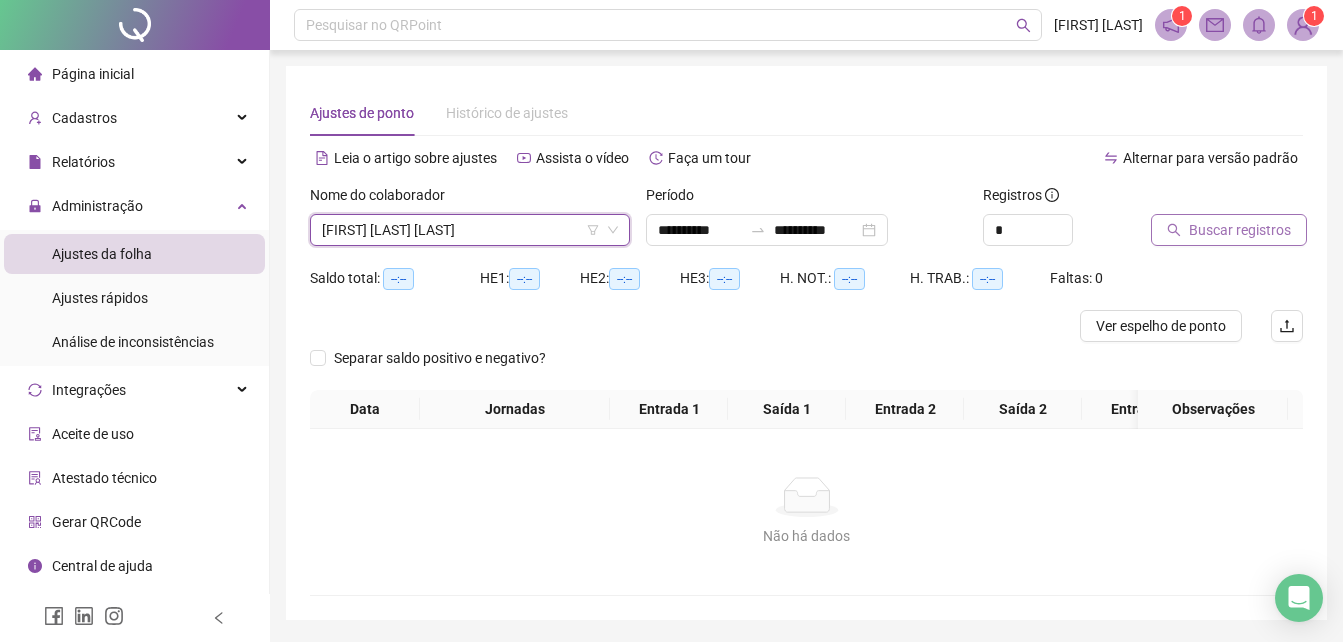 click on "Buscar registros" at bounding box center [1240, 230] 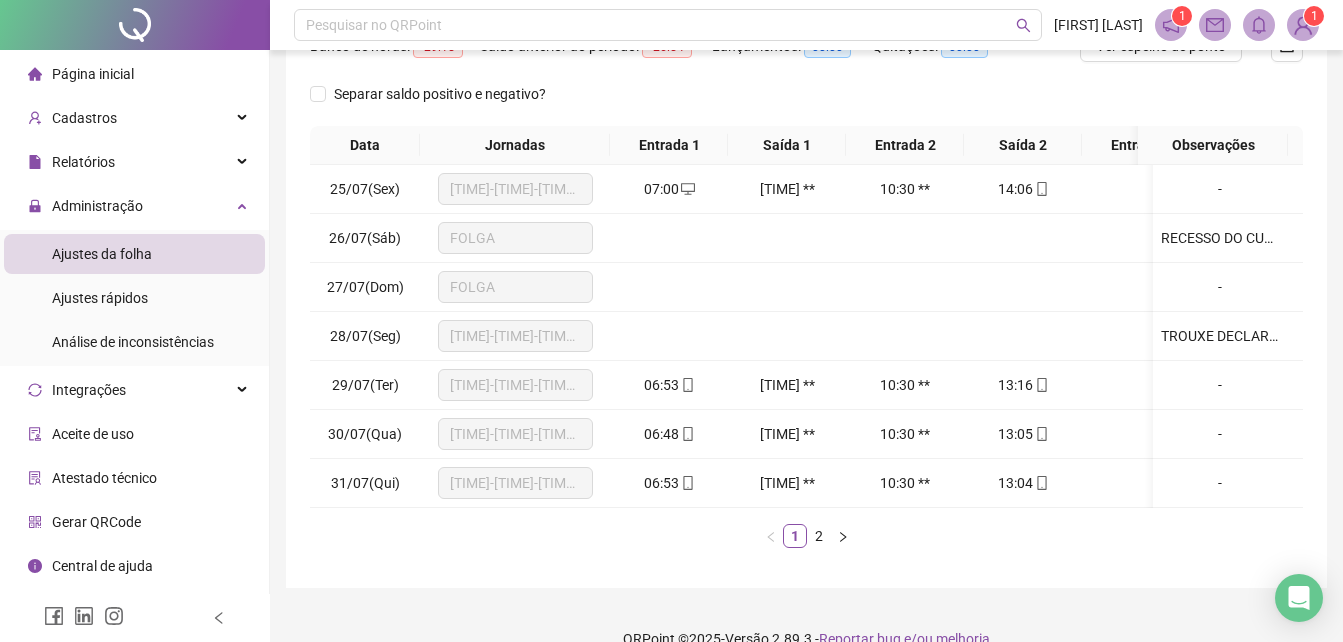 scroll, scrollTop: 327, scrollLeft: 0, axis: vertical 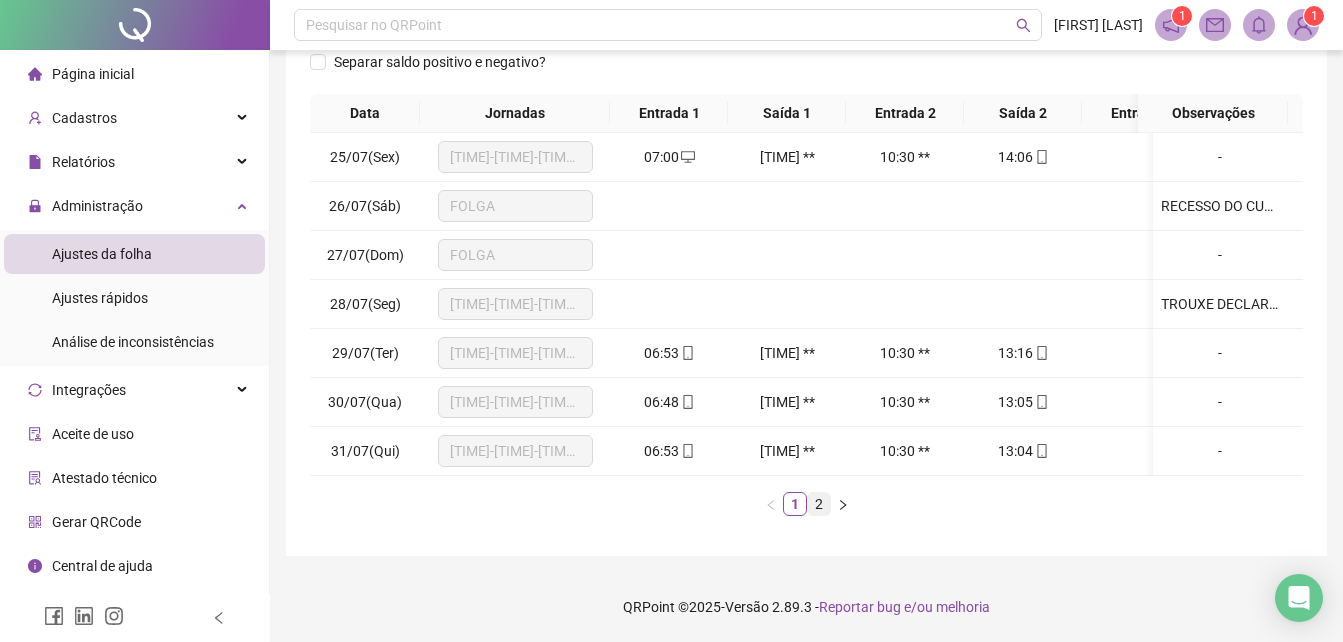 click on "2" at bounding box center (819, 504) 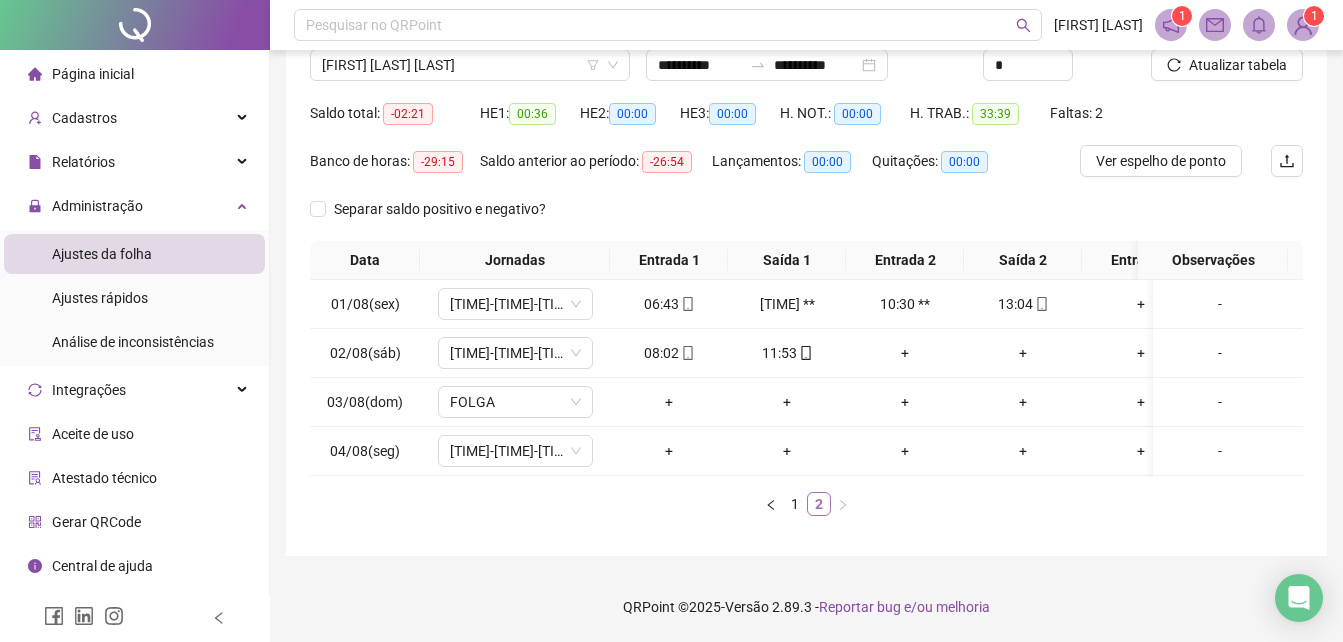 scroll, scrollTop: 180, scrollLeft: 0, axis: vertical 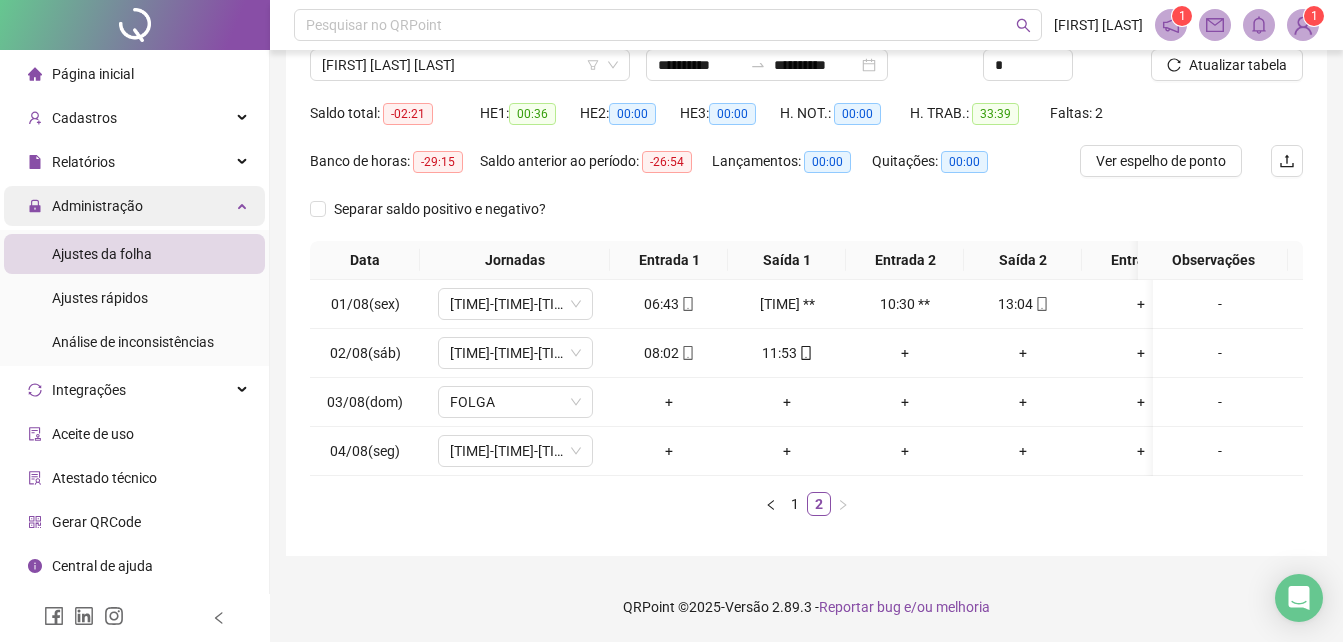 click on "Administração" at bounding box center [97, 206] 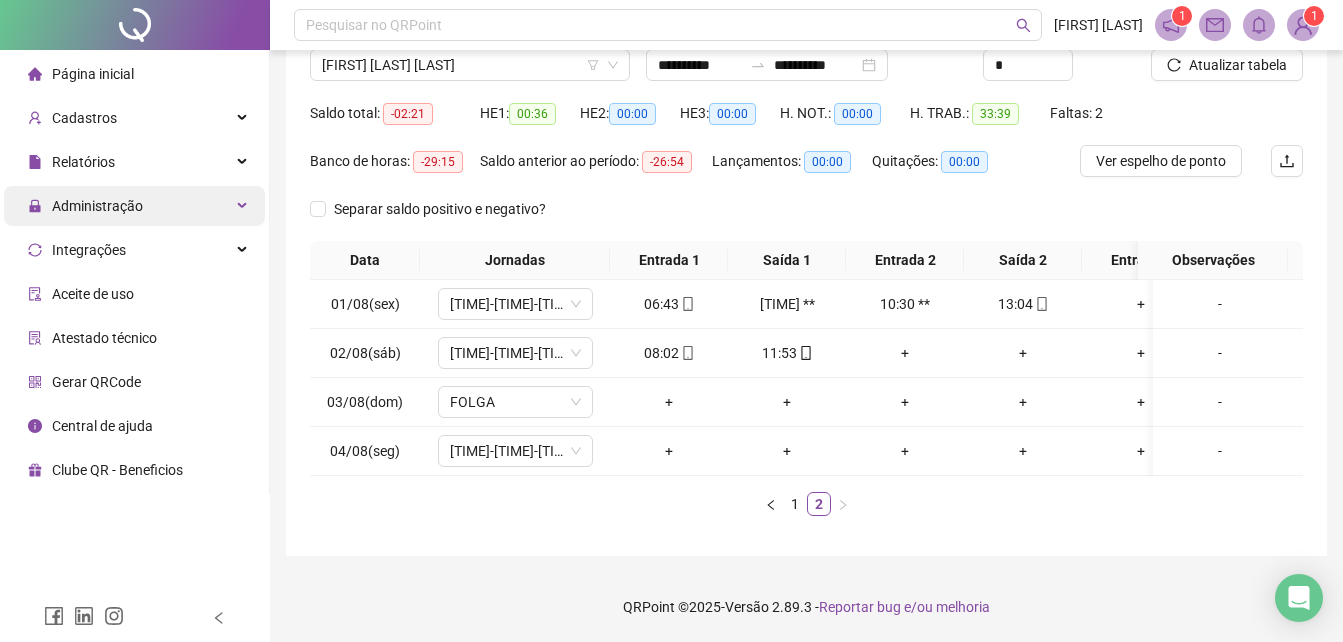click on "Administração" at bounding box center (97, 206) 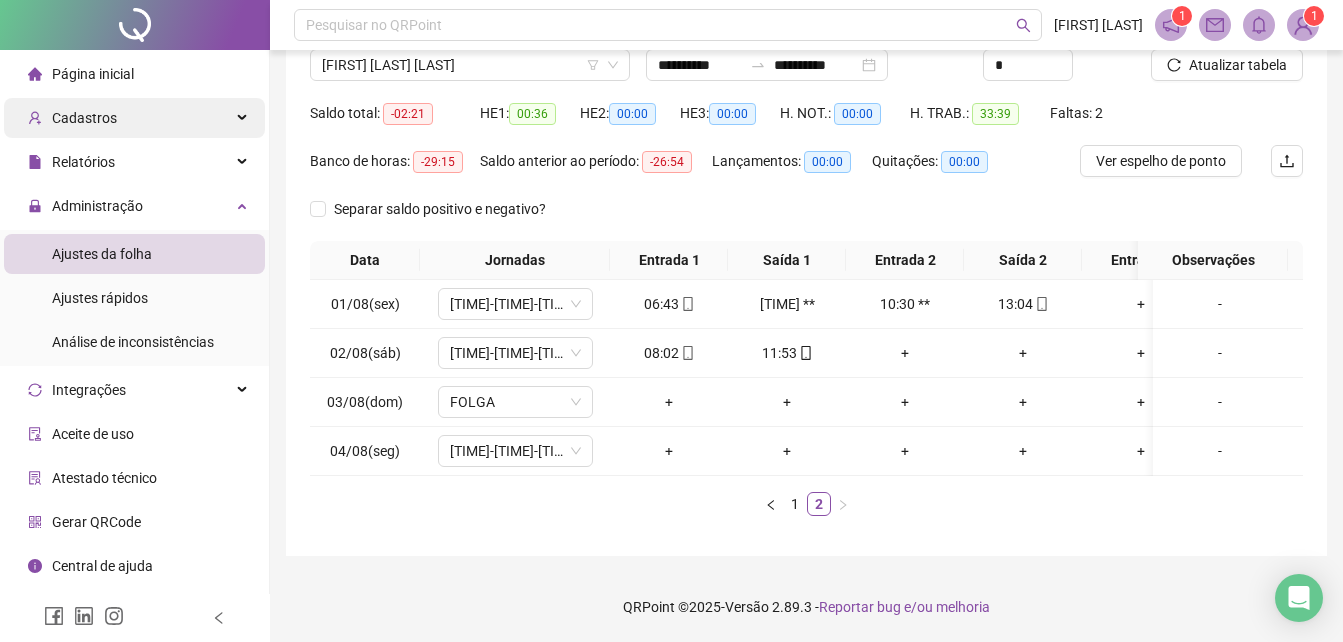 click on "Cadastros" at bounding box center [84, 118] 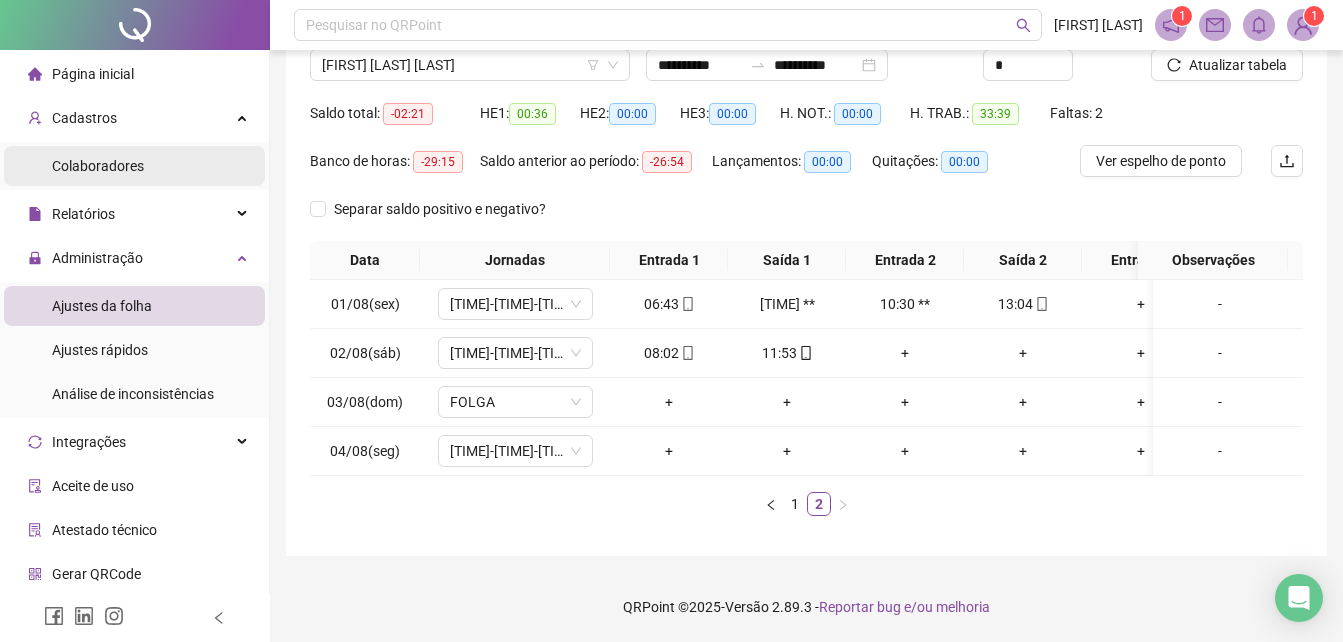 click on "Colaboradores" at bounding box center (98, 166) 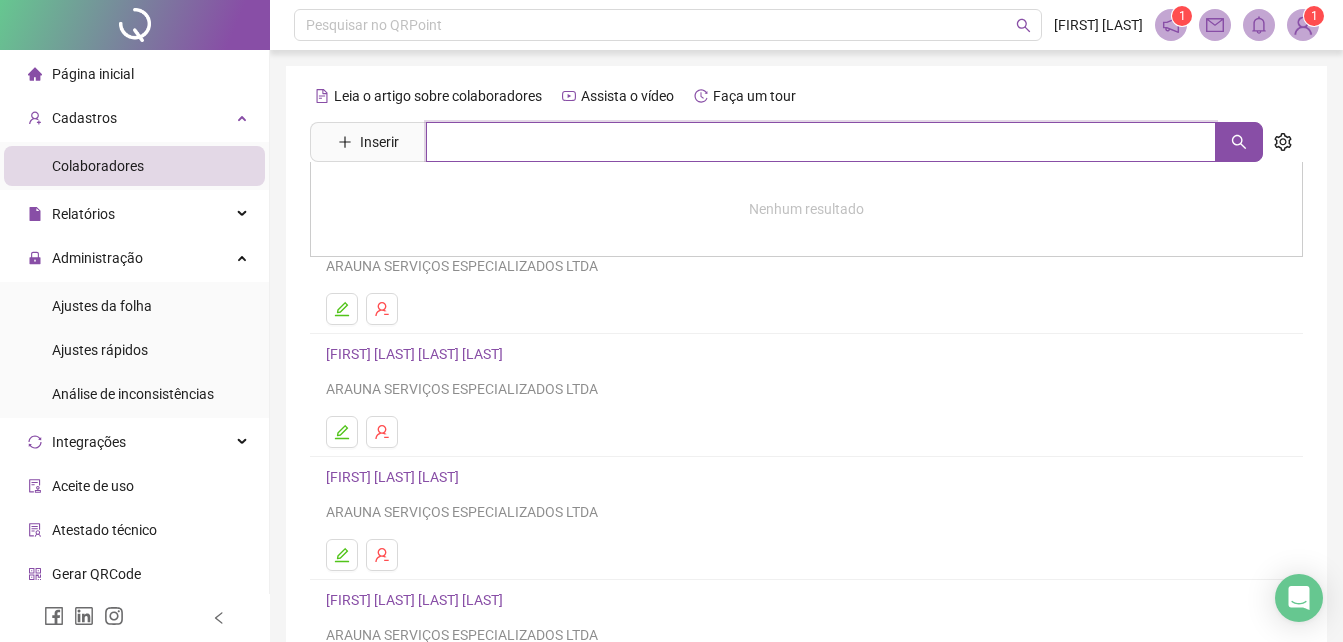 click at bounding box center [821, 142] 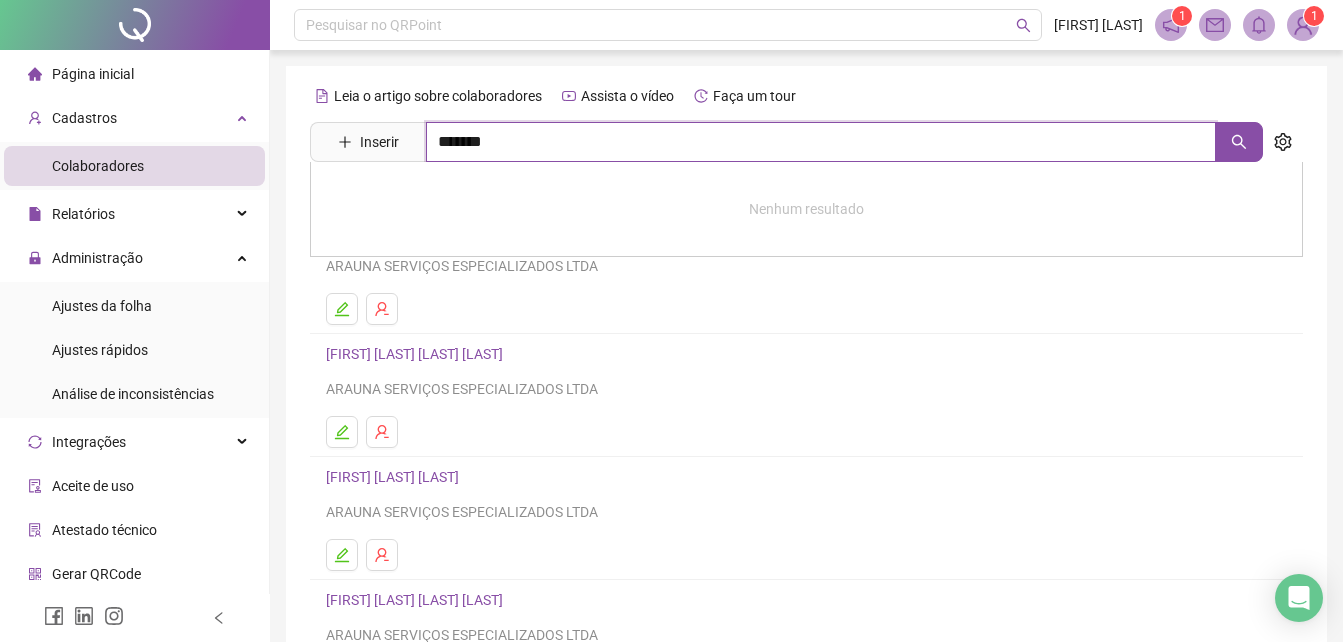 type on "*******" 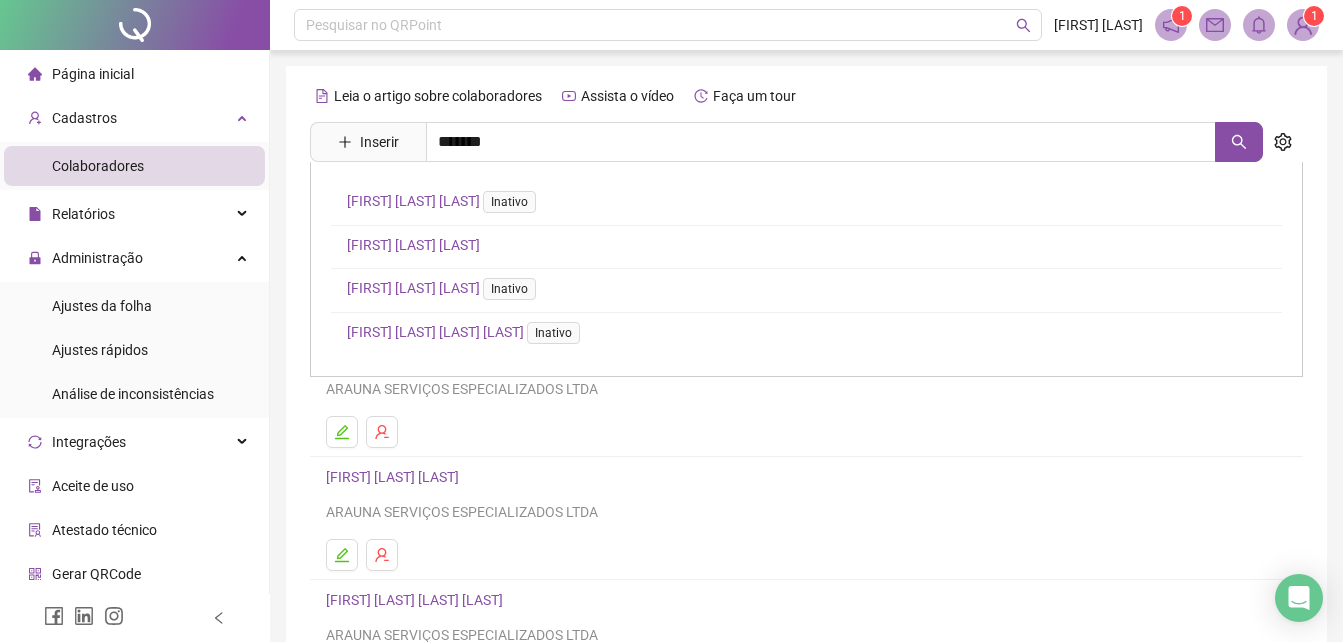 click on "[FIRST] [LAST] [LAST]" at bounding box center (413, 245) 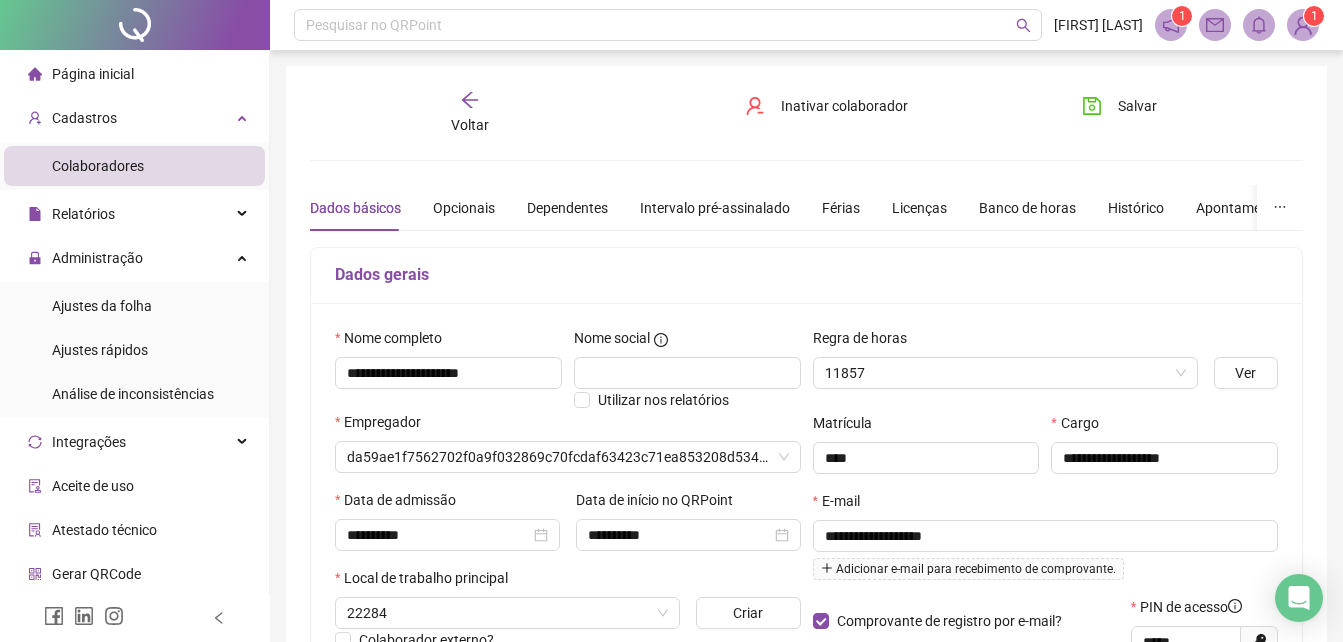 type on "**********" 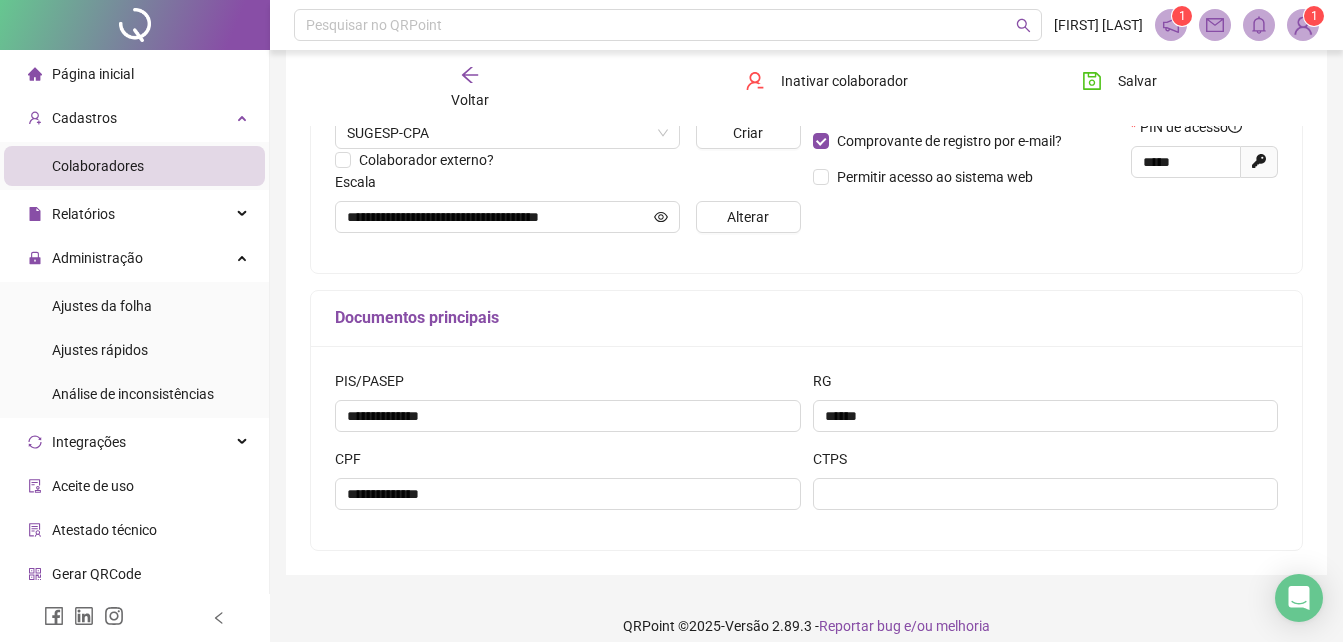 scroll, scrollTop: 499, scrollLeft: 0, axis: vertical 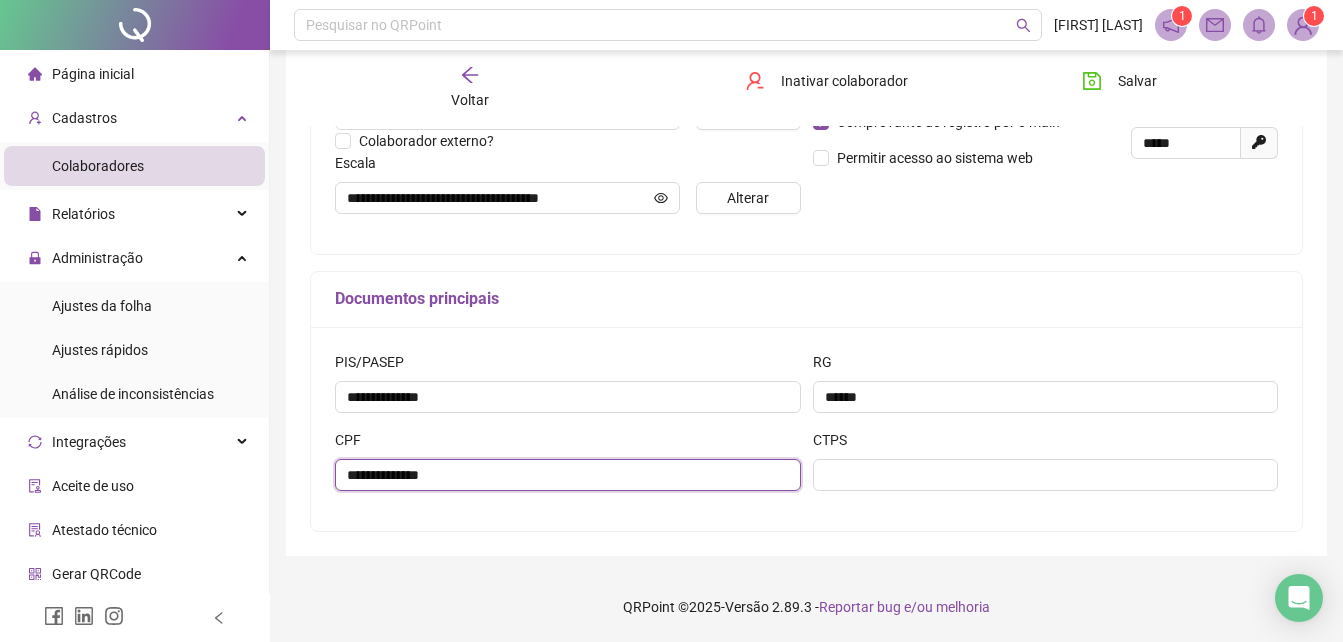 click on "**********" at bounding box center (568, 475) 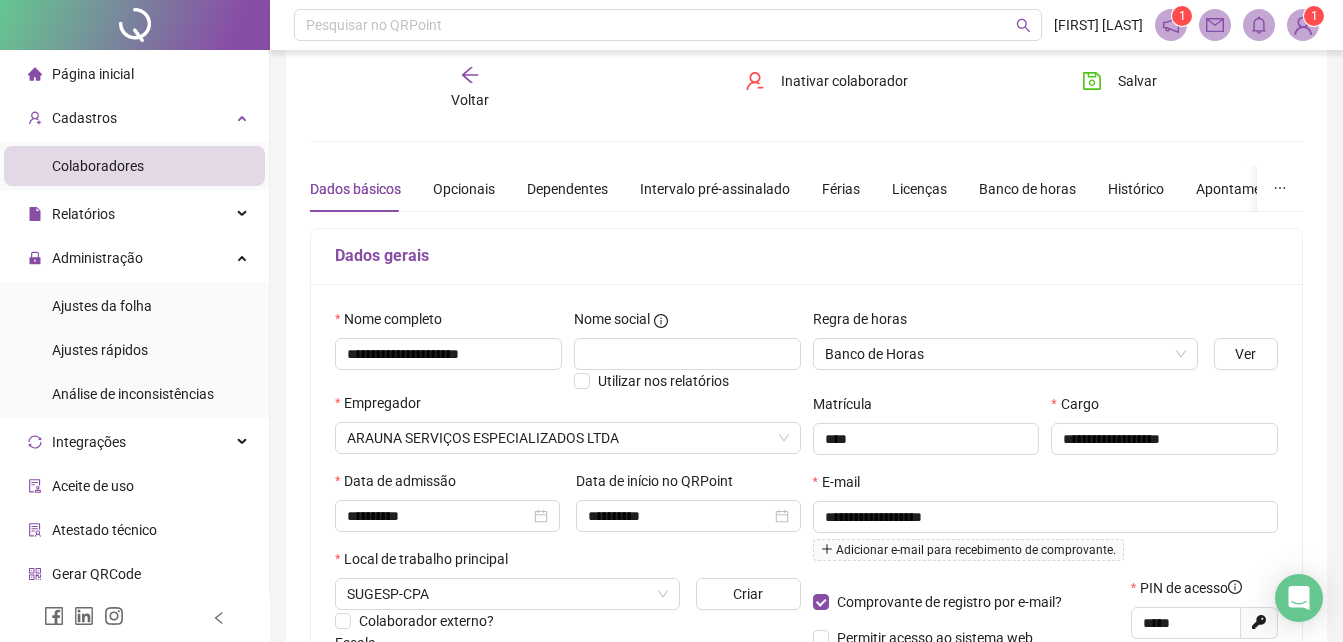 scroll, scrollTop: 341, scrollLeft: 0, axis: vertical 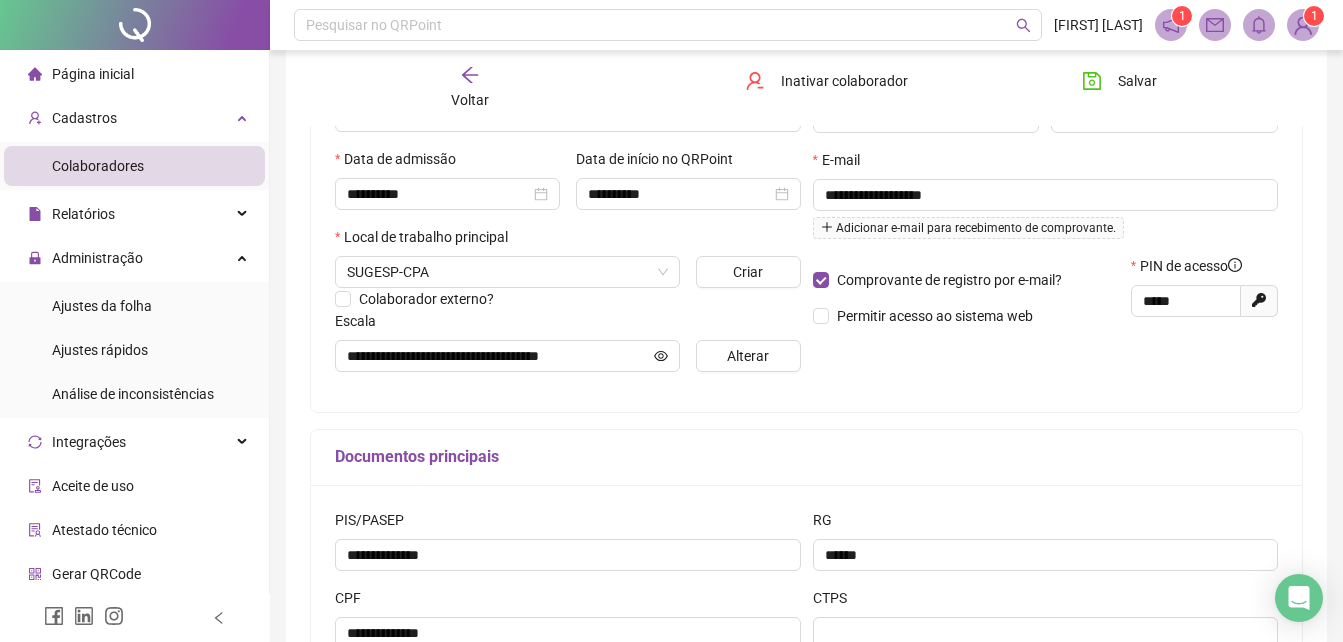 click 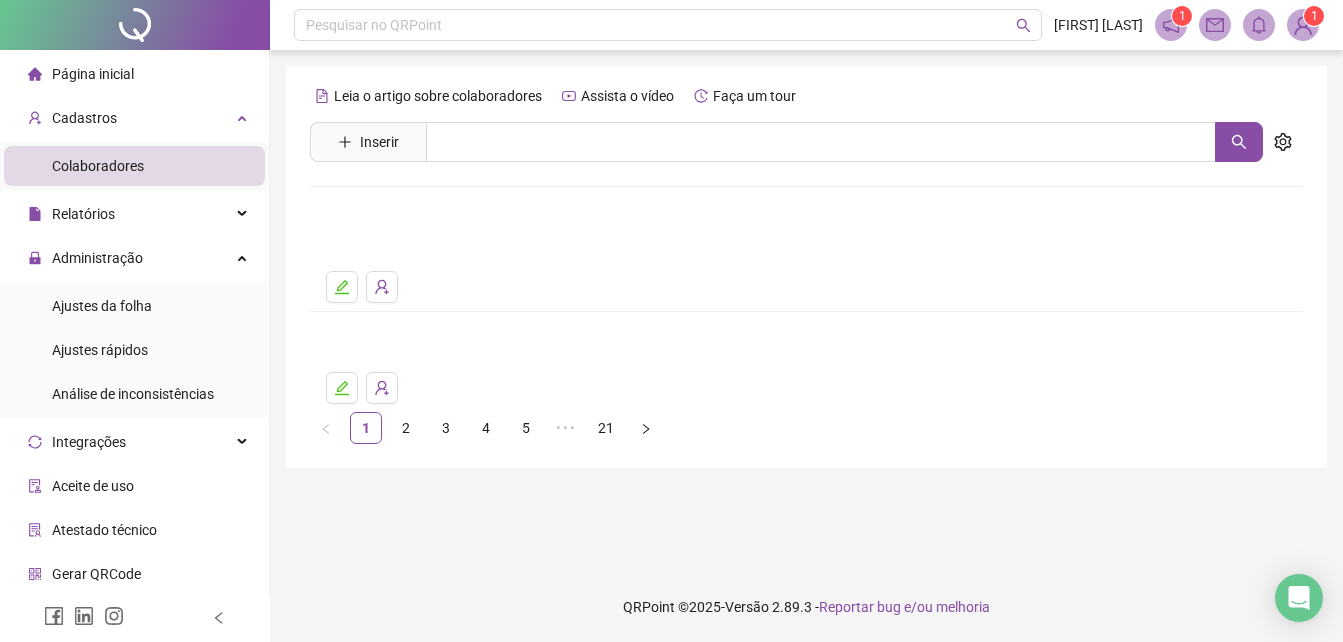scroll, scrollTop: 0, scrollLeft: 0, axis: both 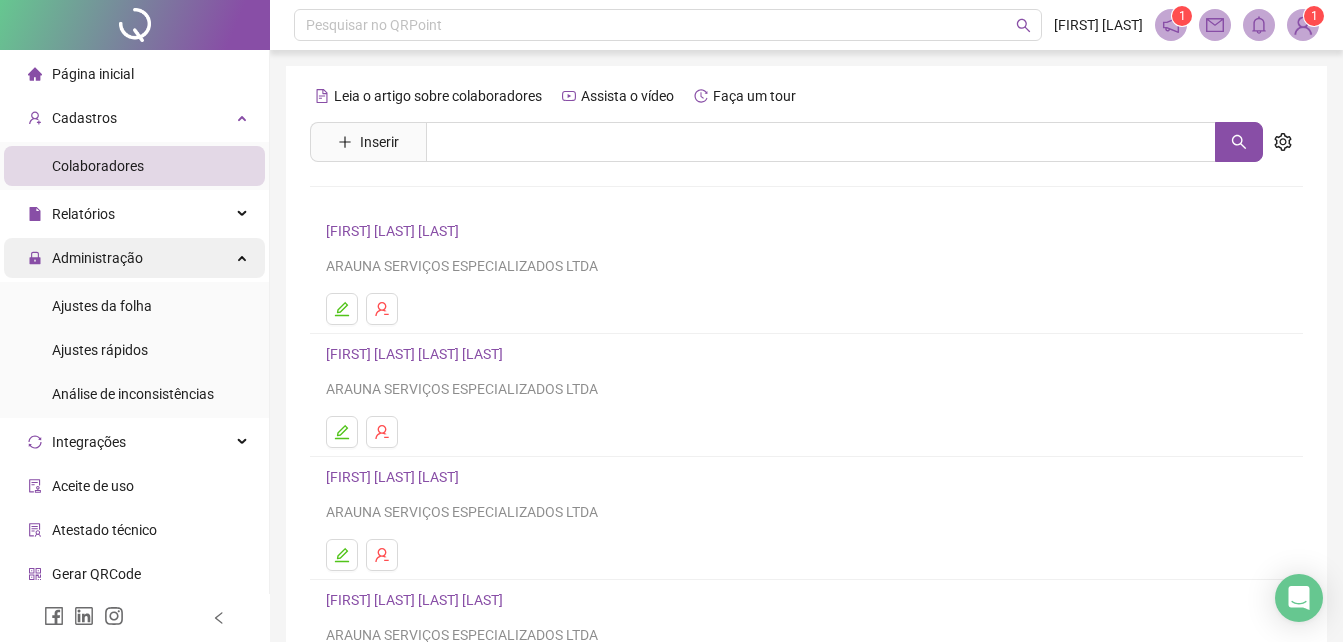 click on "Administração" at bounding box center [97, 258] 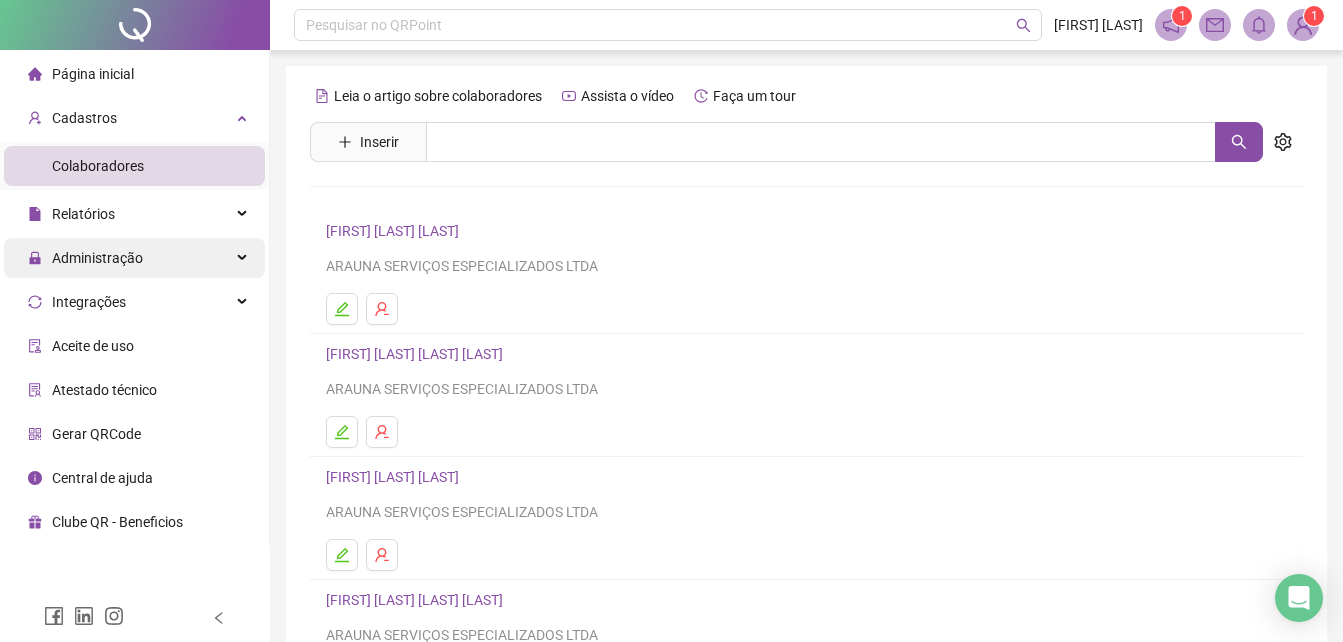 click on "Administração" at bounding box center (97, 258) 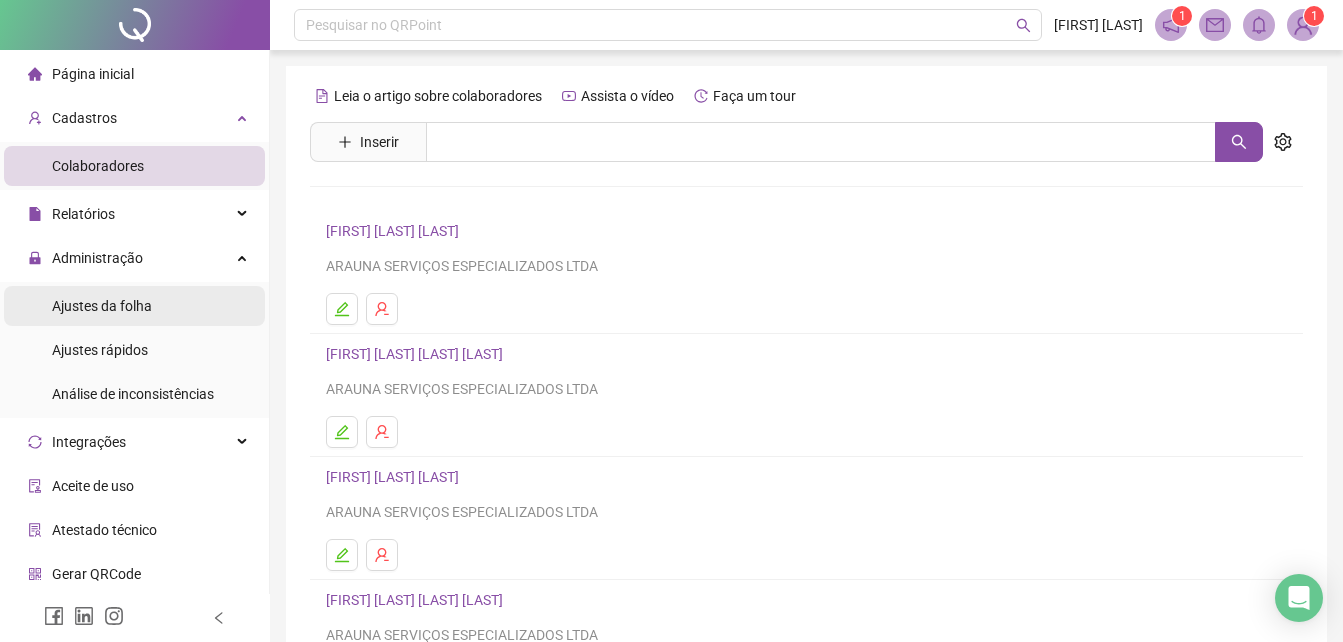 click on "Ajustes da folha" at bounding box center (102, 306) 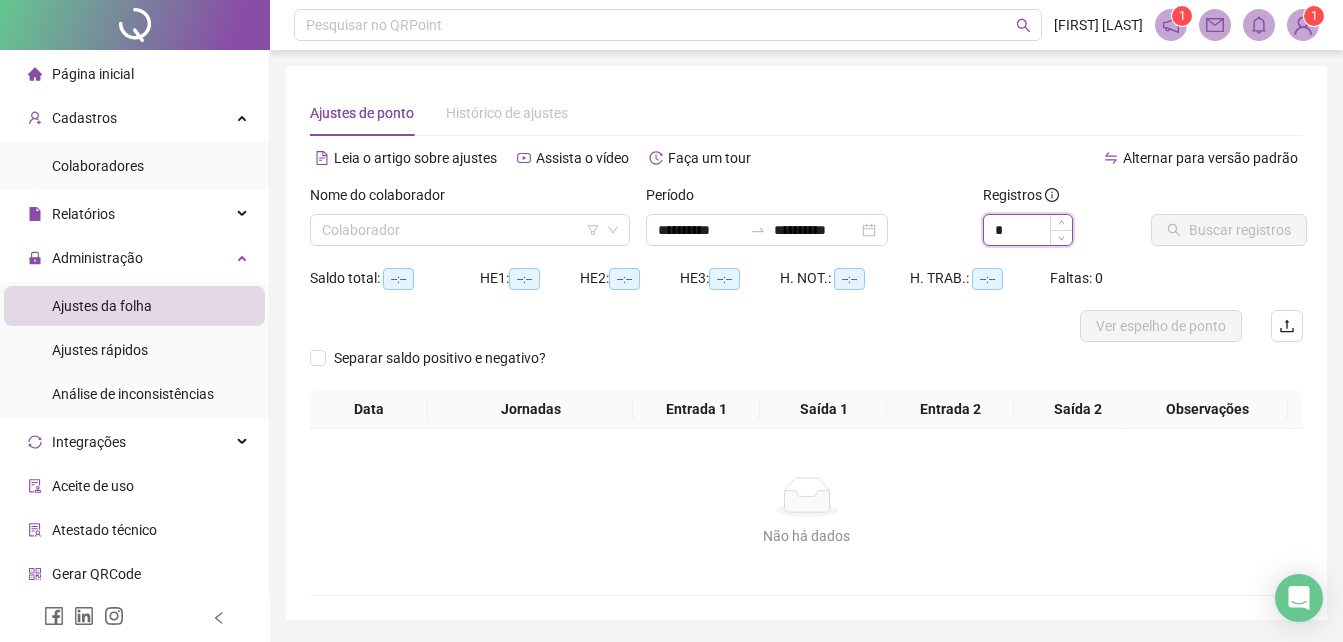 click on "*" at bounding box center [1028, 230] 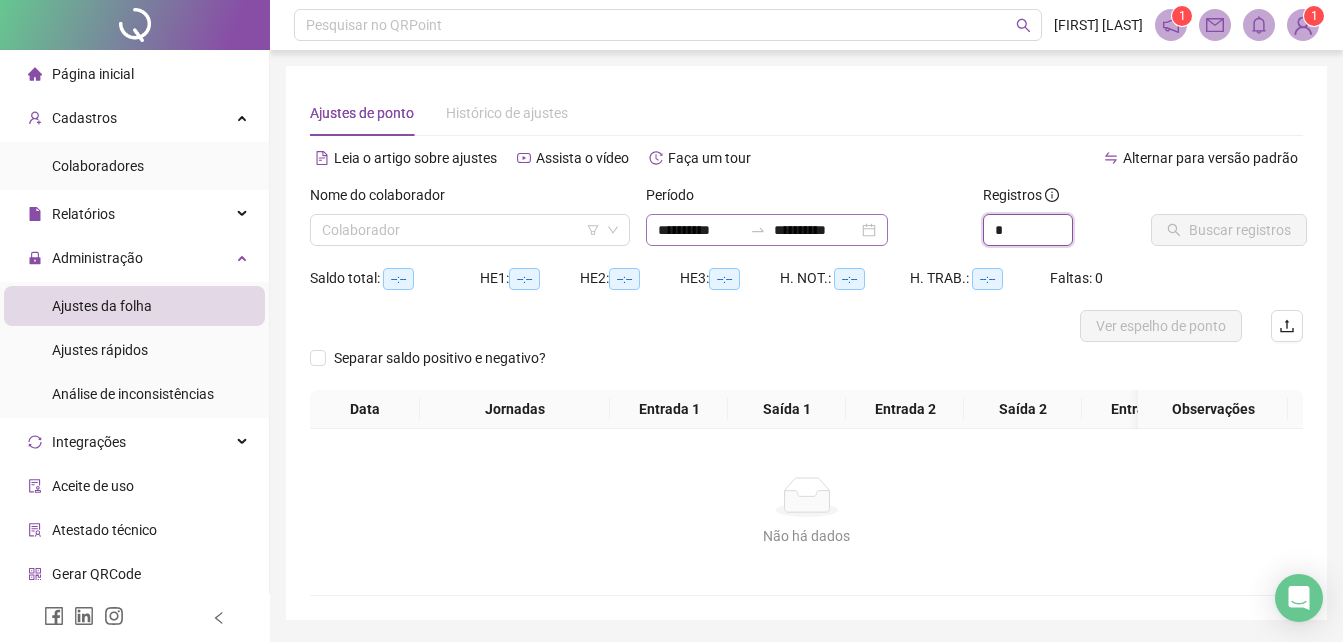 type on "*" 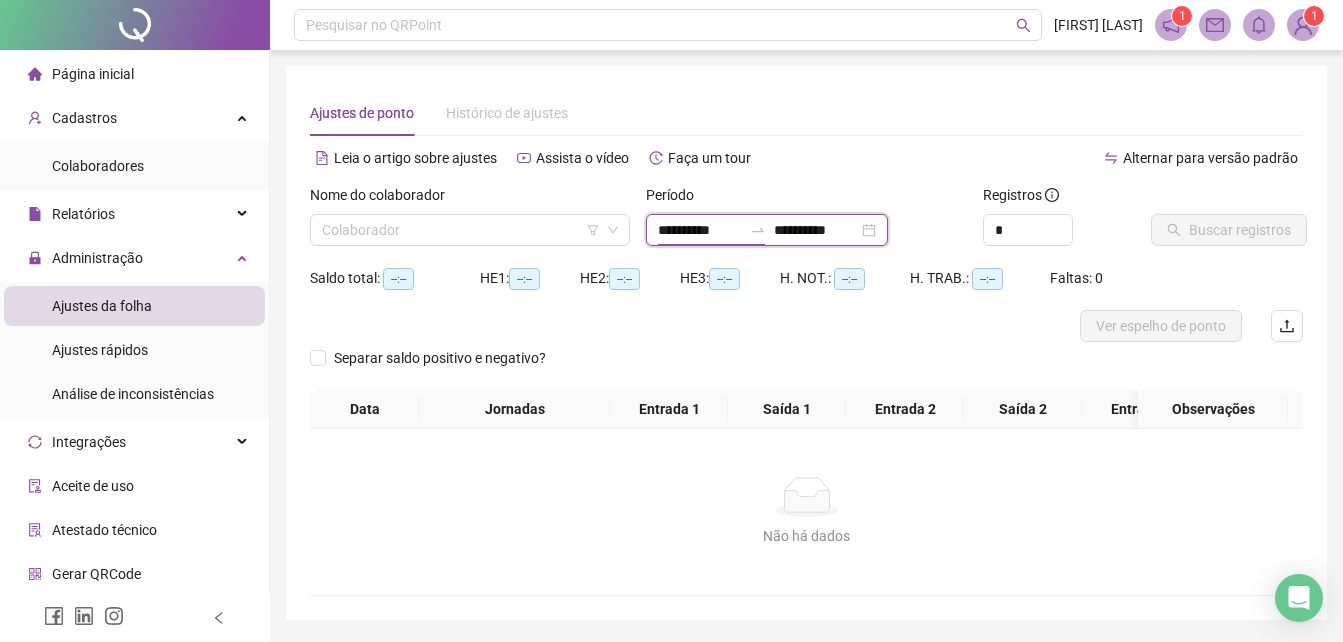 click on "**********" at bounding box center (700, 230) 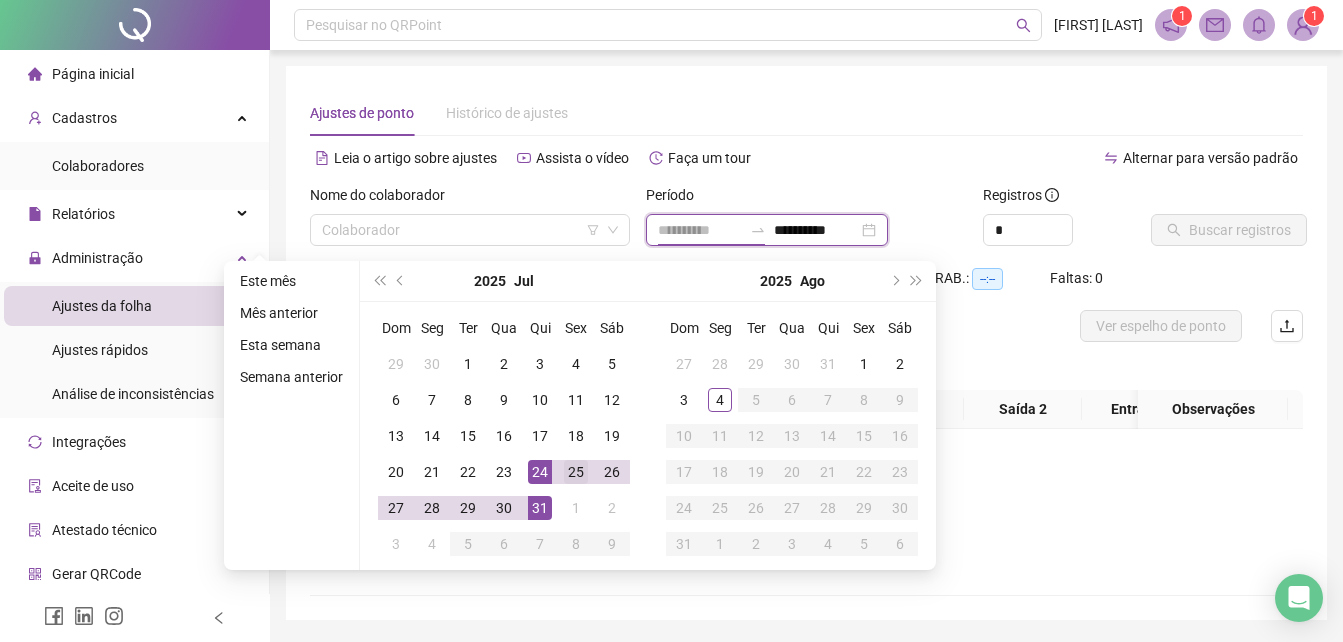 type on "**********" 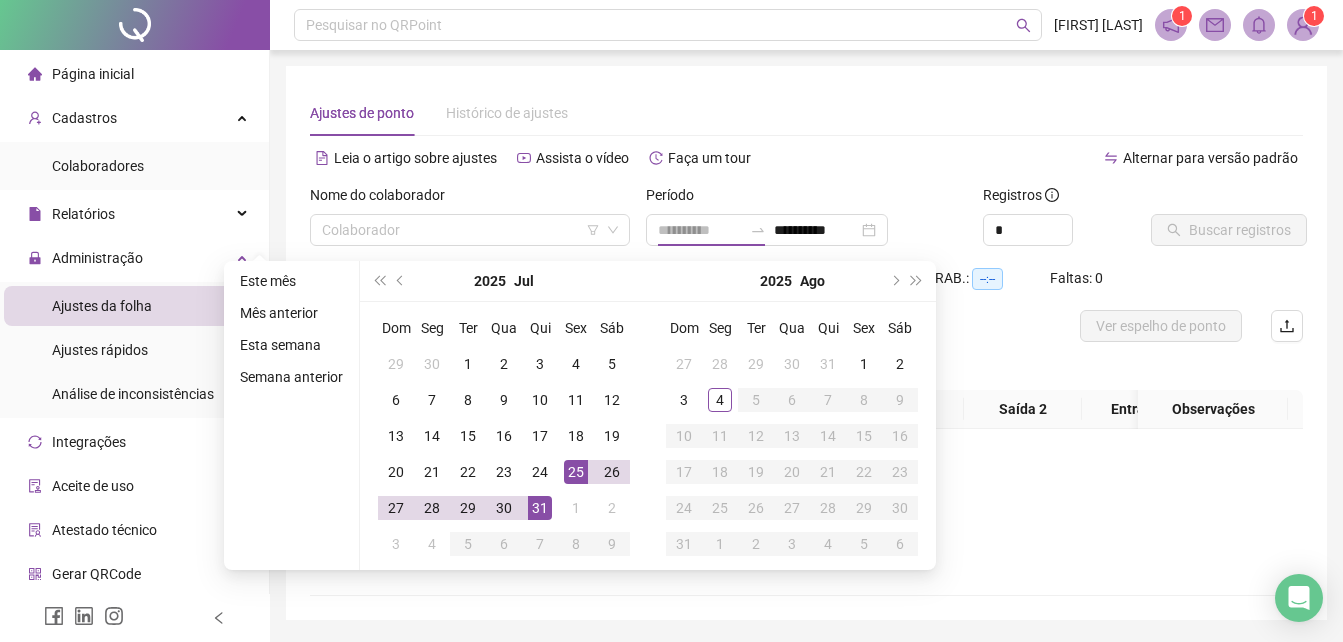 click on "25" at bounding box center (576, 472) 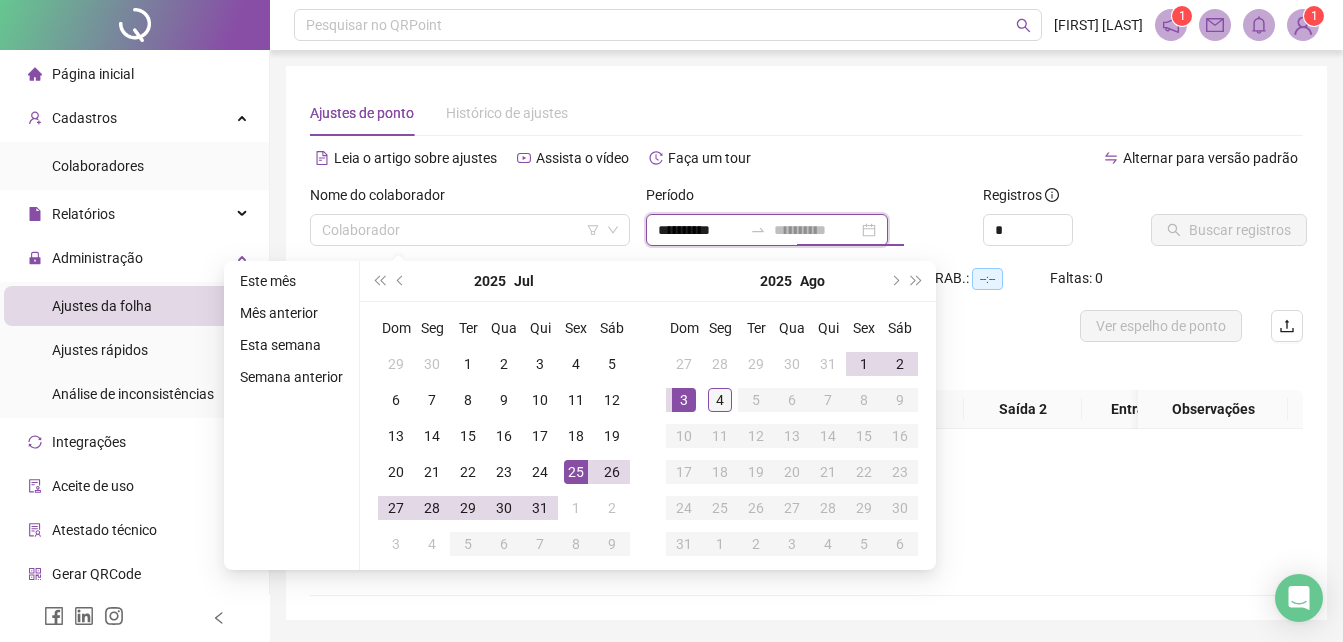 type on "**********" 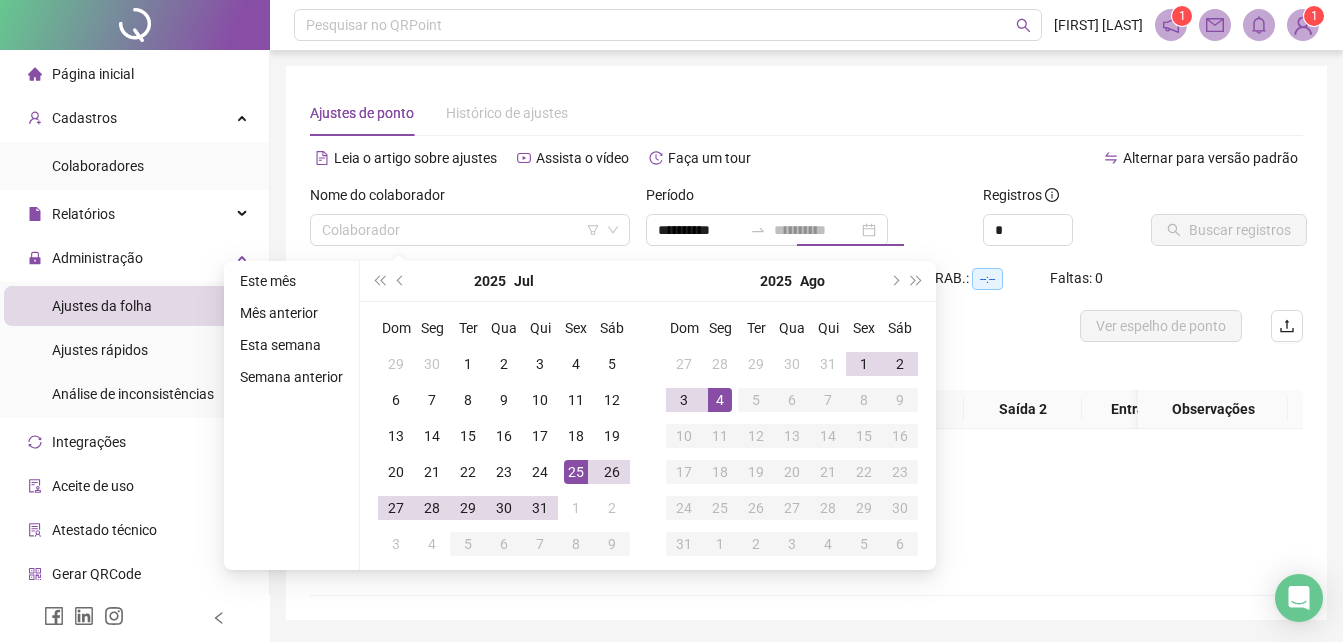 click on "4" at bounding box center (720, 400) 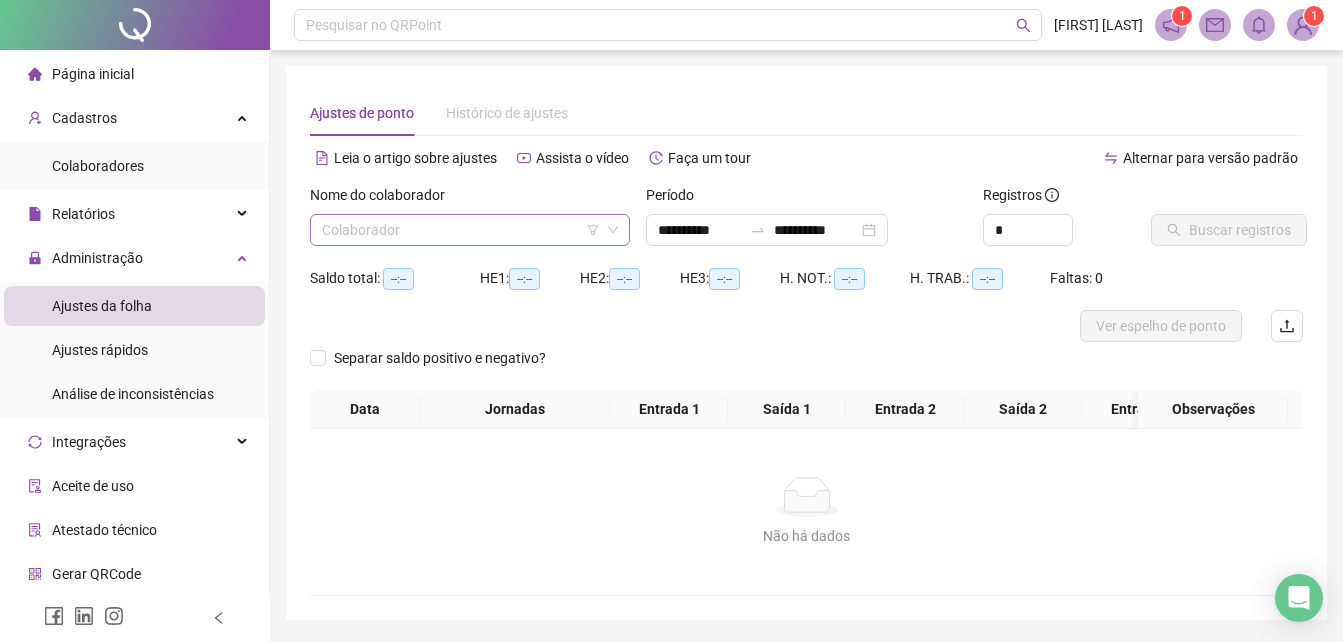 click at bounding box center [461, 230] 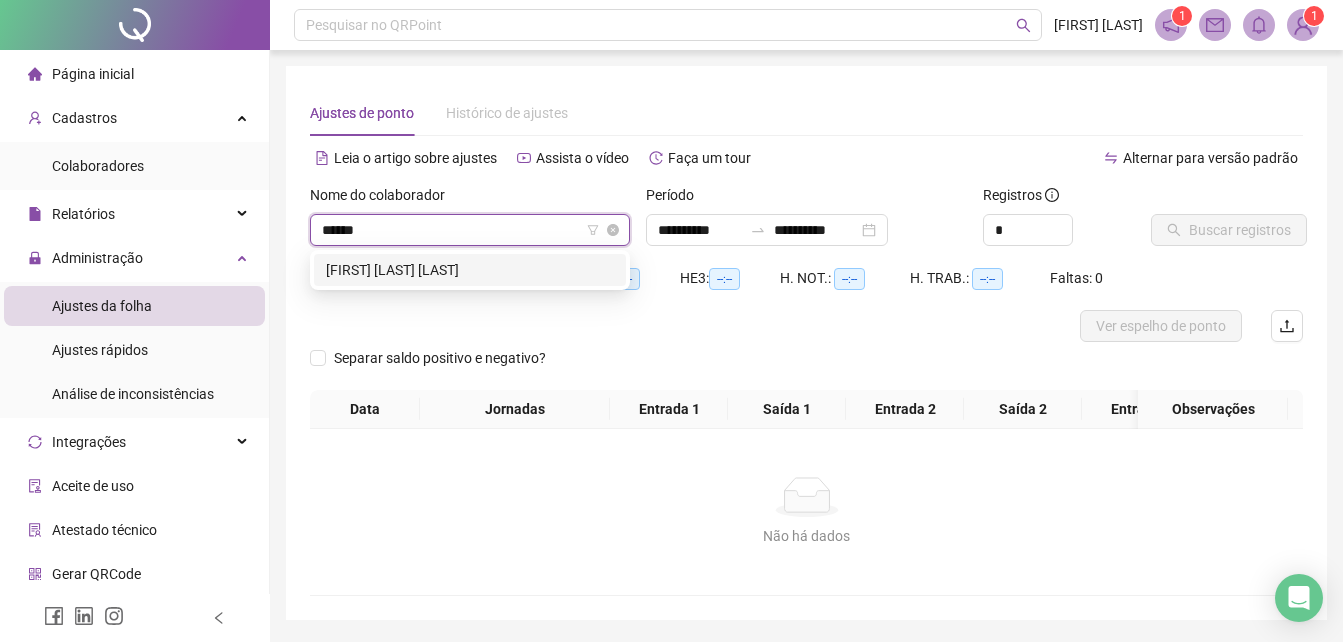 type on "*******" 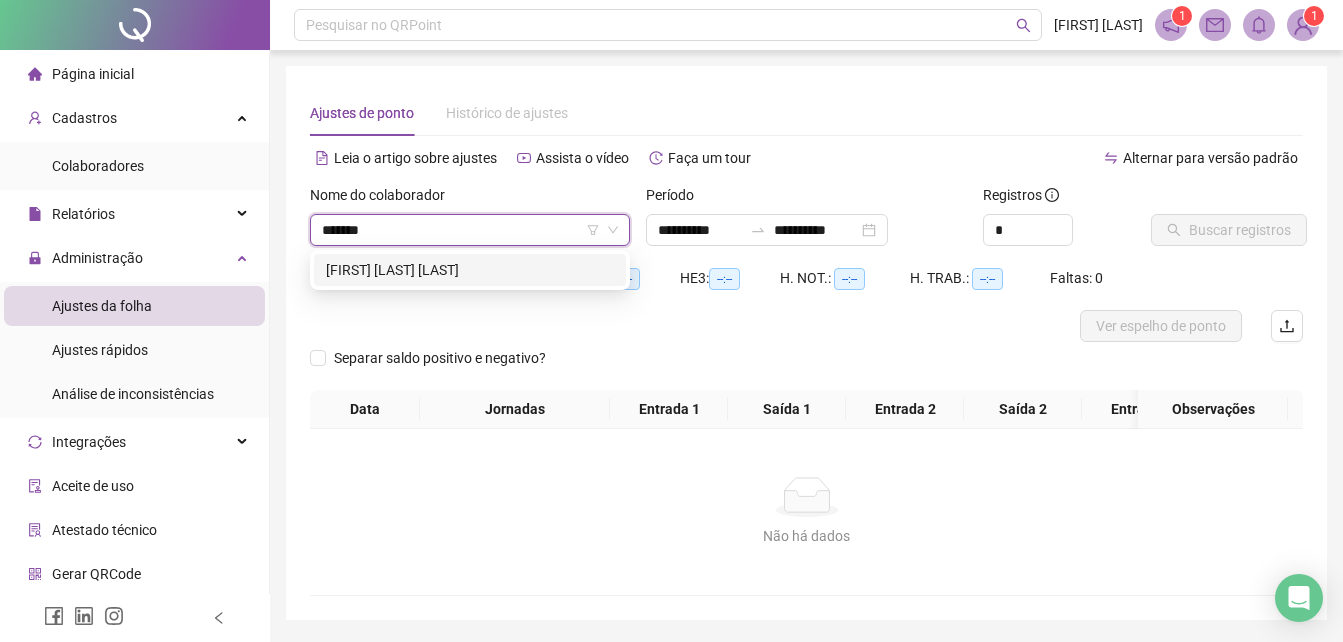 click on "[FIRST] [LAST] [LAST]" at bounding box center (470, 270) 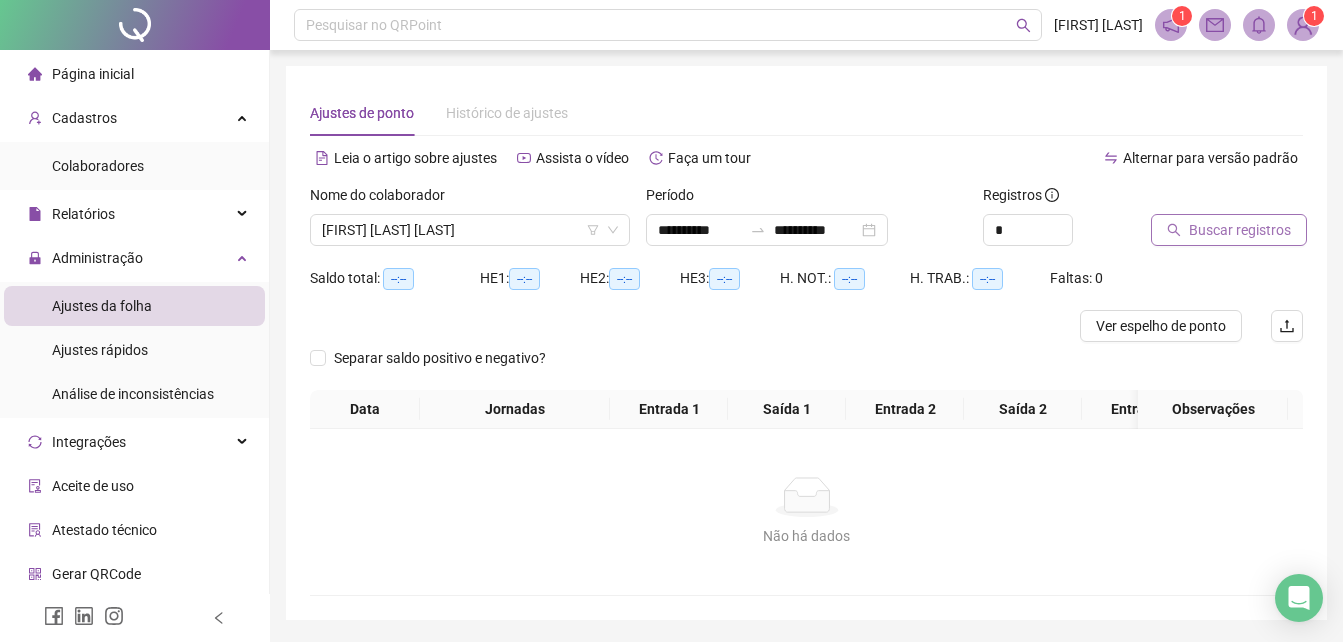 click on "Buscar registros" at bounding box center [1240, 230] 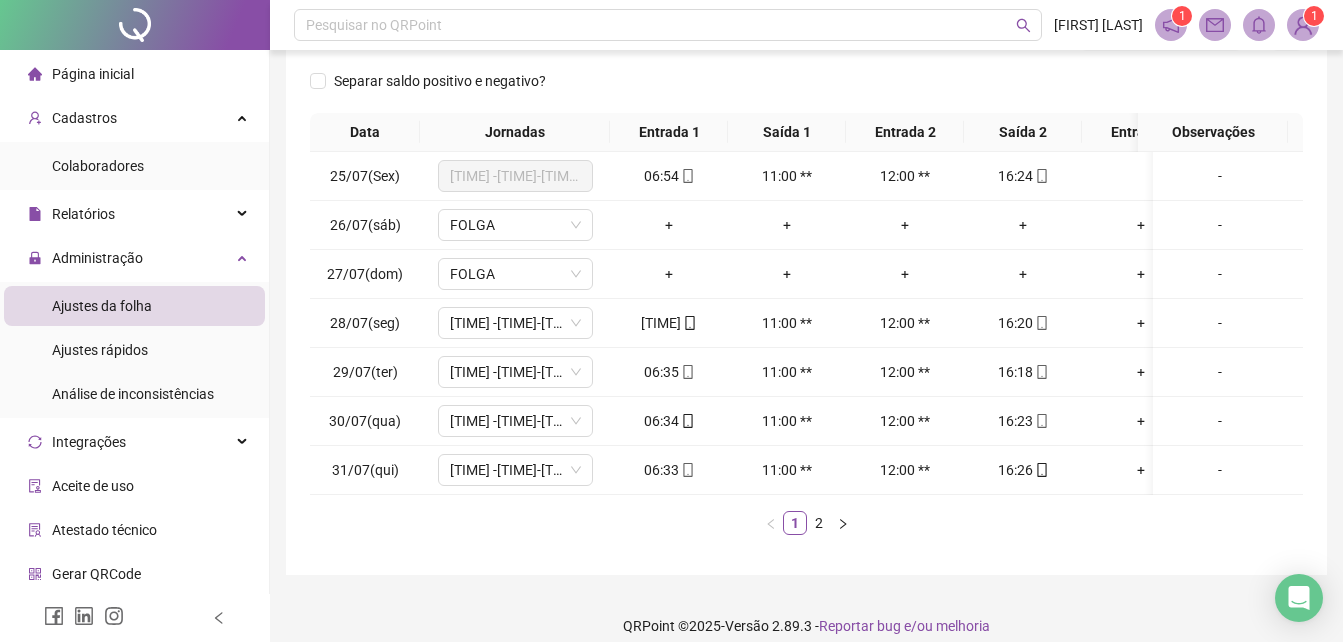scroll, scrollTop: 327, scrollLeft: 0, axis: vertical 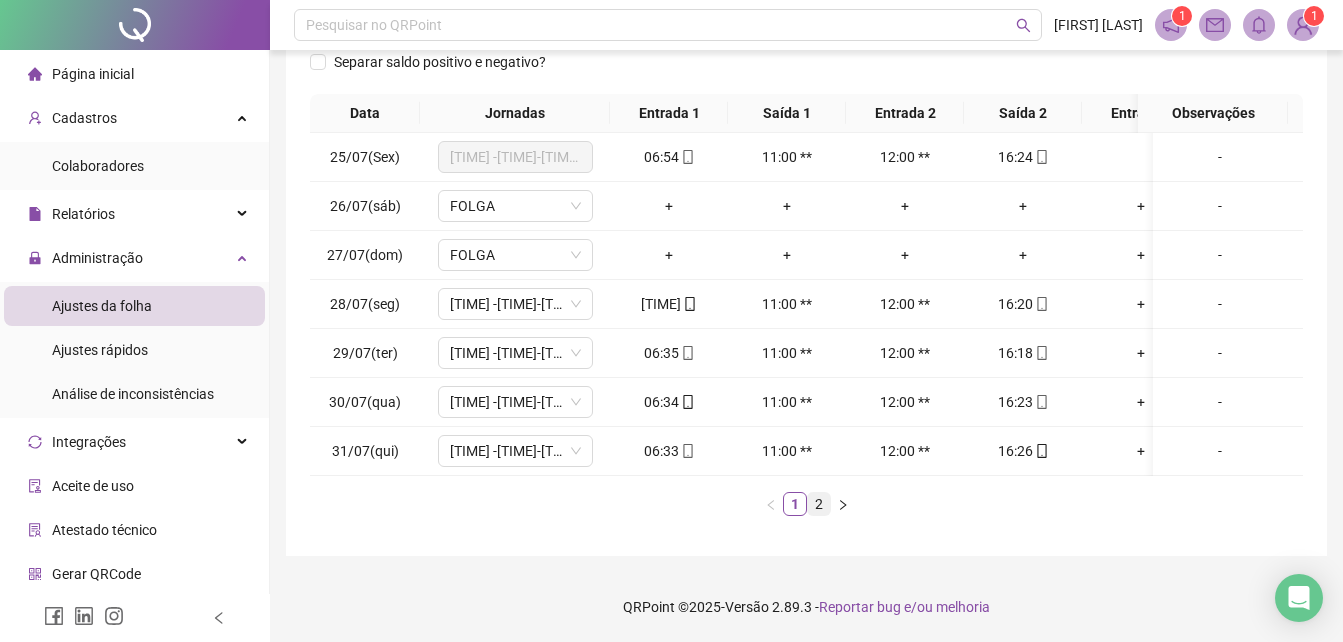 click on "2" at bounding box center (819, 504) 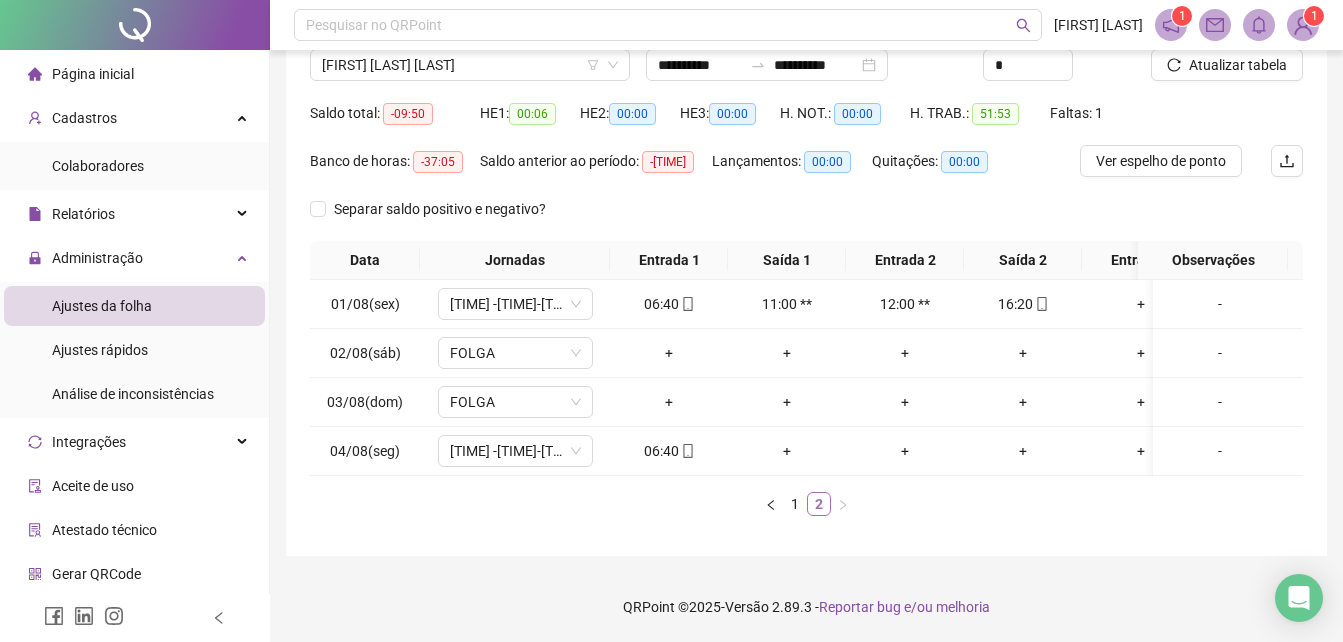 scroll, scrollTop: 180, scrollLeft: 0, axis: vertical 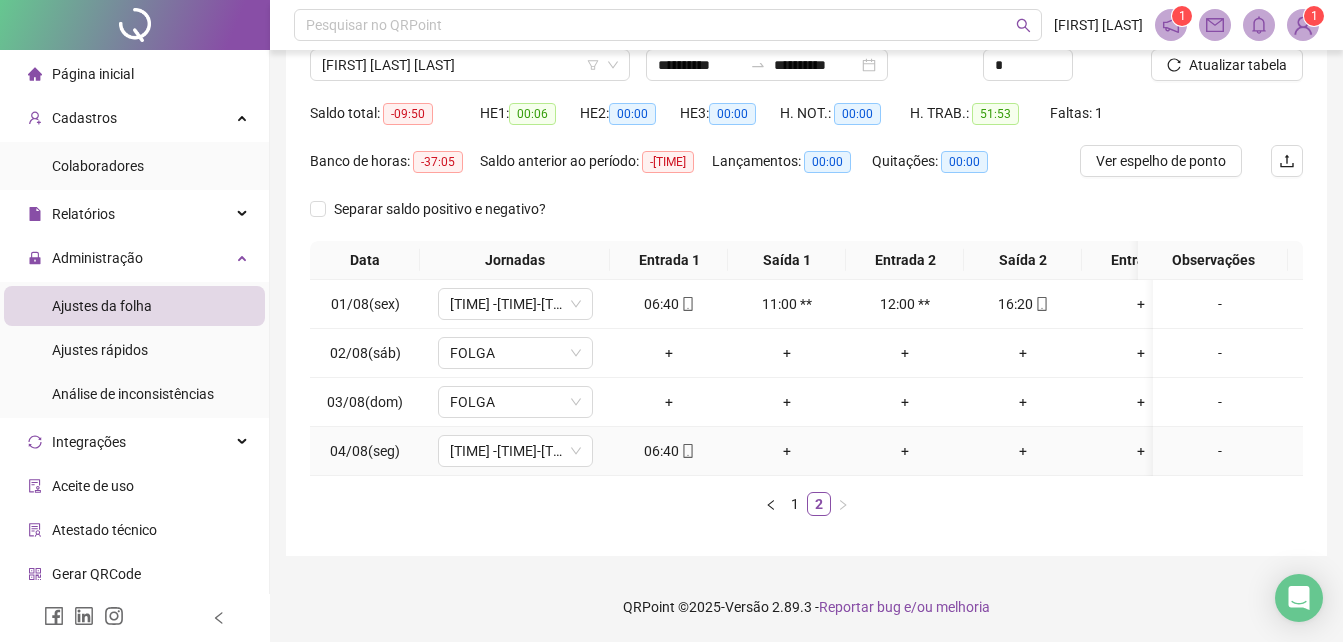 click on "06:40" at bounding box center (669, 451) 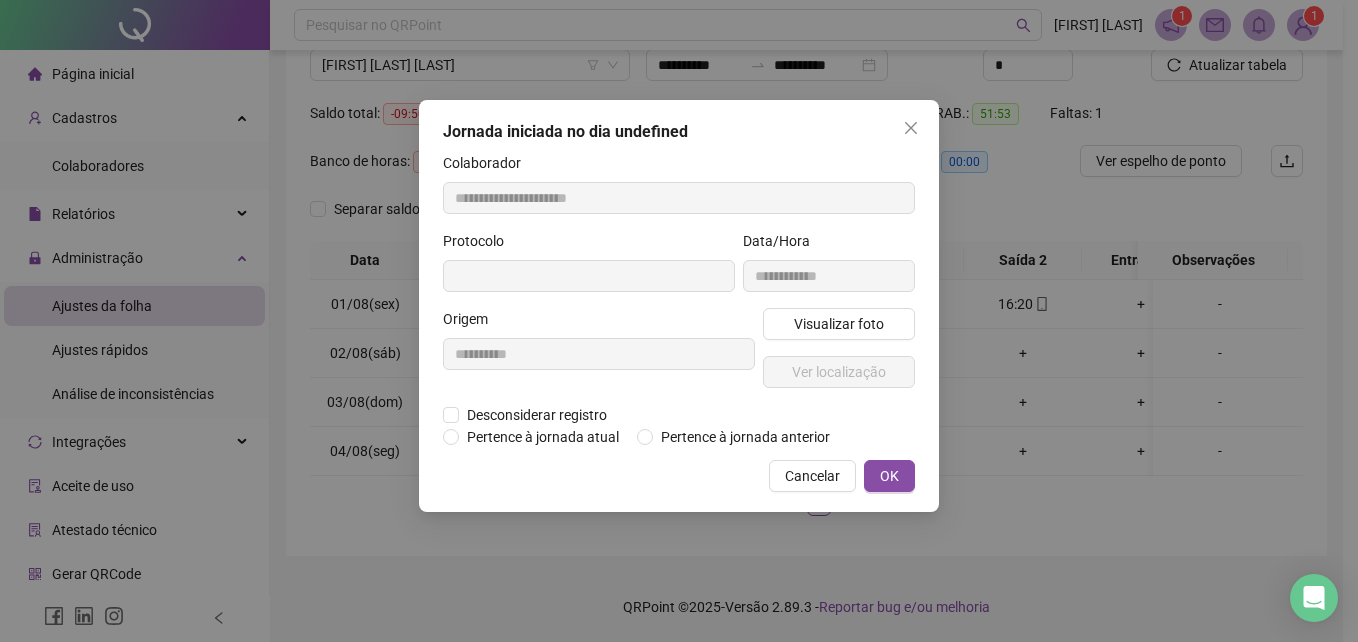 type on "**********" 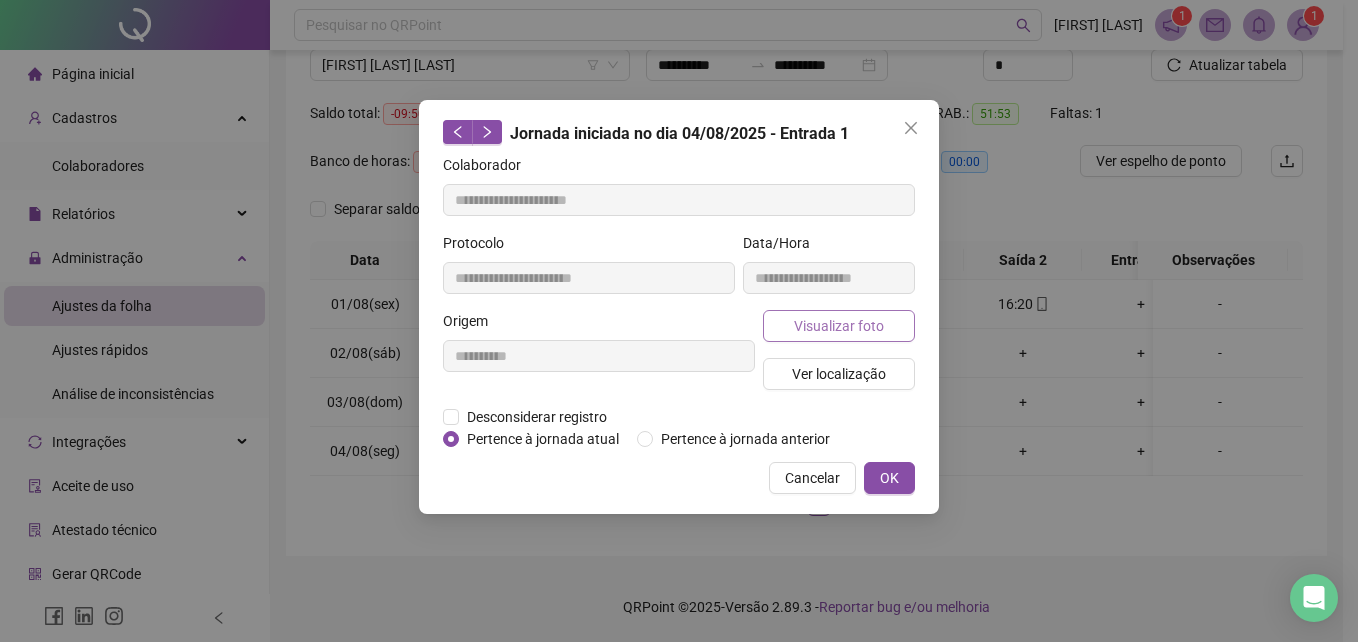 click on "Visualizar foto" at bounding box center [839, 326] 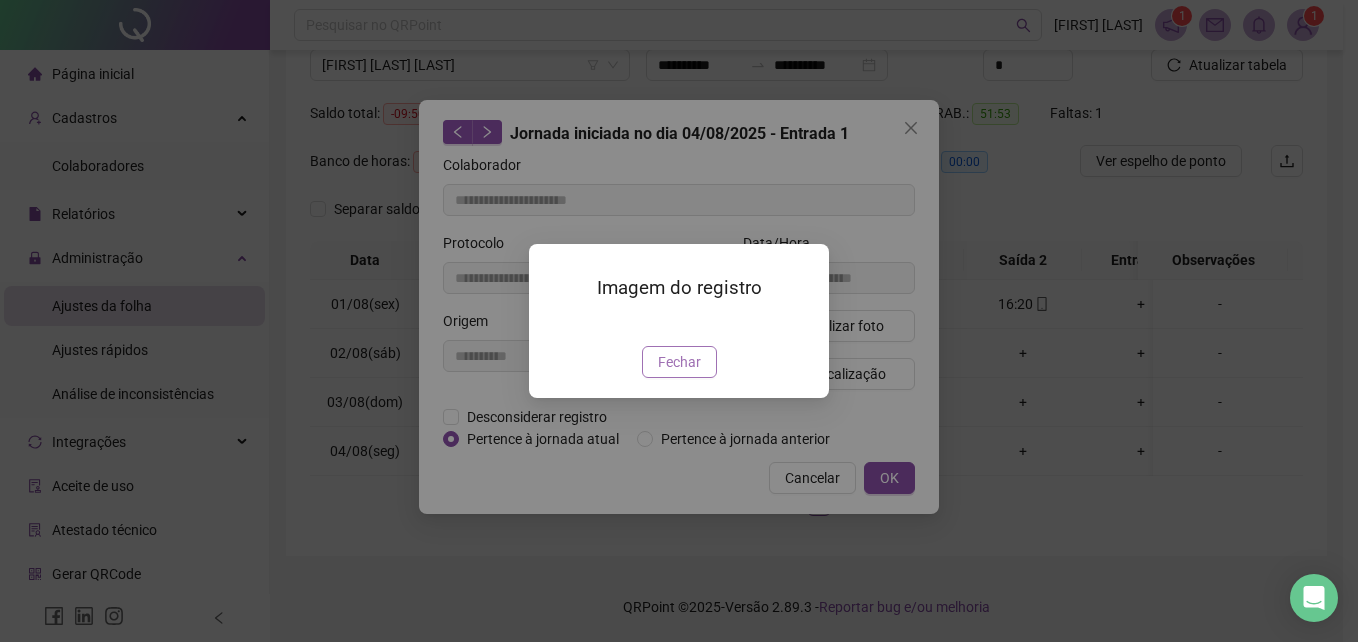 click on "Fechar" at bounding box center [679, 362] 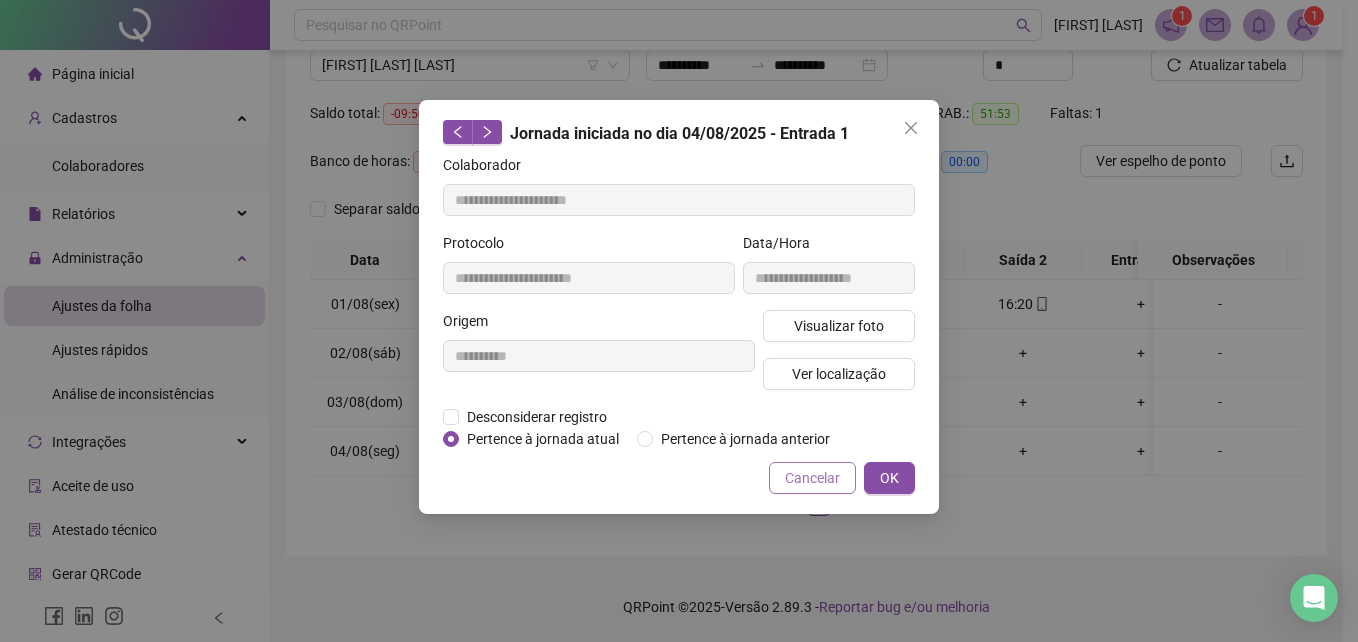 click on "Cancelar" at bounding box center (812, 478) 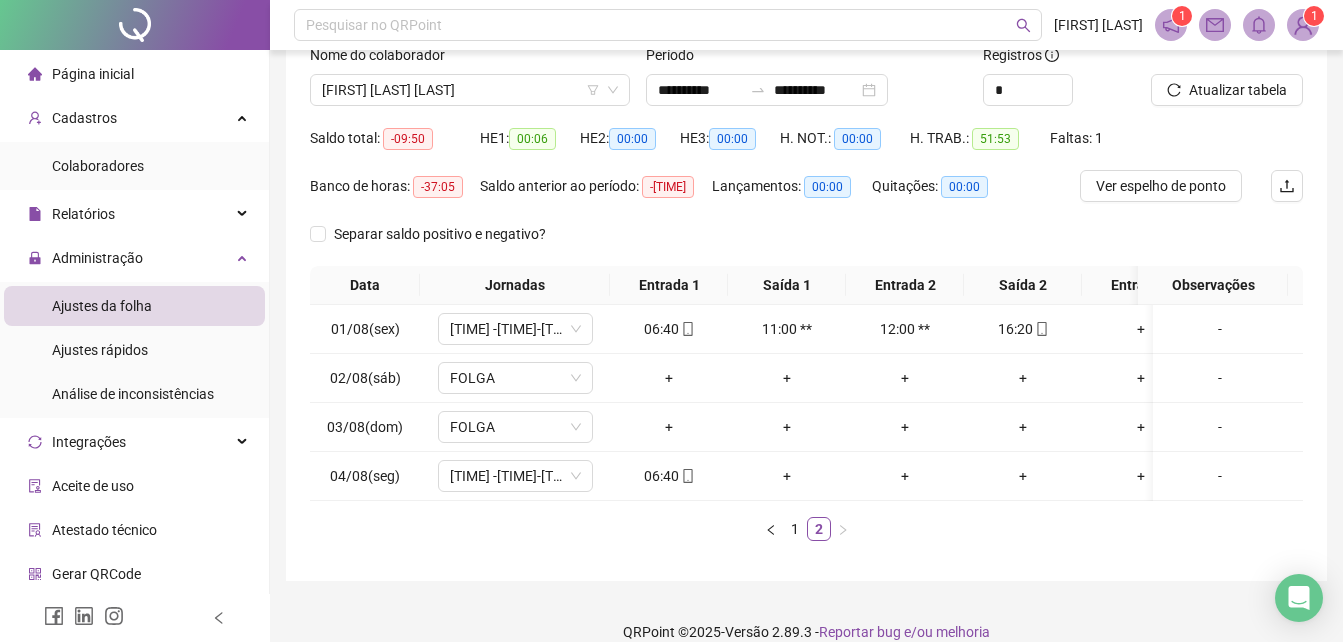 scroll, scrollTop: 0, scrollLeft: 0, axis: both 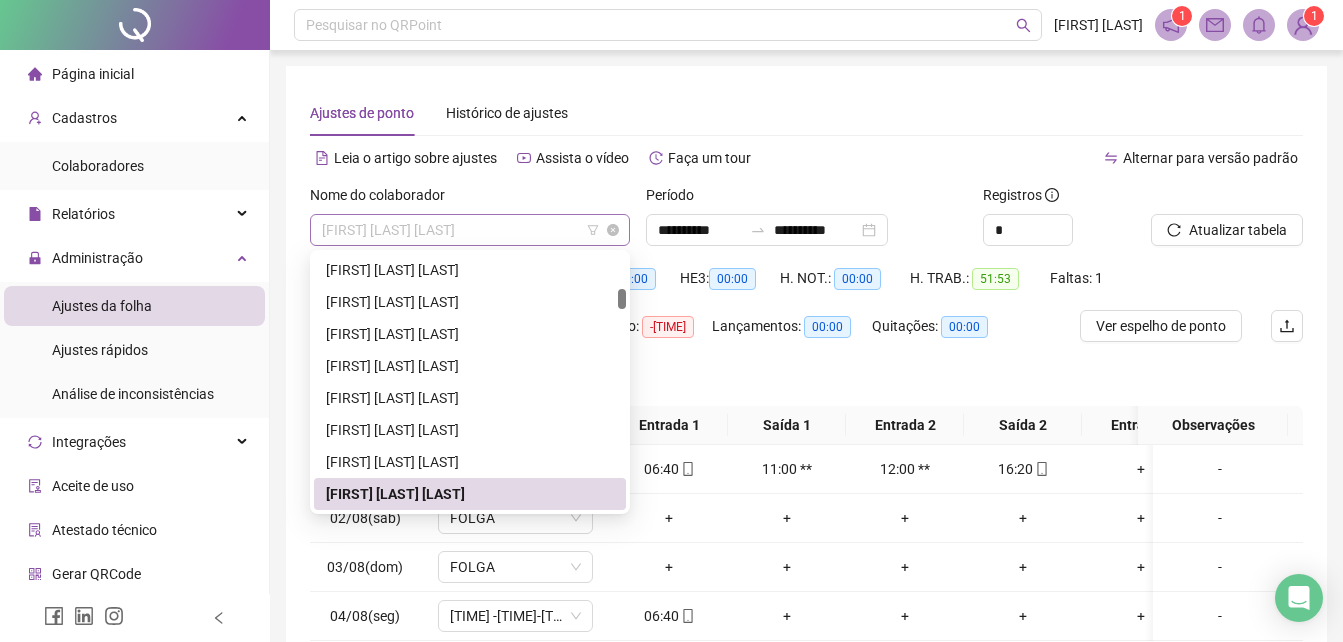 click on "[FIRST] [LAST] [LAST]" at bounding box center (470, 230) 